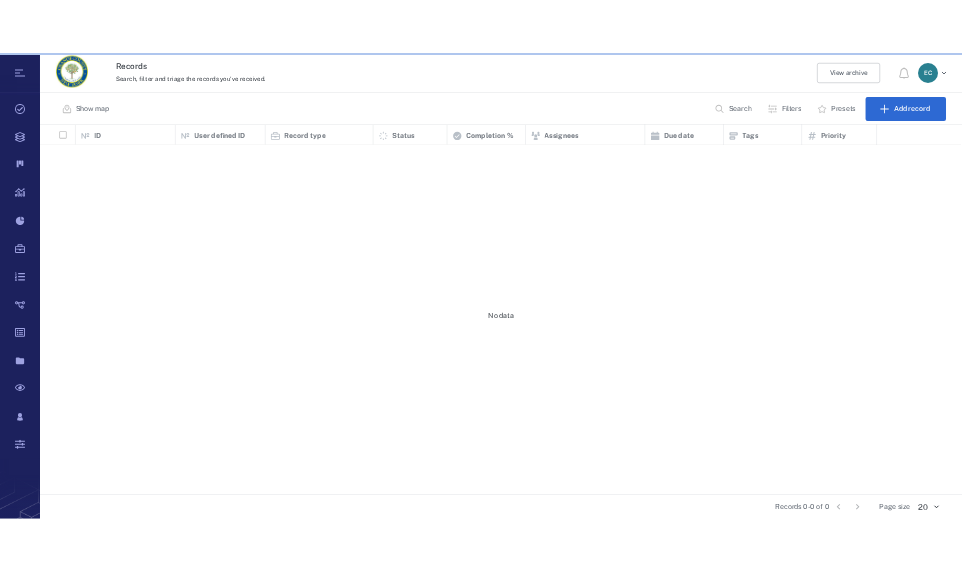 scroll, scrollTop: 0, scrollLeft: 0, axis: both 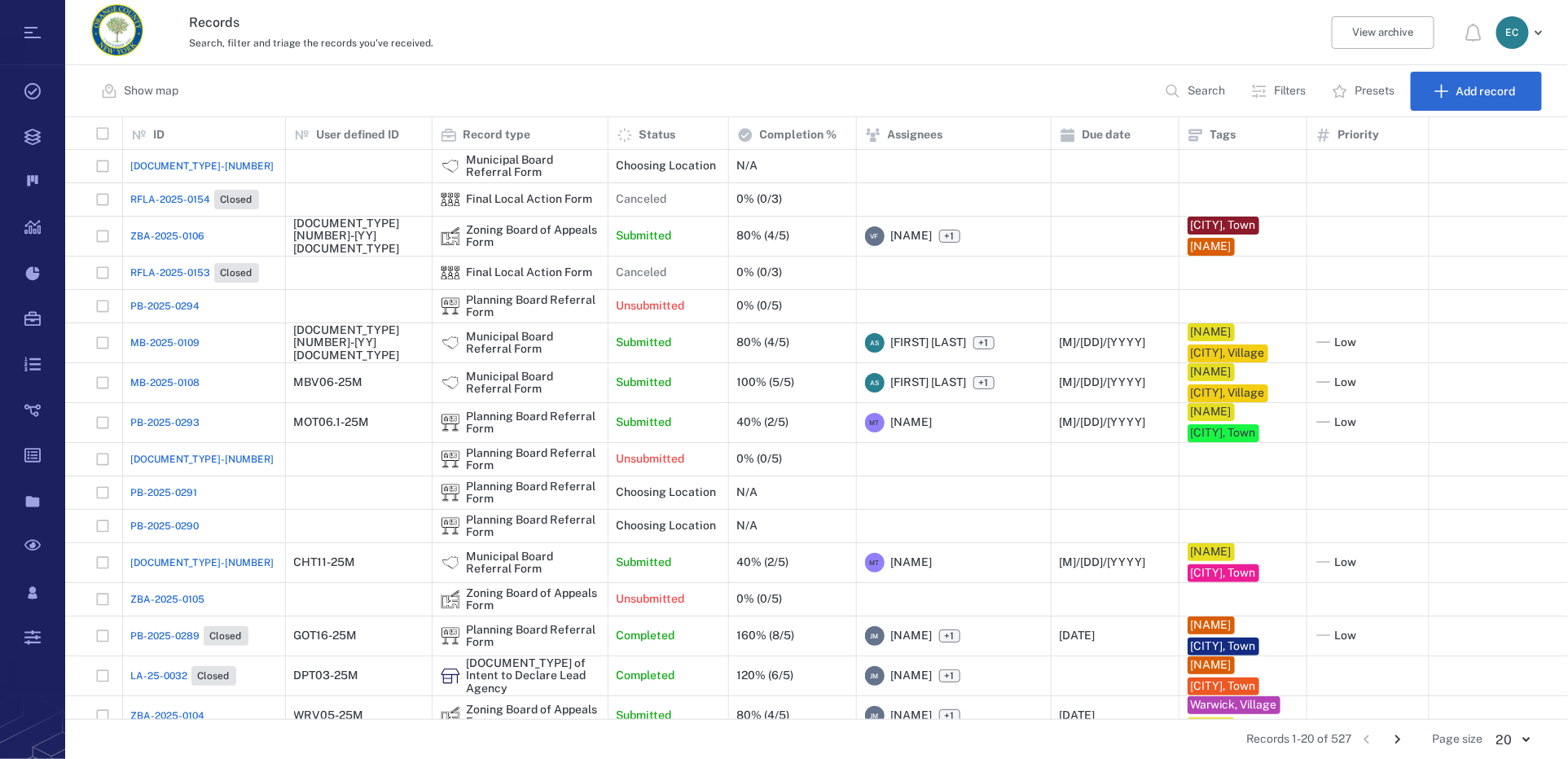 click on "Search" at bounding box center (1206, 91) 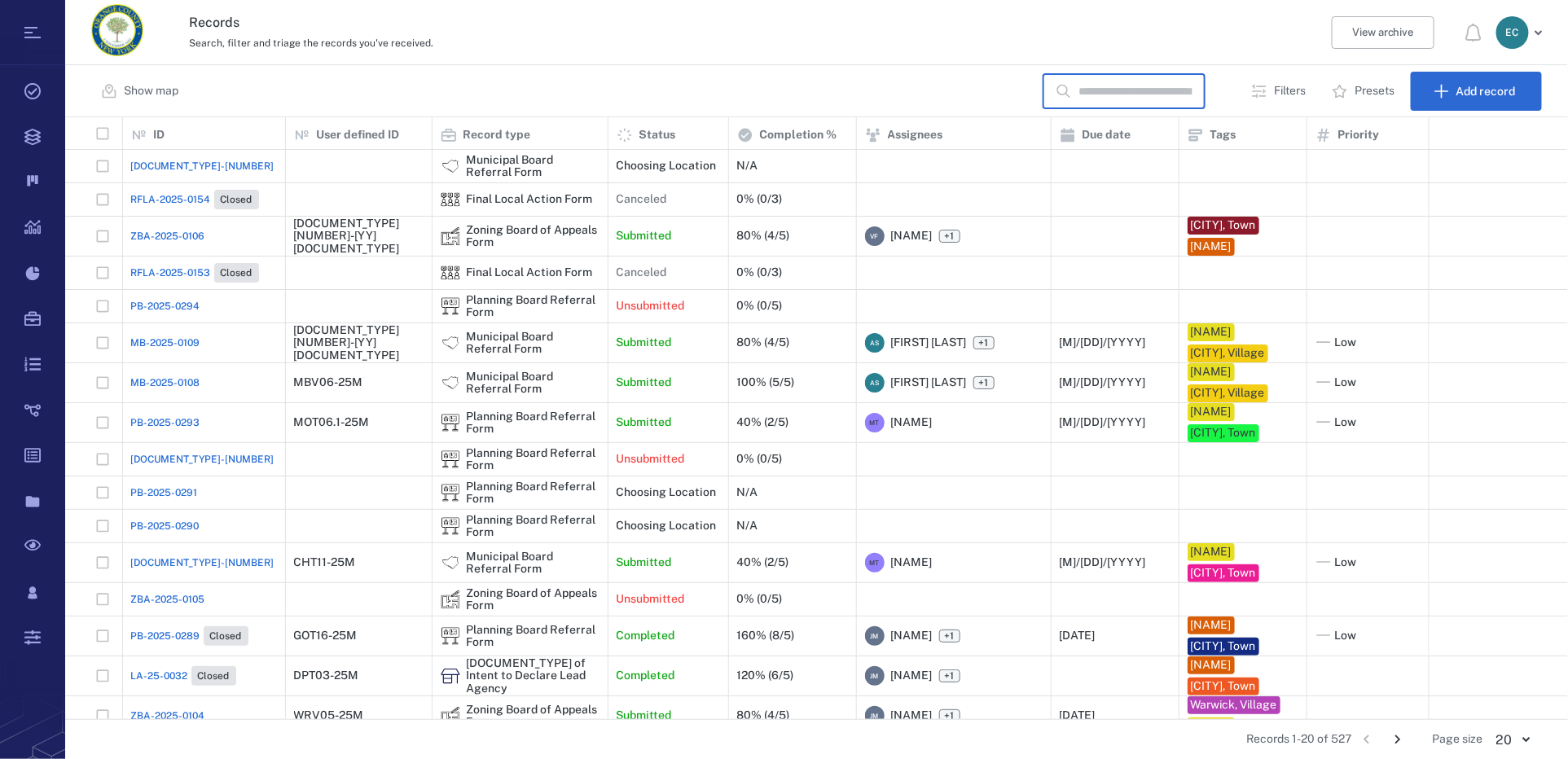 click at bounding box center [1135, 91] 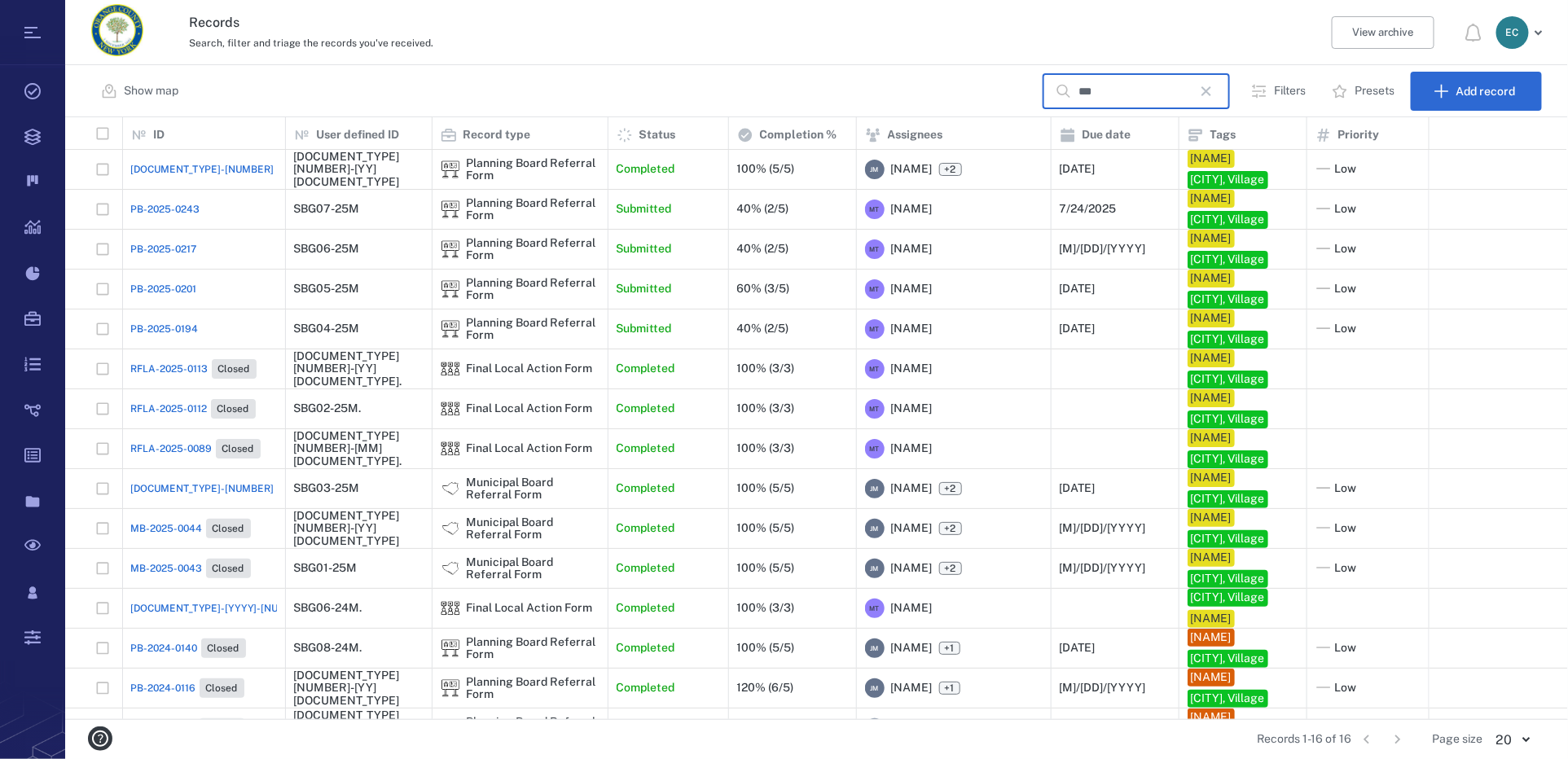 scroll, scrollTop: 13, scrollLeft: 12, axis: both 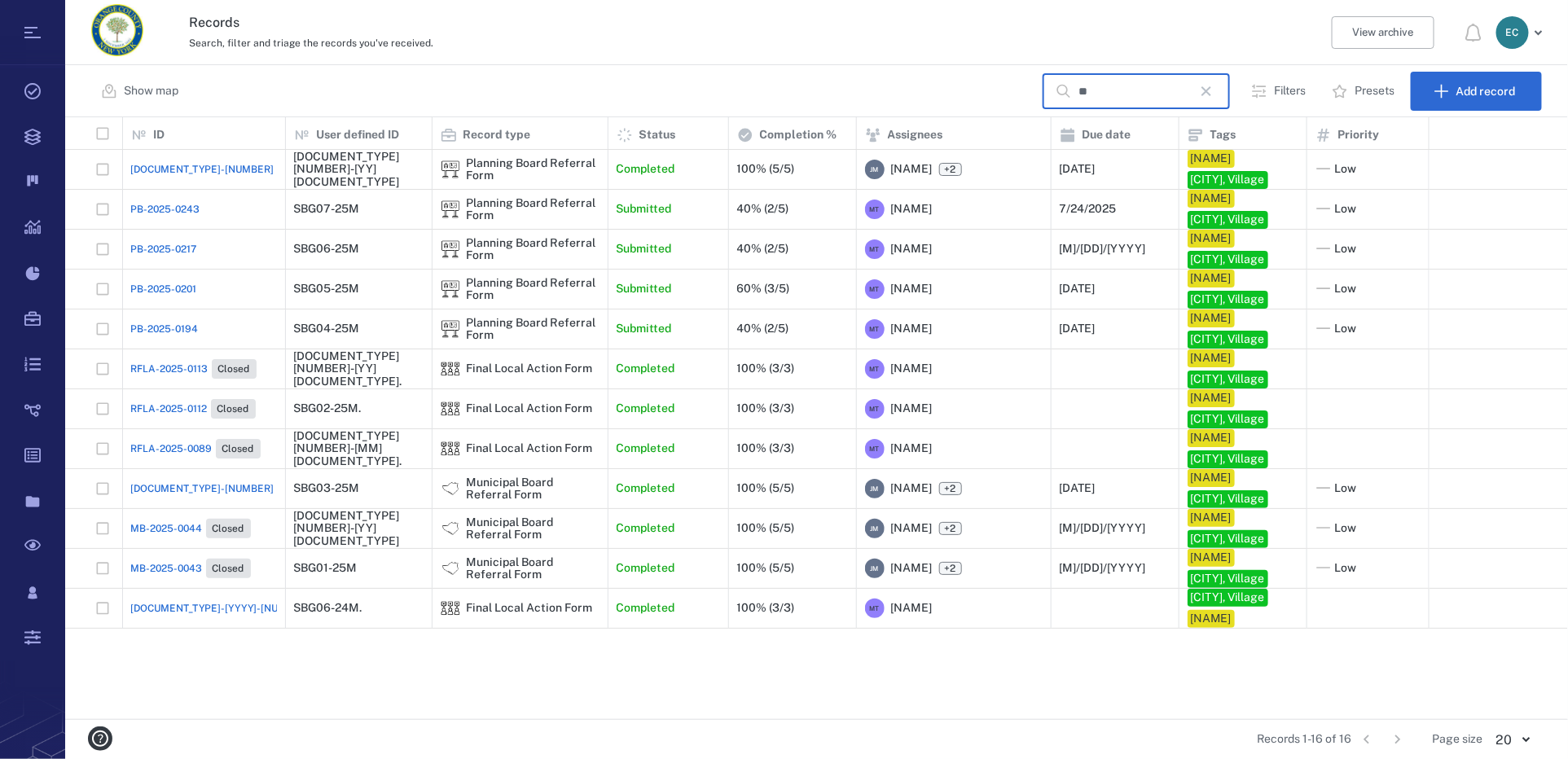 type on "*" 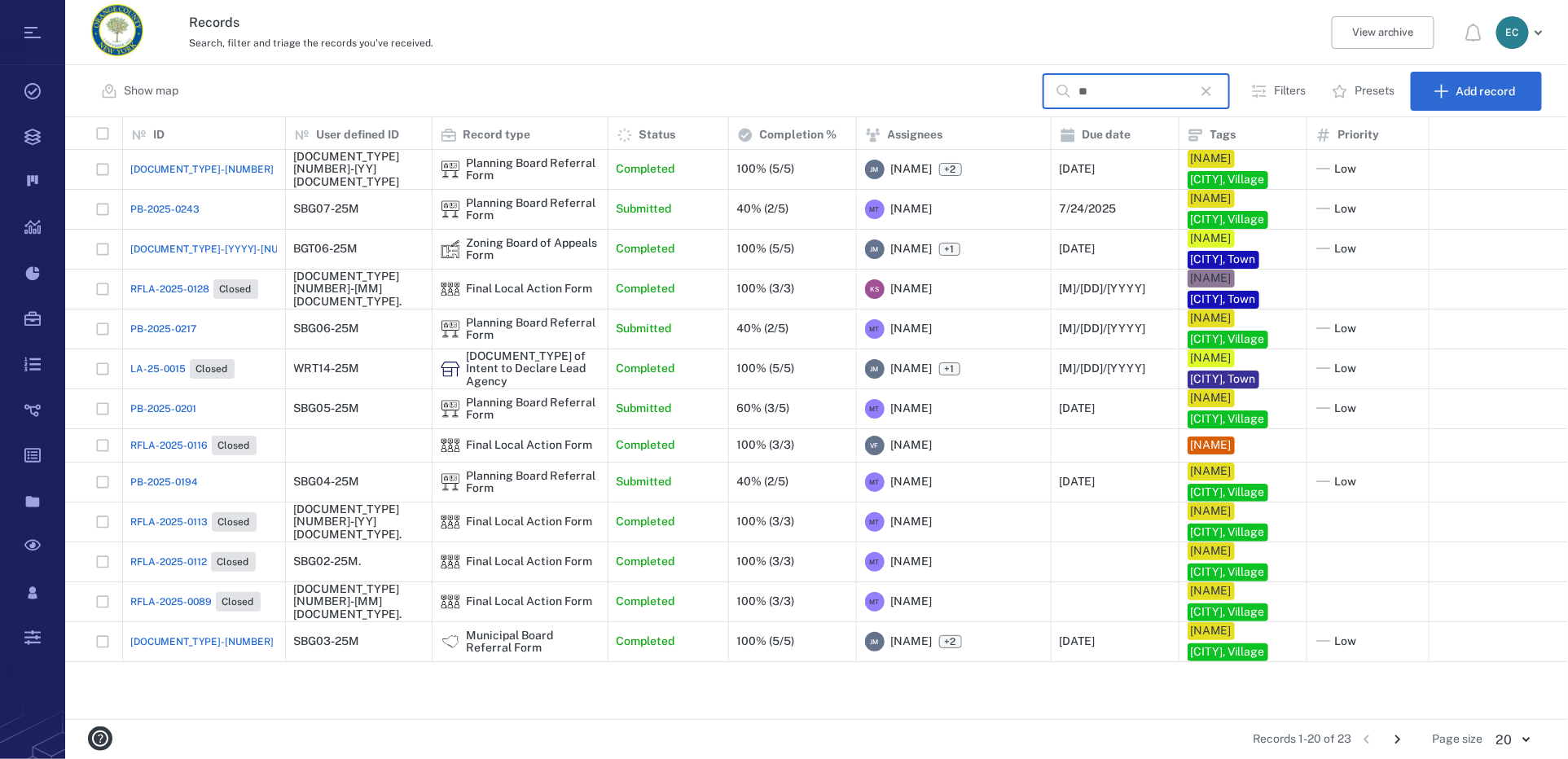 click on "**" at bounding box center [1135, 91] 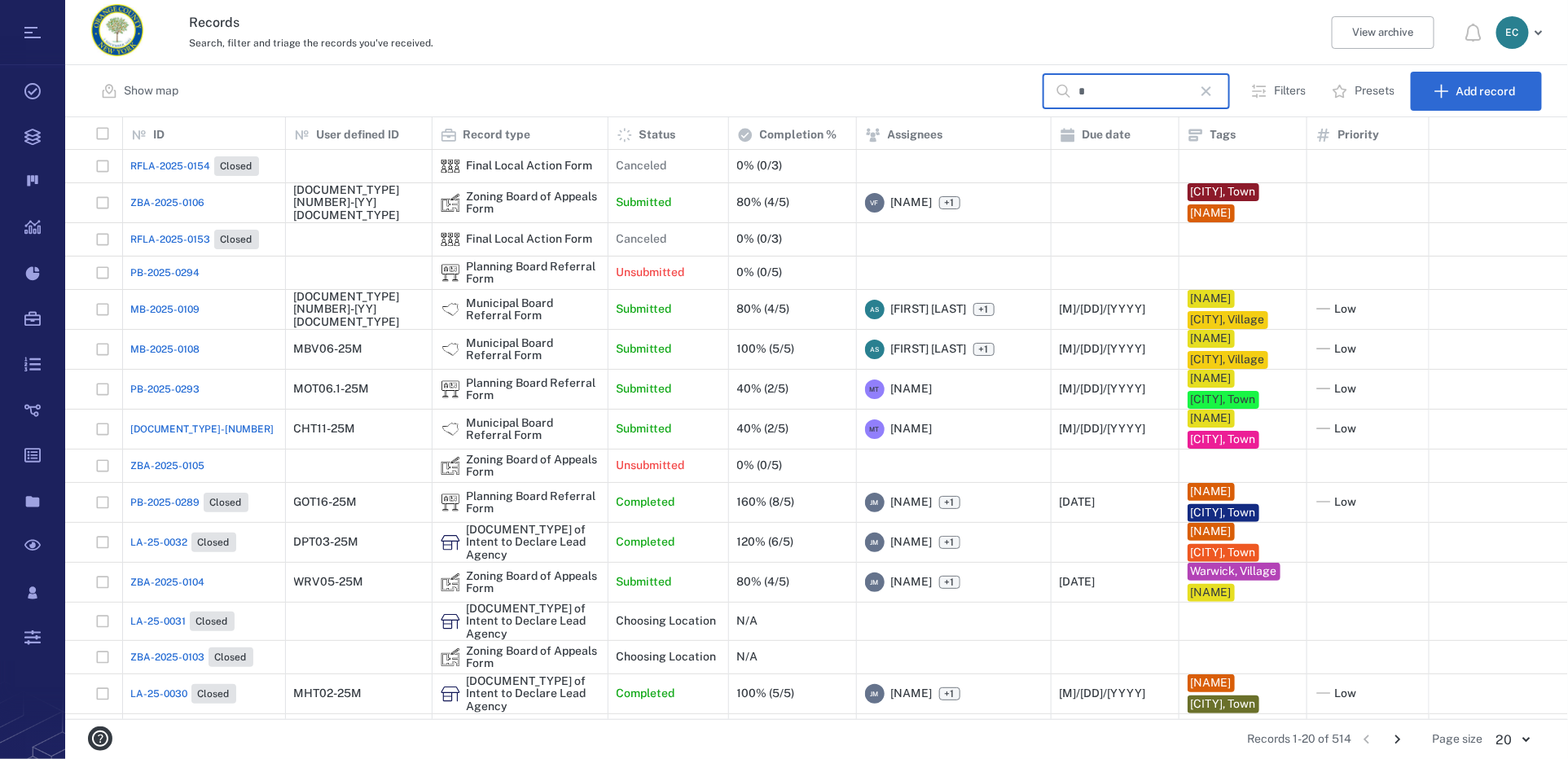 scroll, scrollTop: 13, scrollLeft: 12, axis: both 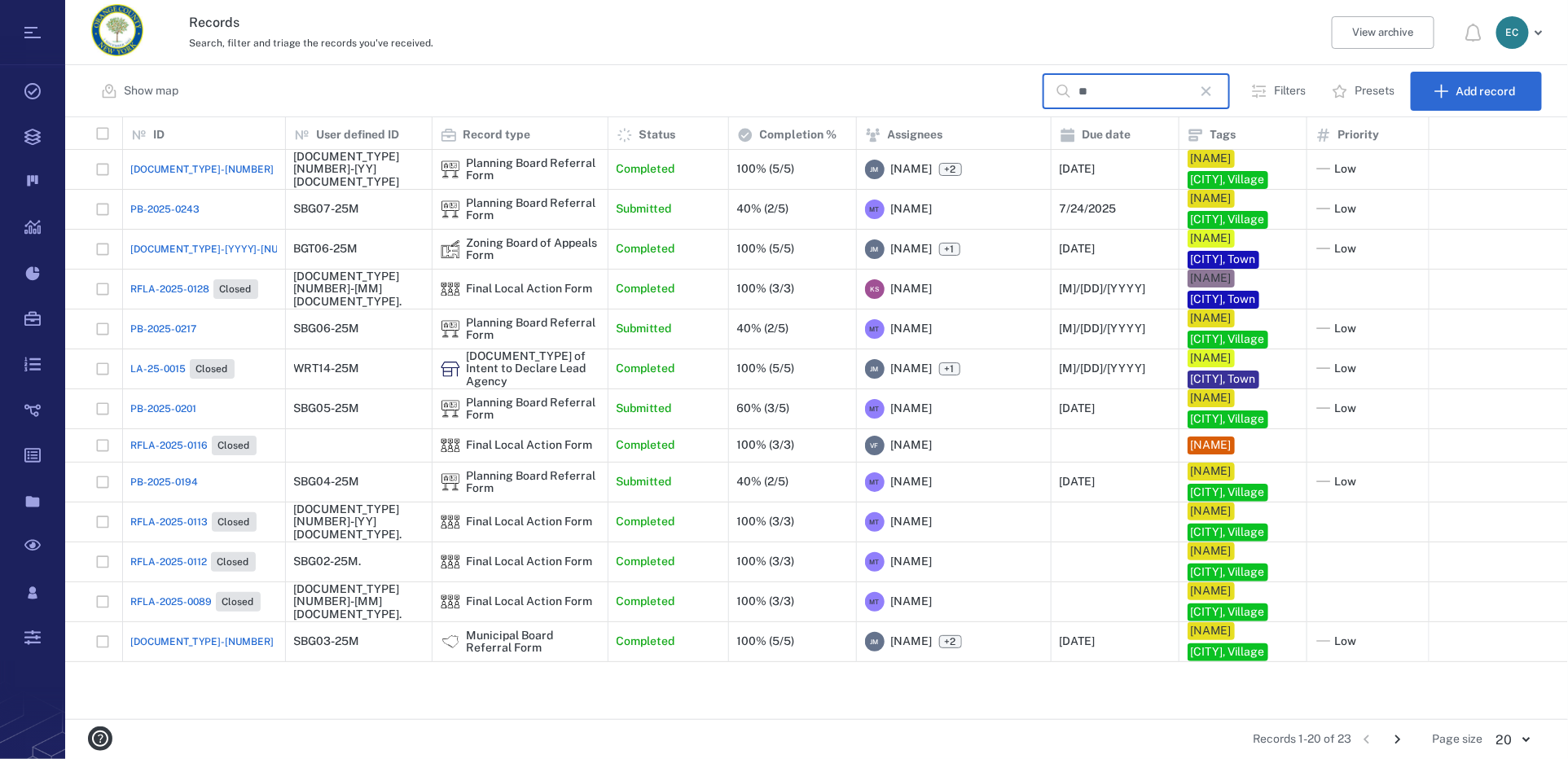 type on "**" 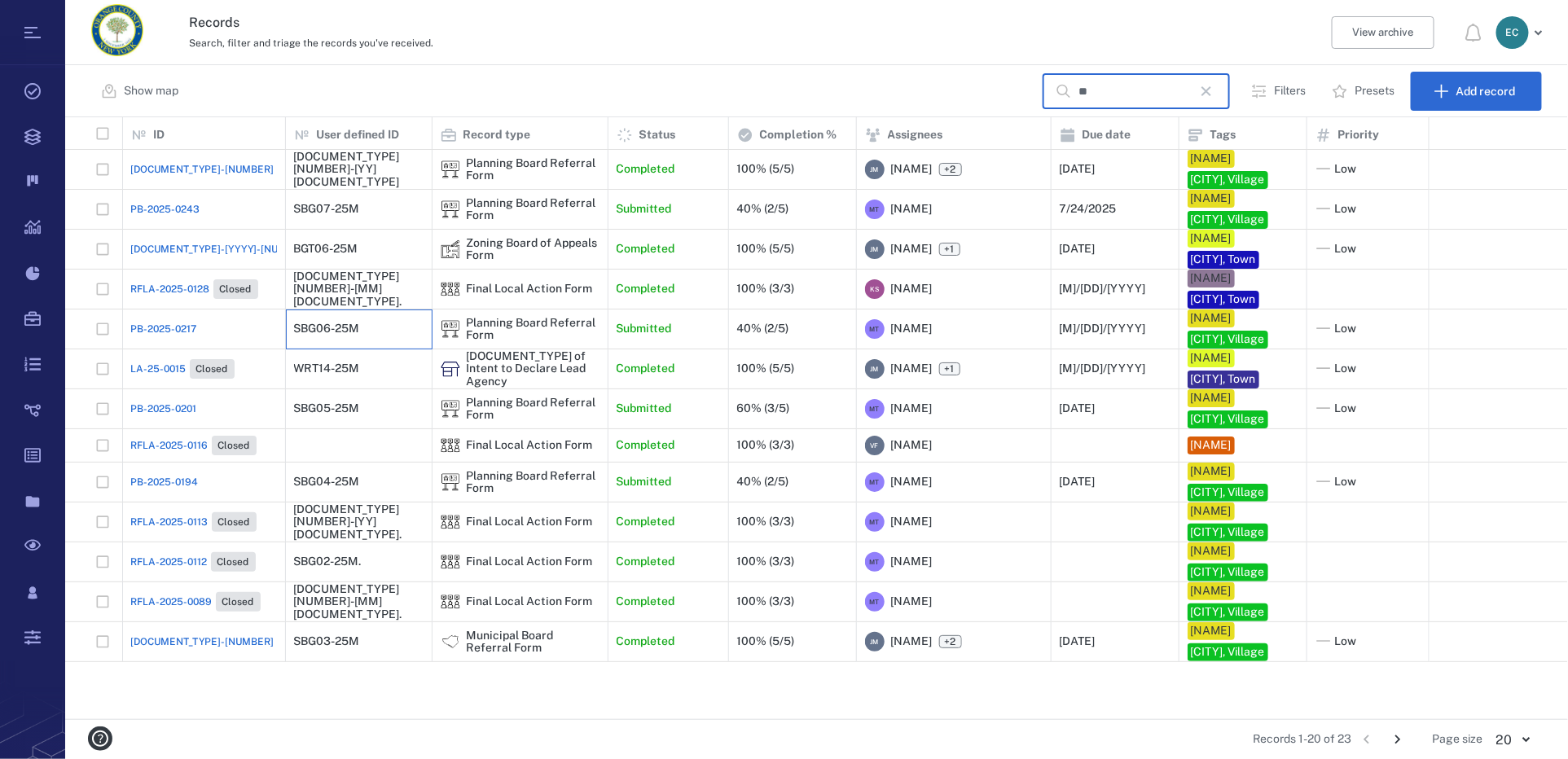 click on "SBG06-25M" at bounding box center (327, 328) 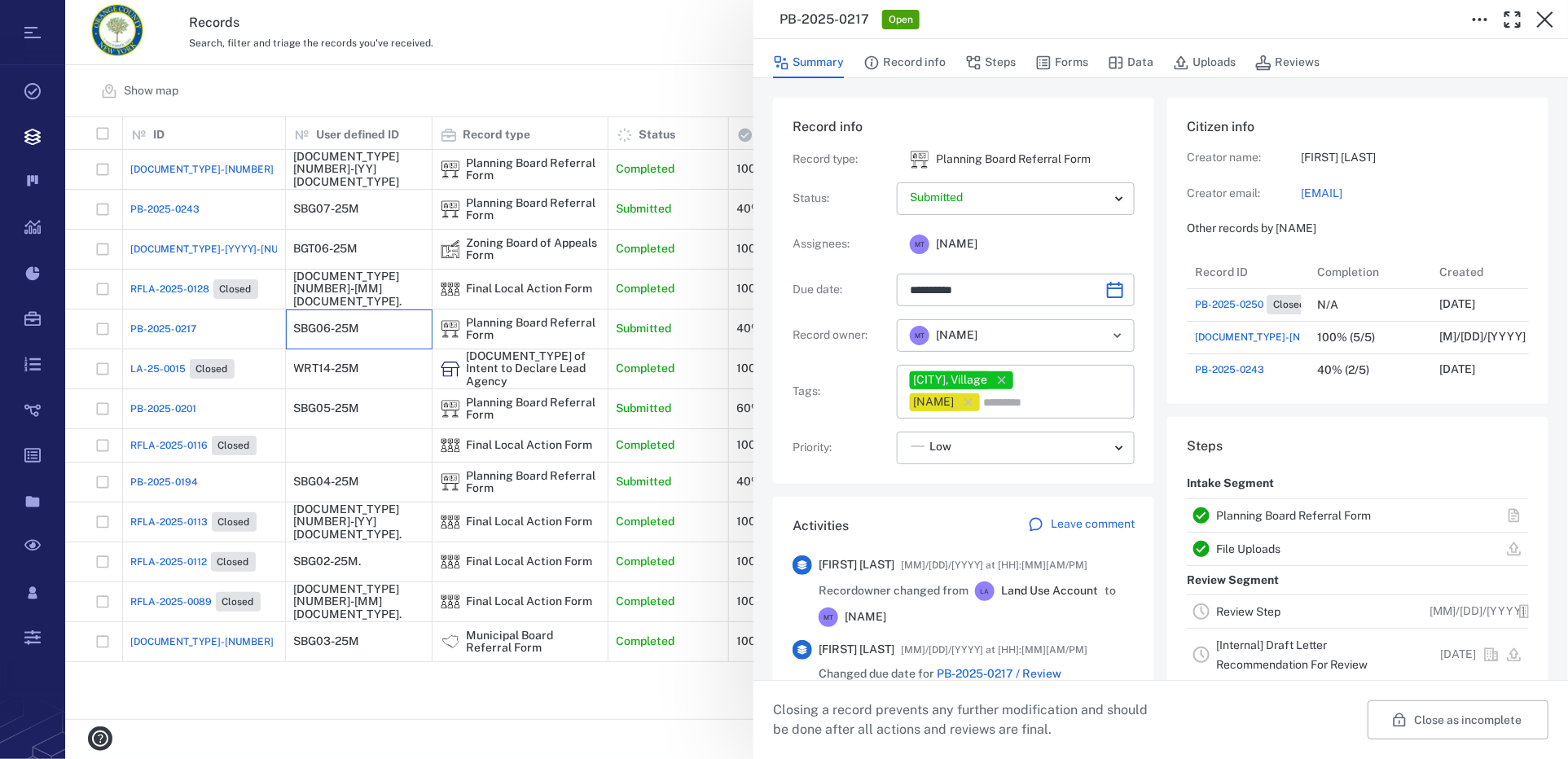 scroll, scrollTop: 586, scrollLeft: 310, axis: both 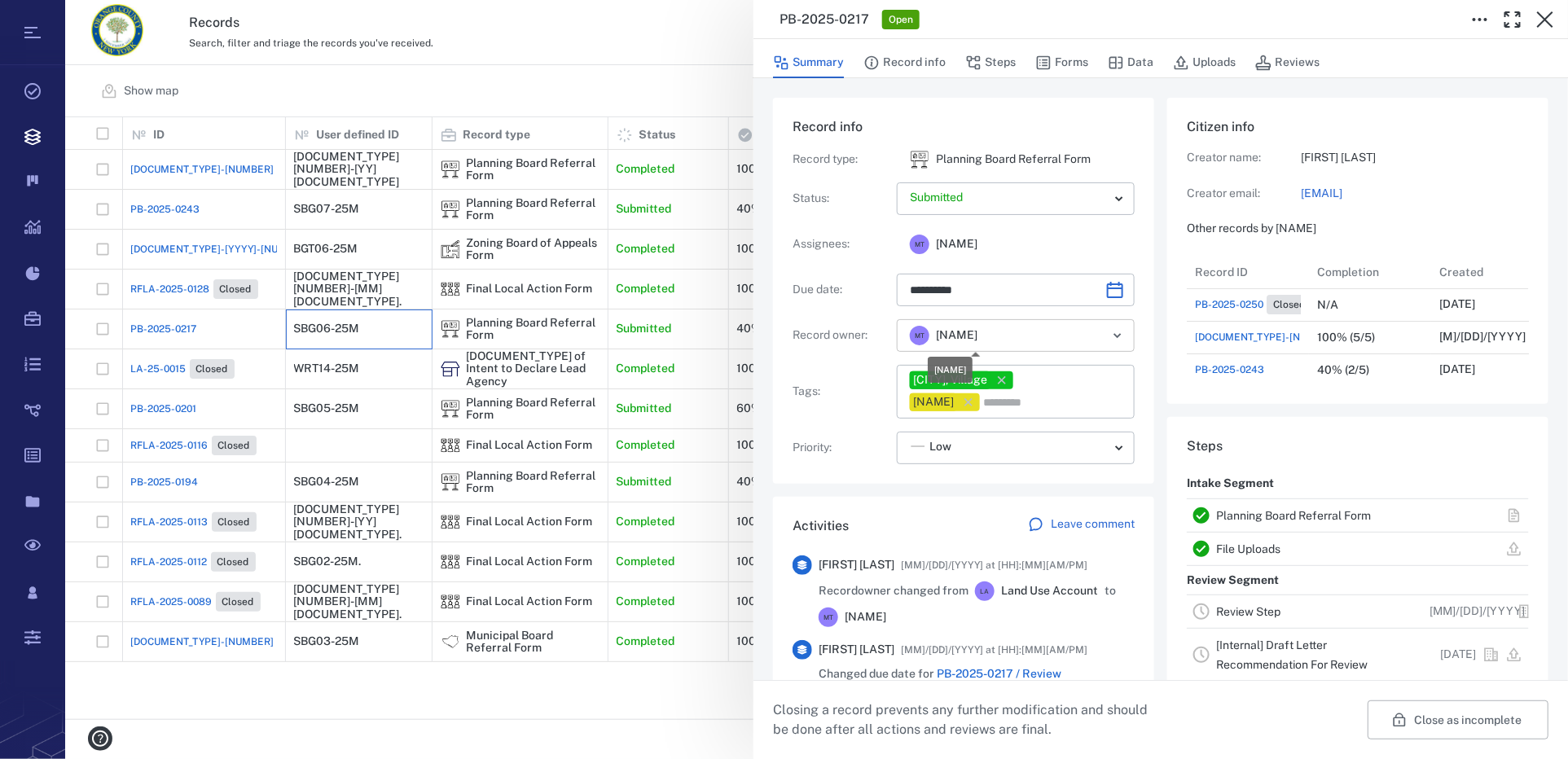 click on "[NAME]" at bounding box center (956, 336) 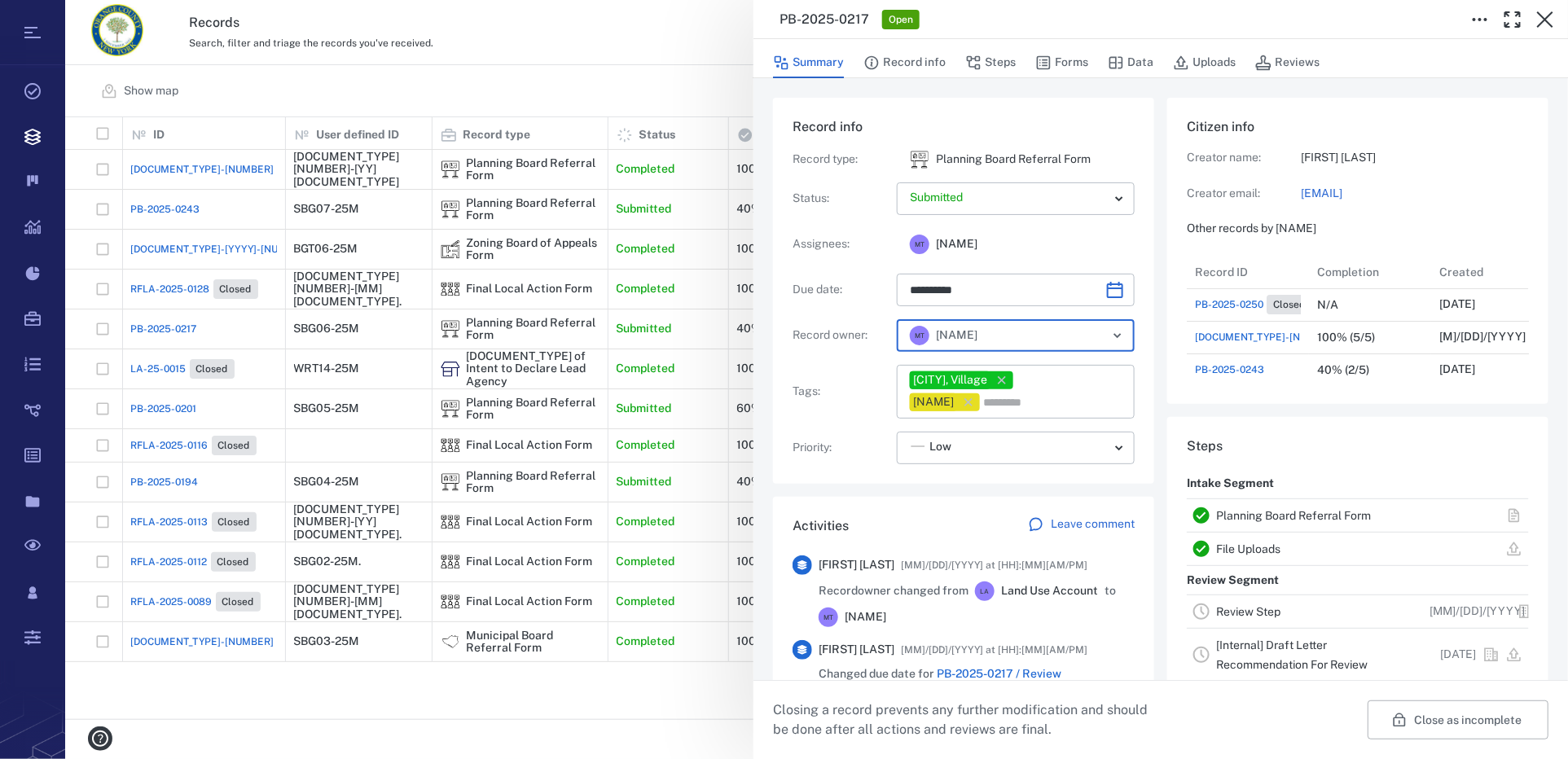 click 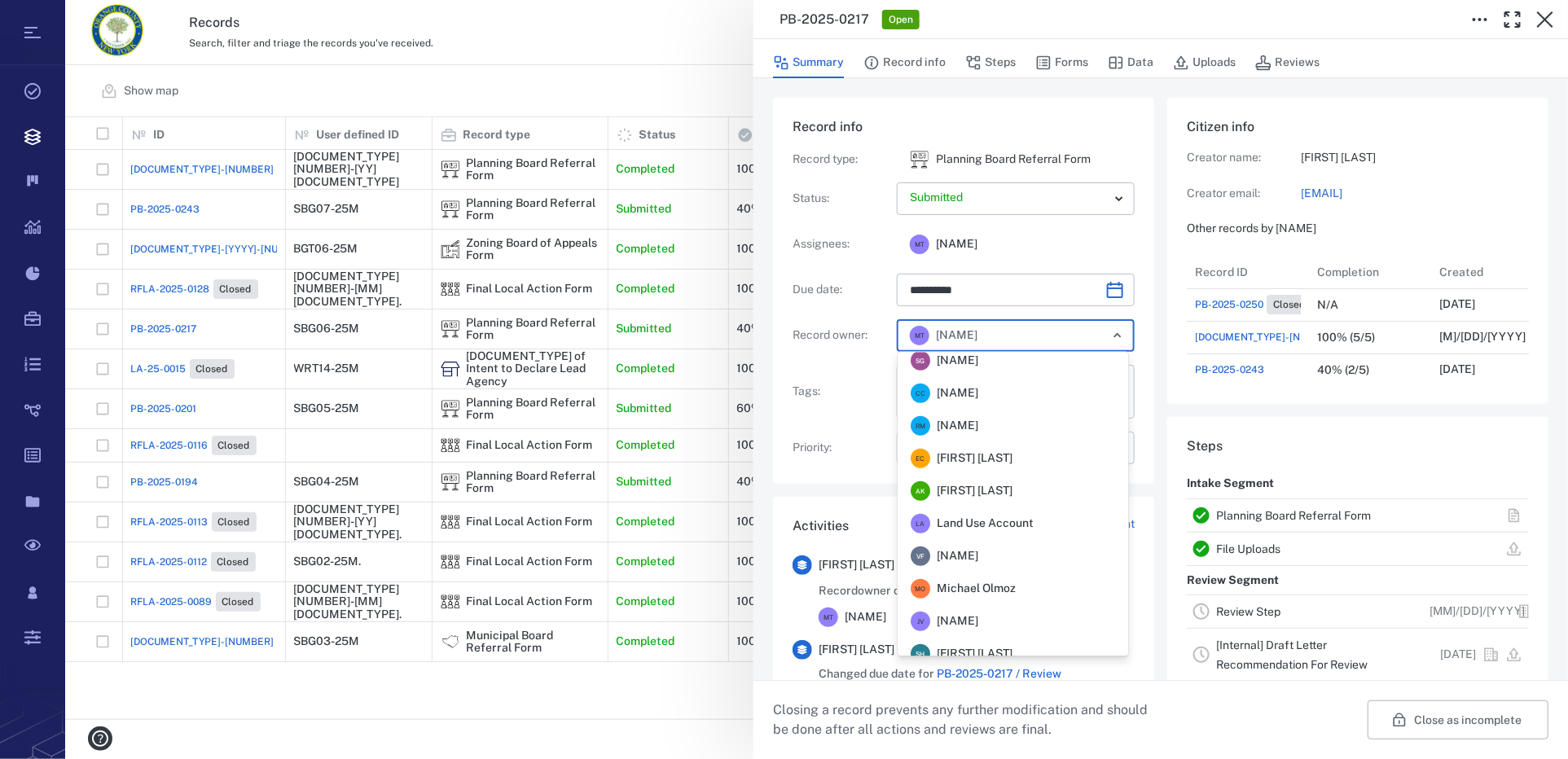 scroll, scrollTop: 445, scrollLeft: 0, axis: vertical 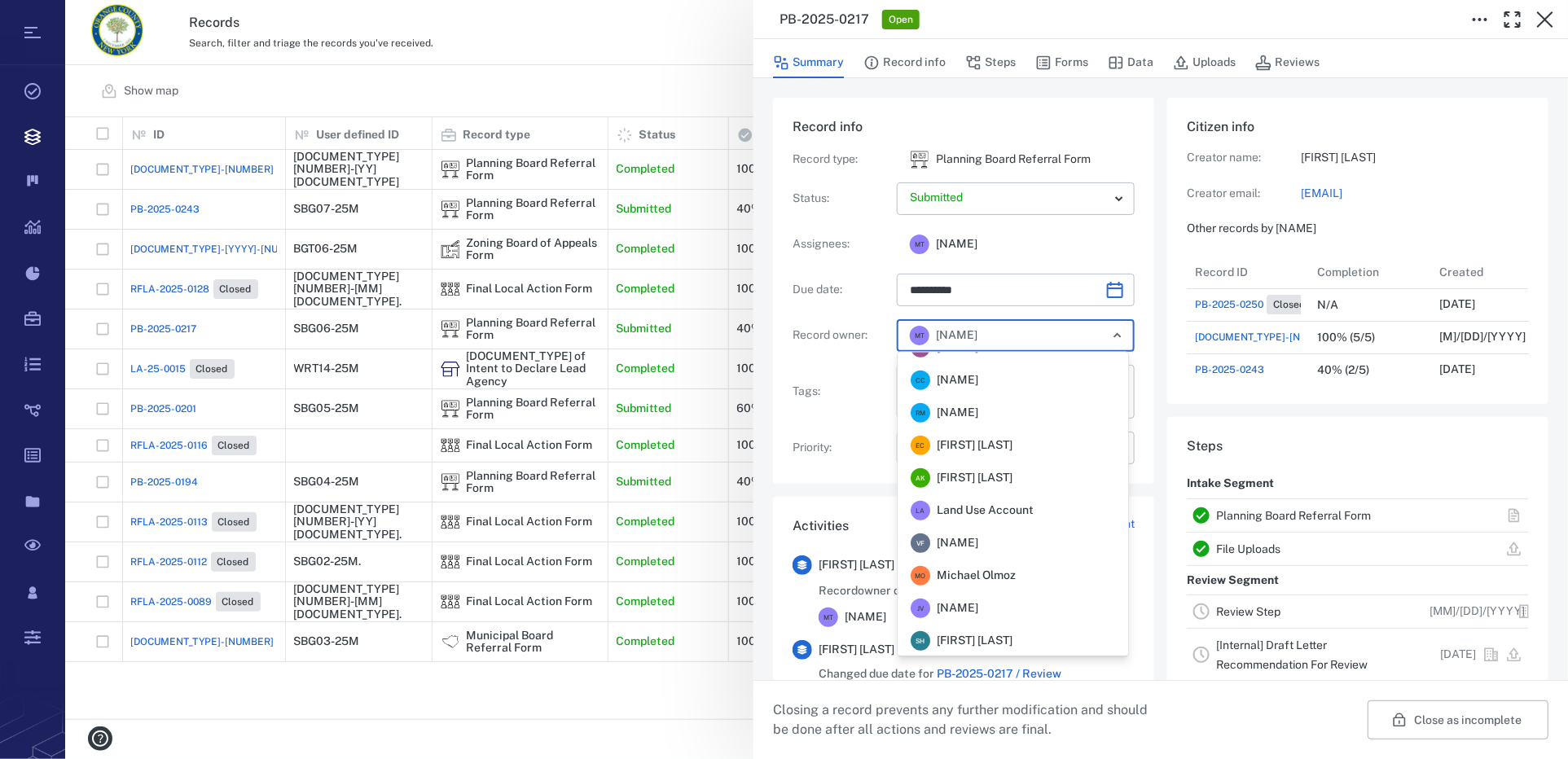 click on "[NAME]" at bounding box center [958, 543] 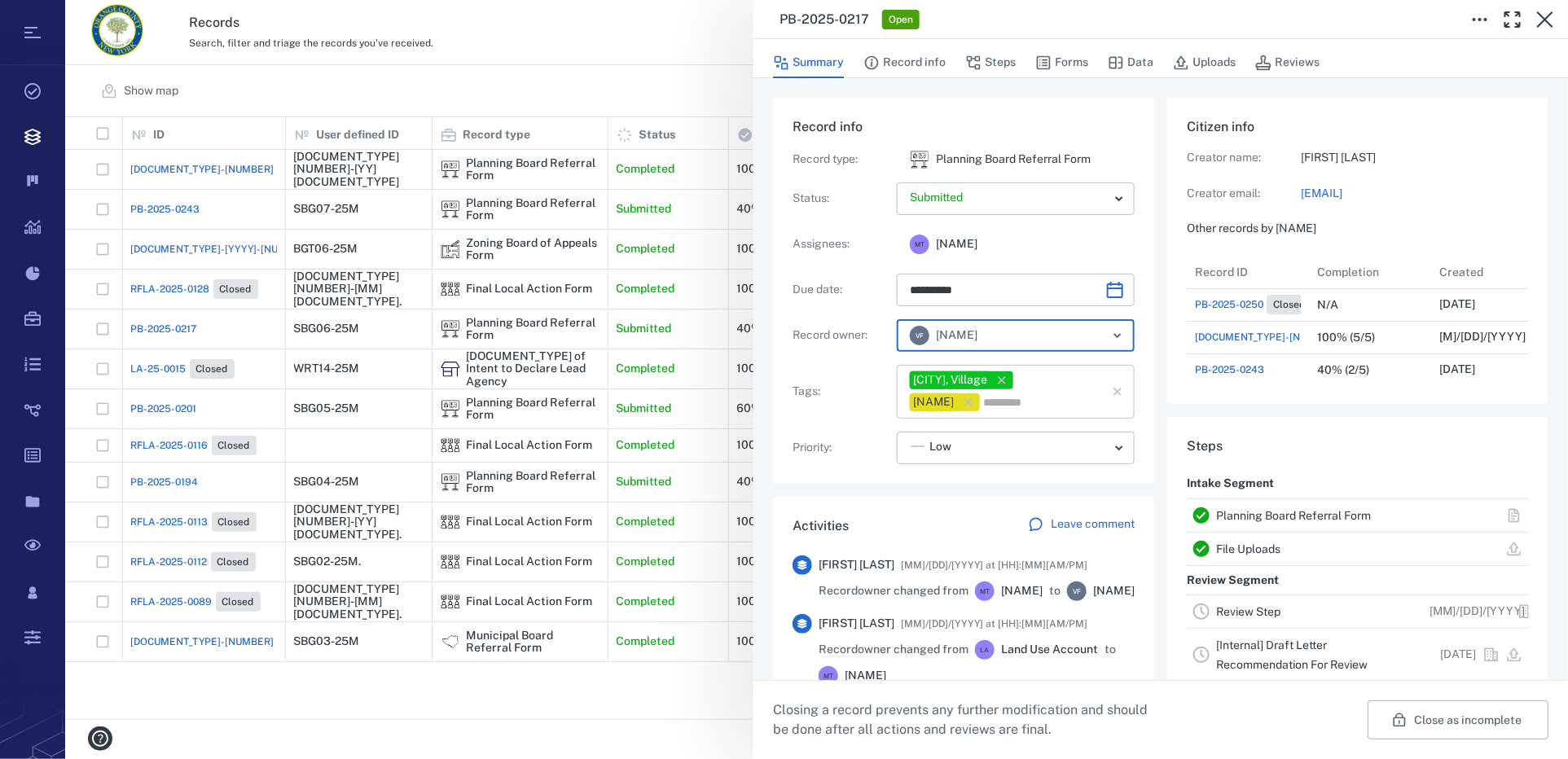 click 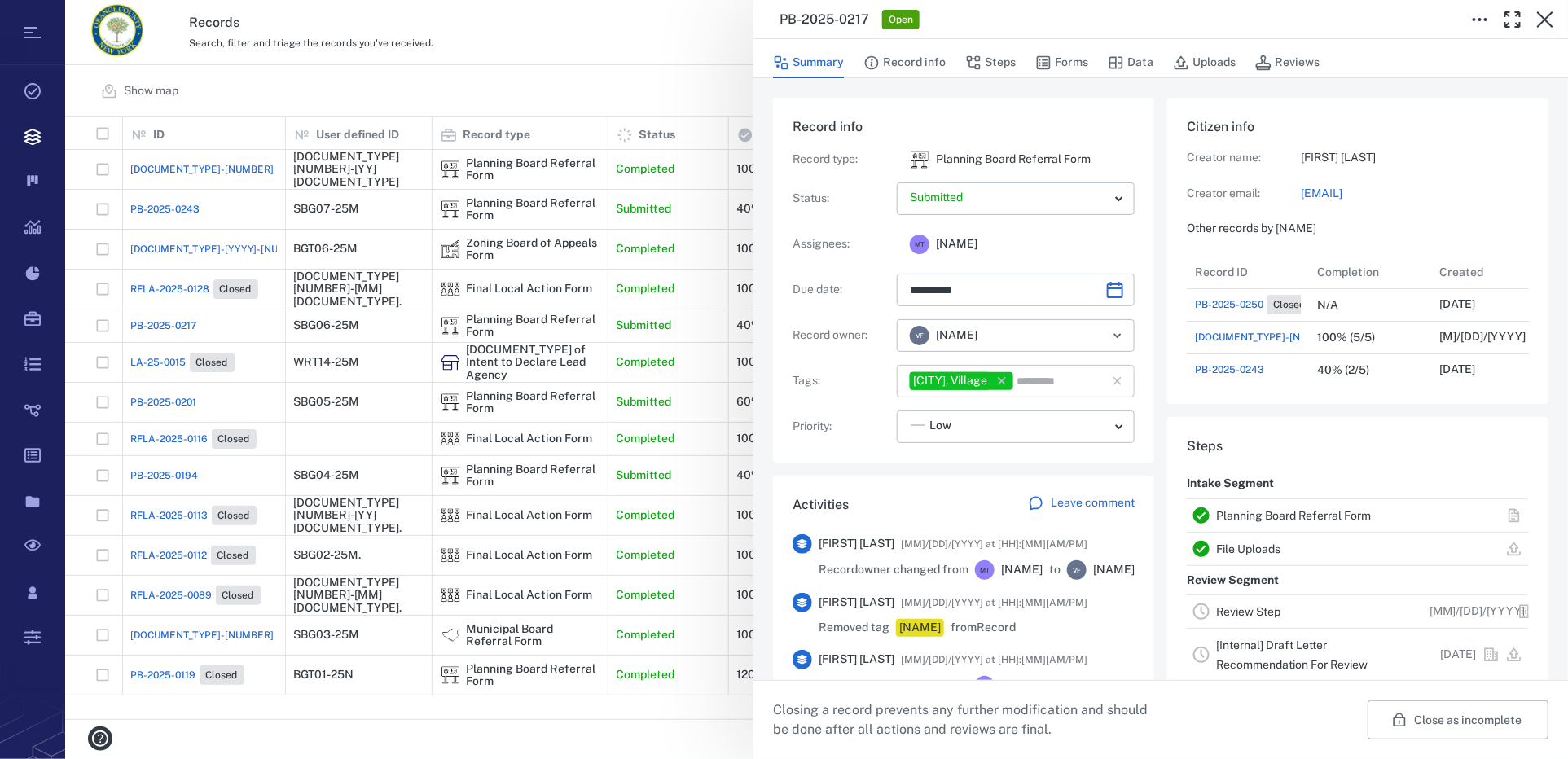 click at bounding box center [1050, 381] 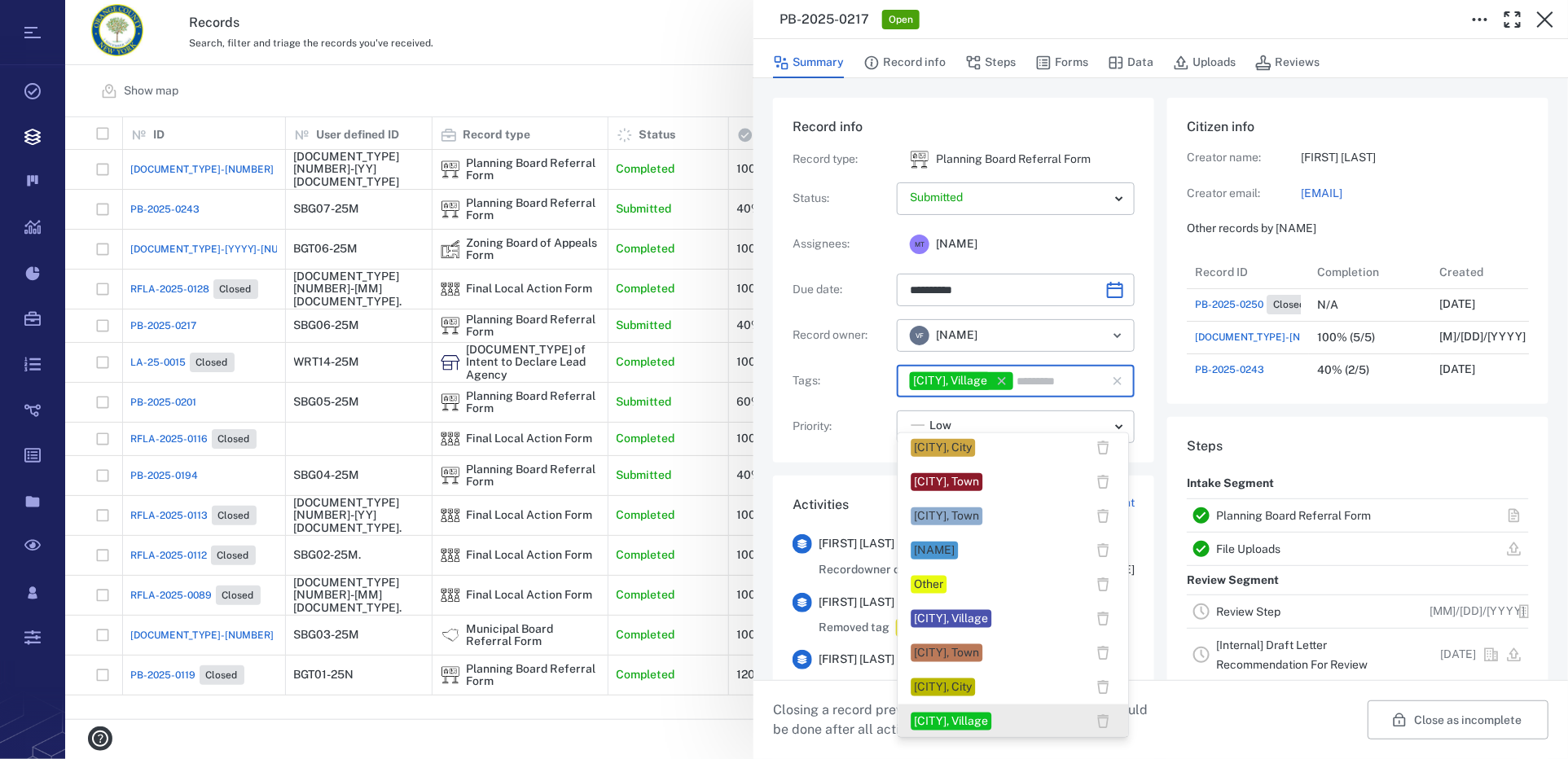 type on "*" 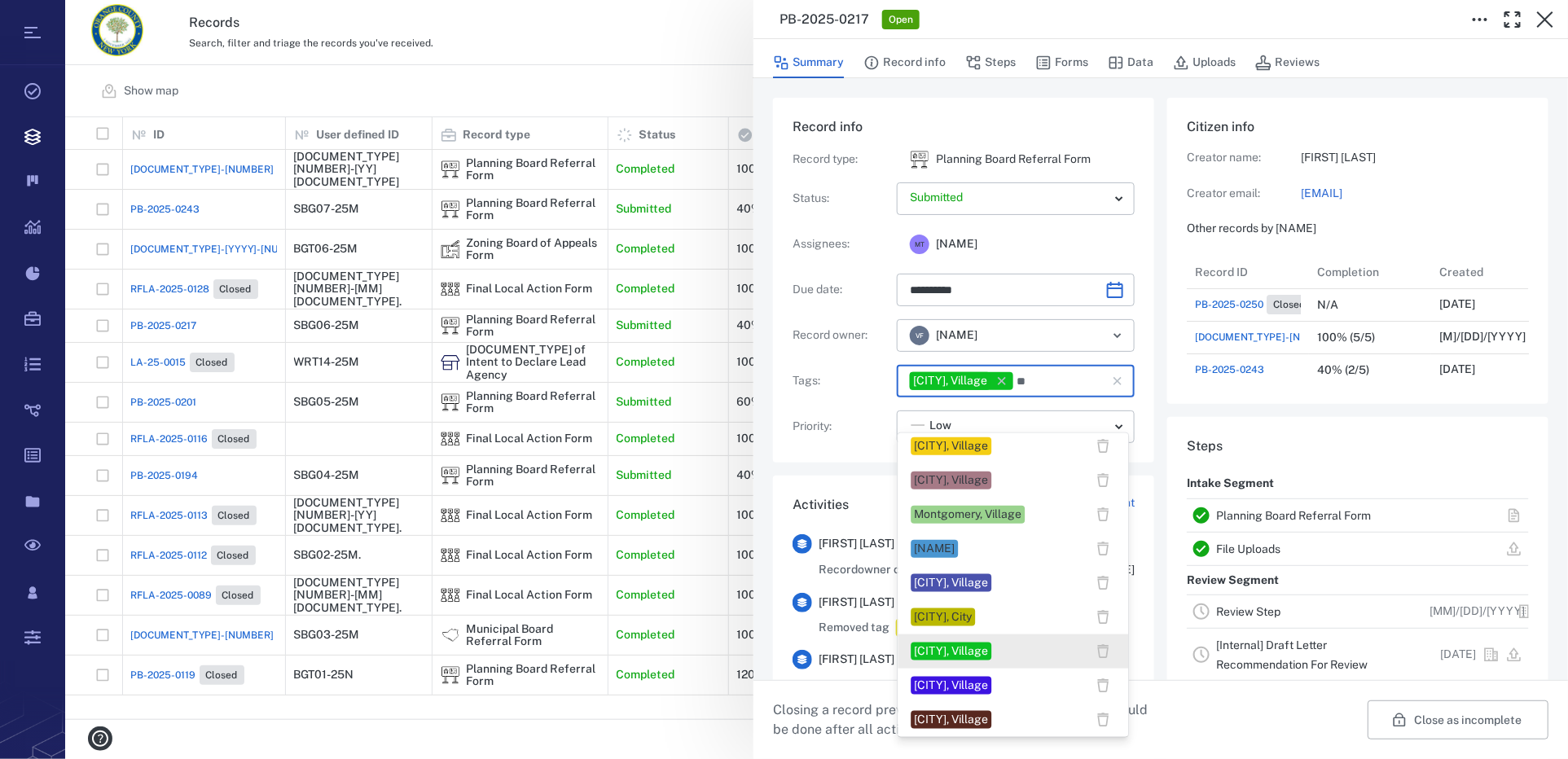 scroll, scrollTop: 0, scrollLeft: 0, axis: both 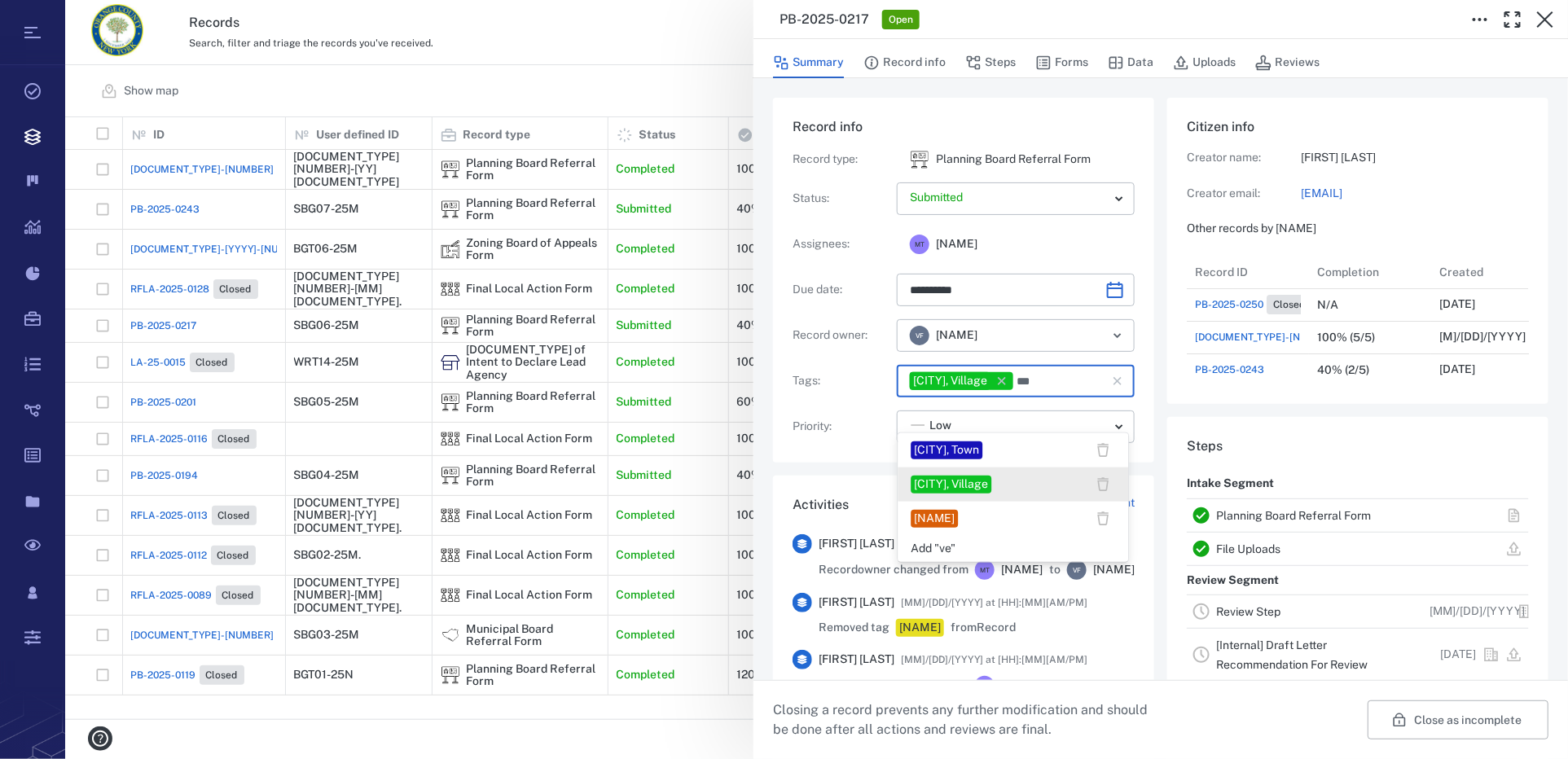 type on "****" 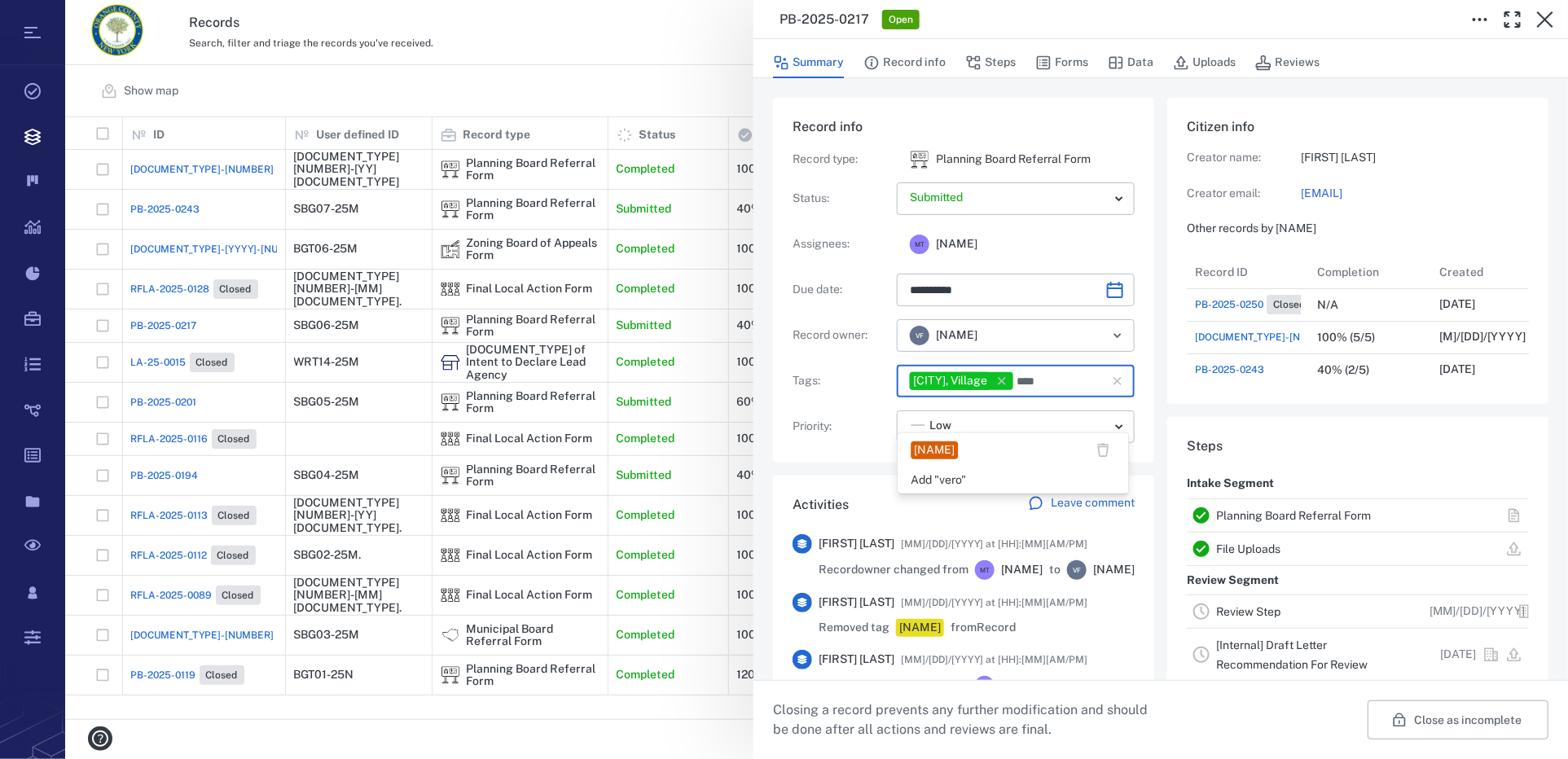 click on "[NAME]" at bounding box center [935, 450] 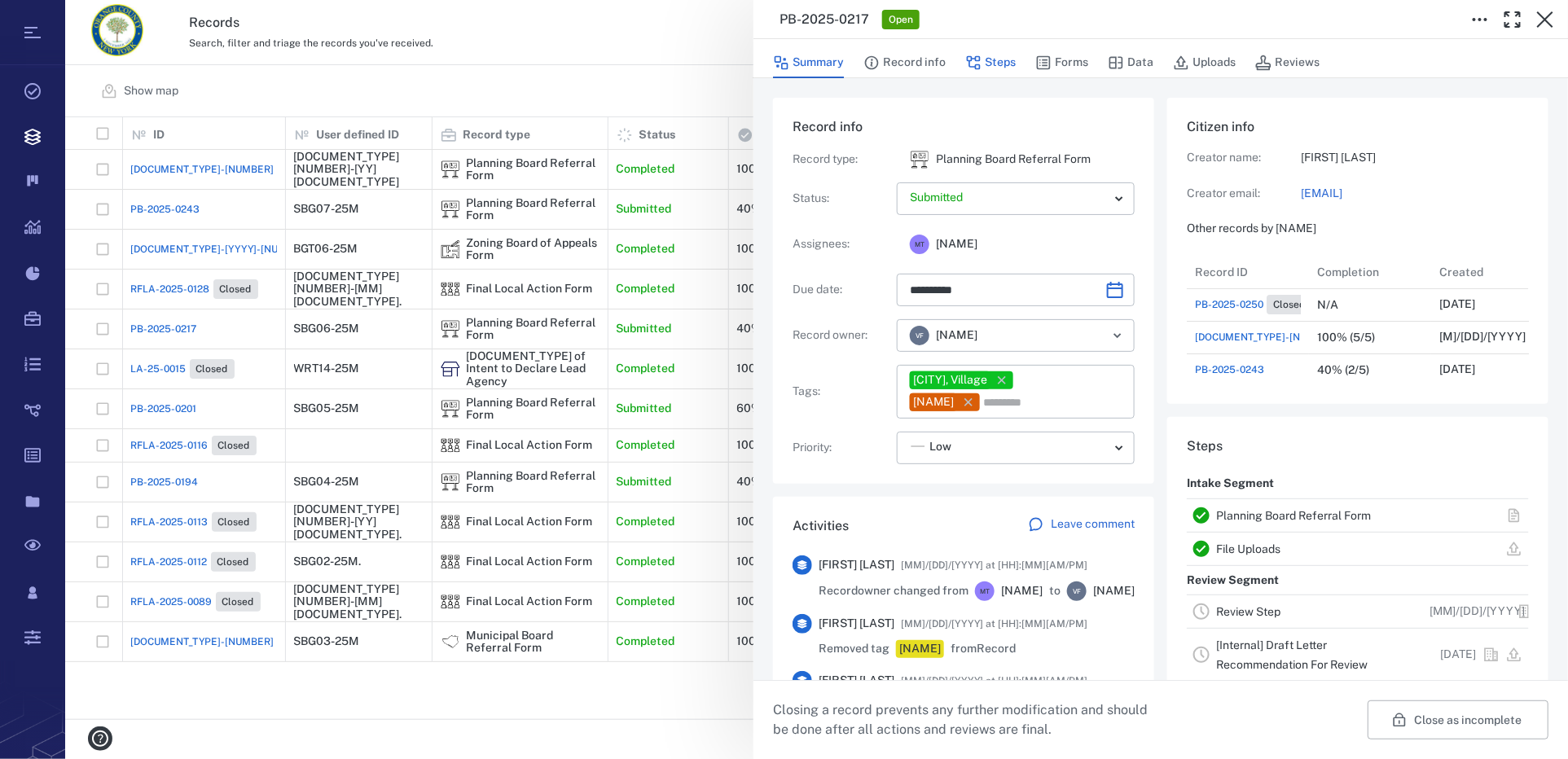 click on "Steps" at bounding box center [990, 63] 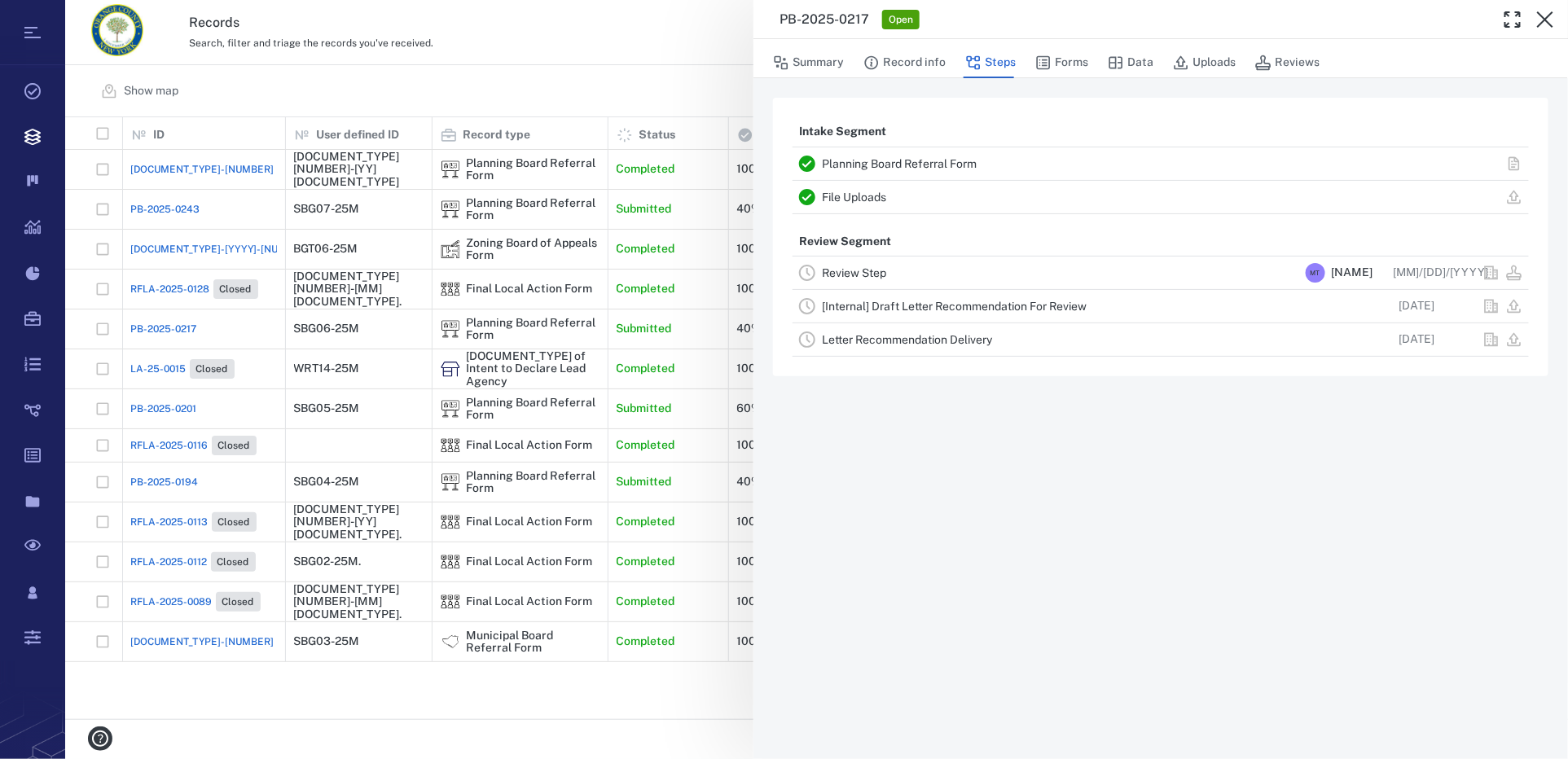 click on "Review Step" at bounding box center [854, 273] 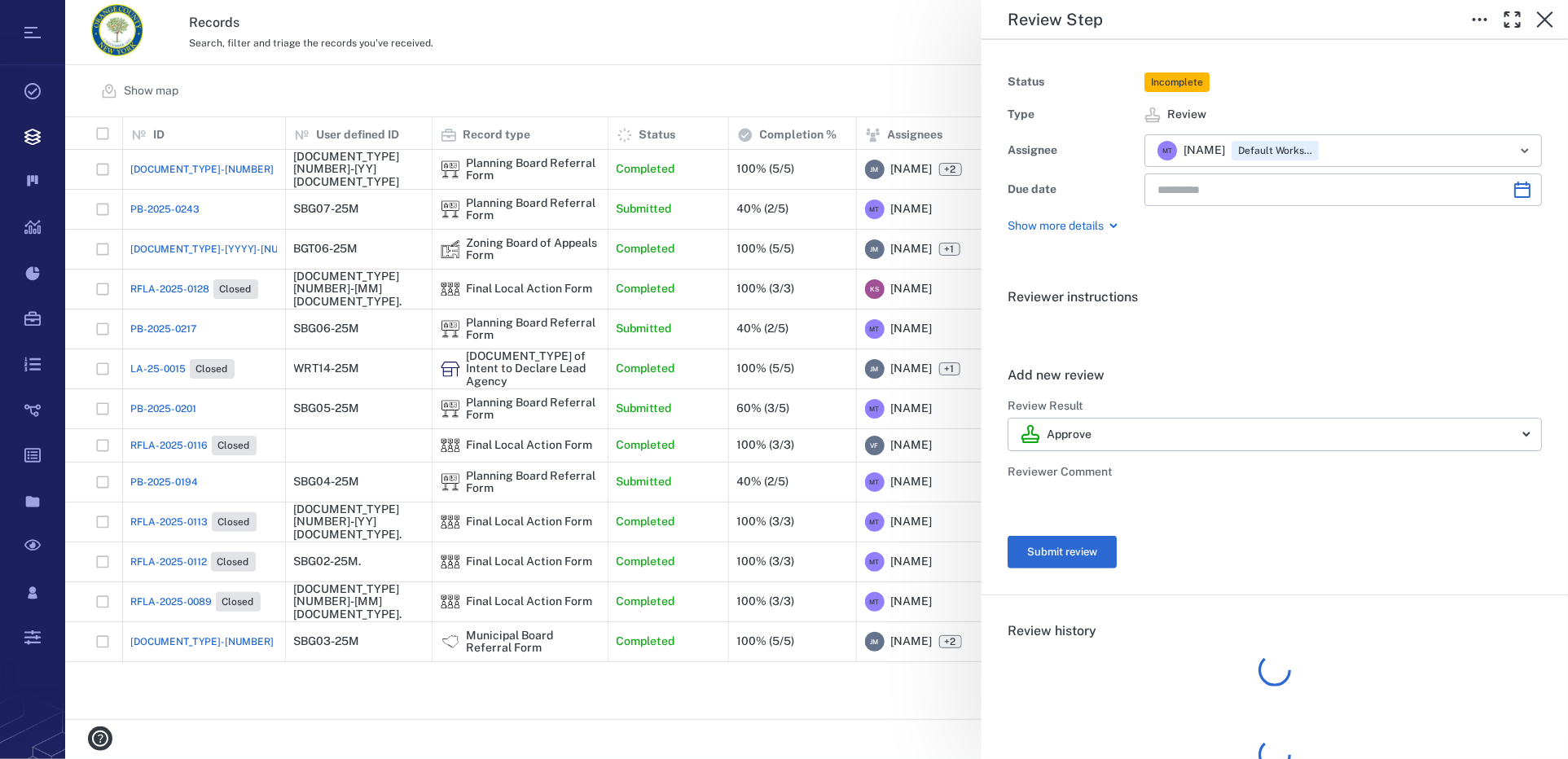 type on "**********" 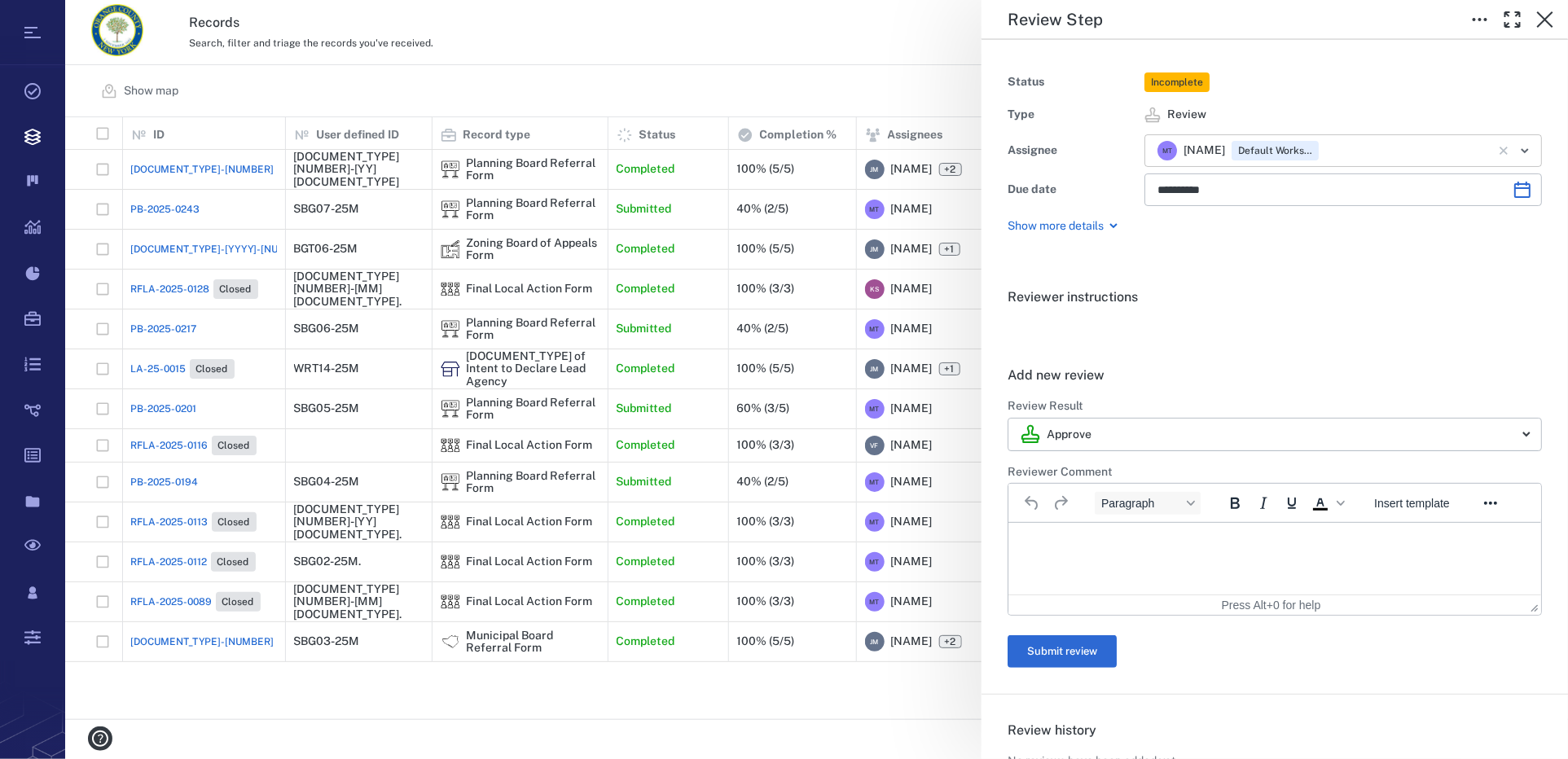 scroll, scrollTop: 0, scrollLeft: 0, axis: both 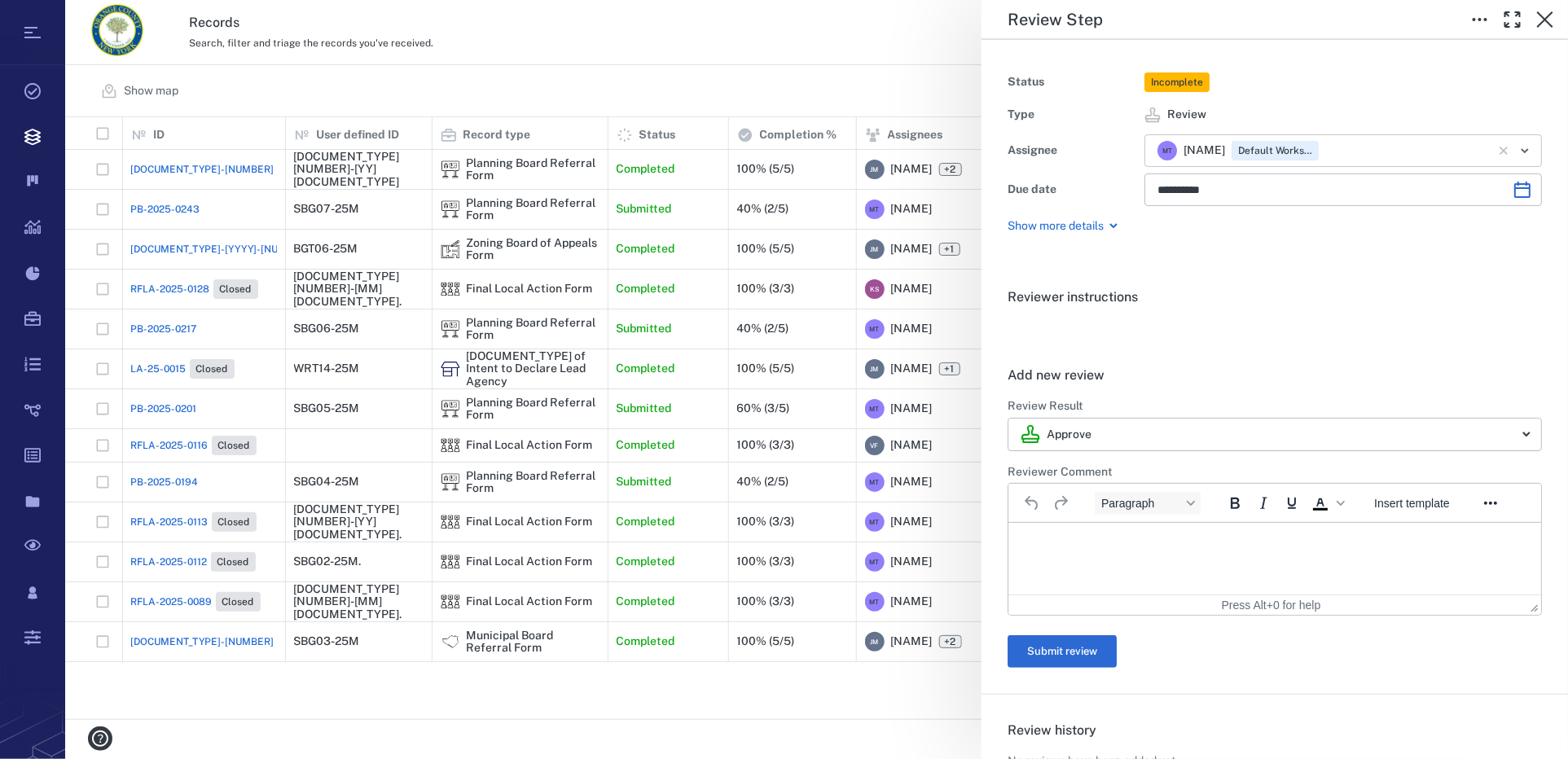 click at bounding box center [1407, 151] 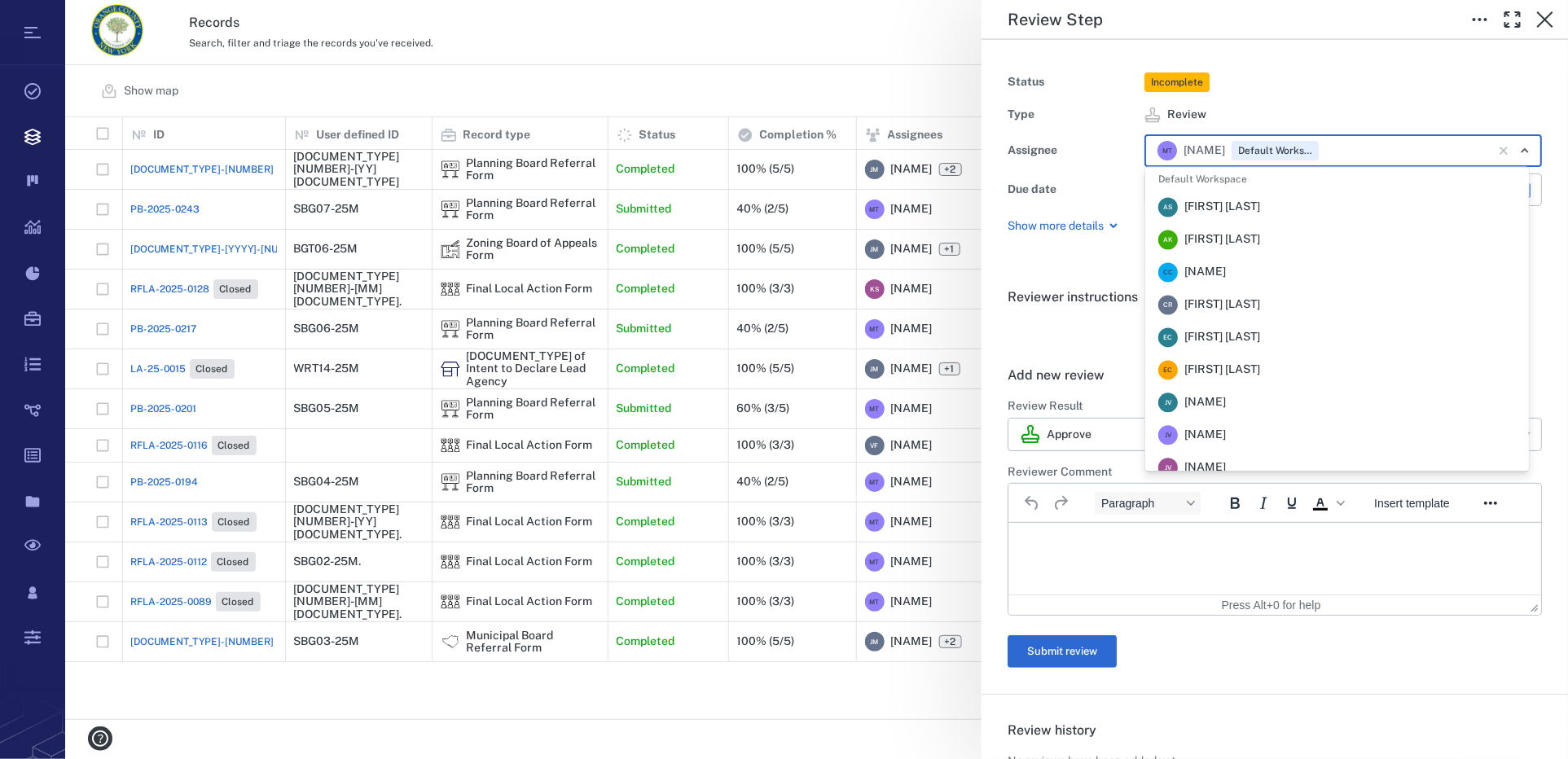 scroll, scrollTop: 175, scrollLeft: 0, axis: vertical 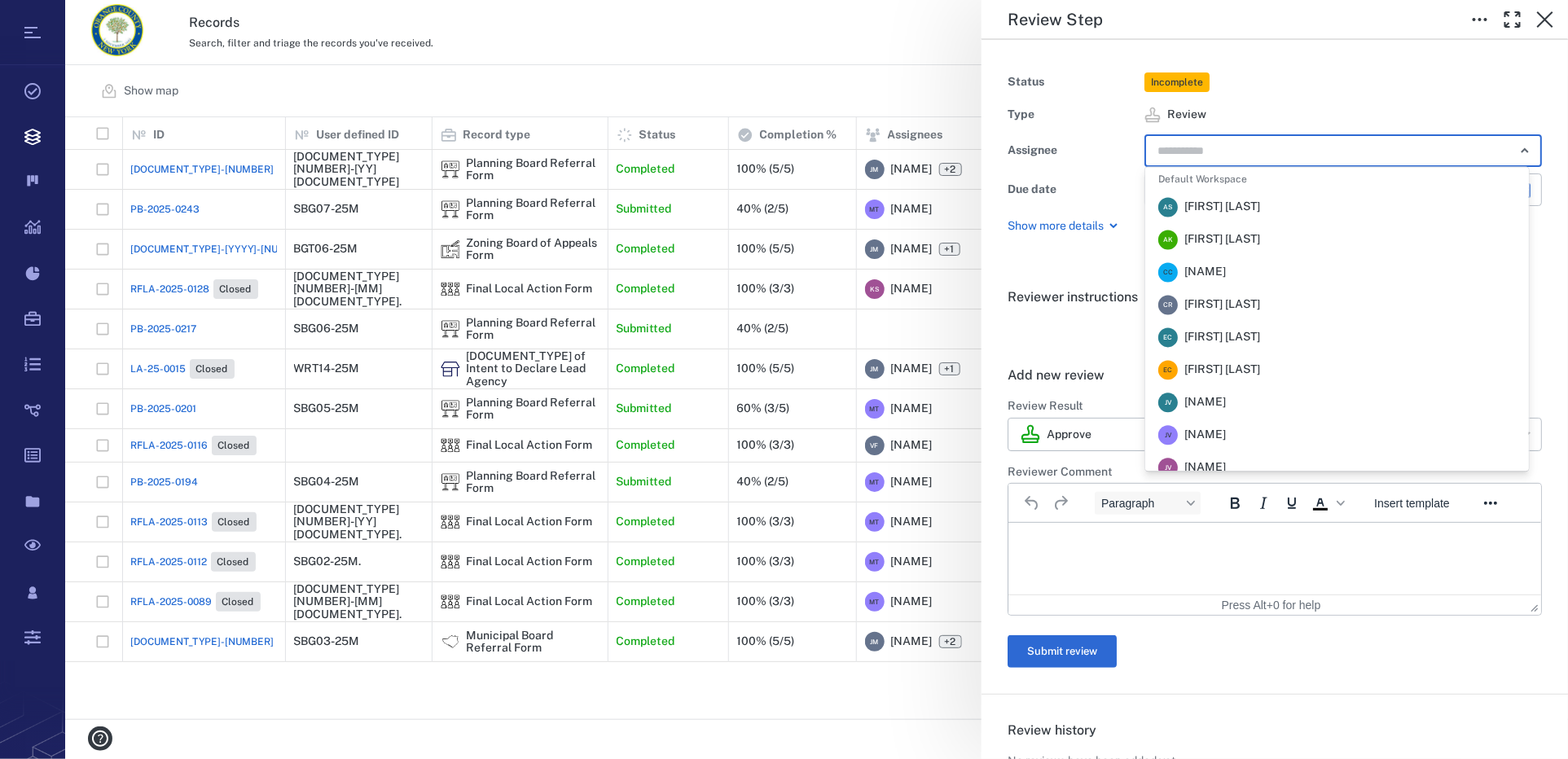 click at bounding box center [1324, 151] 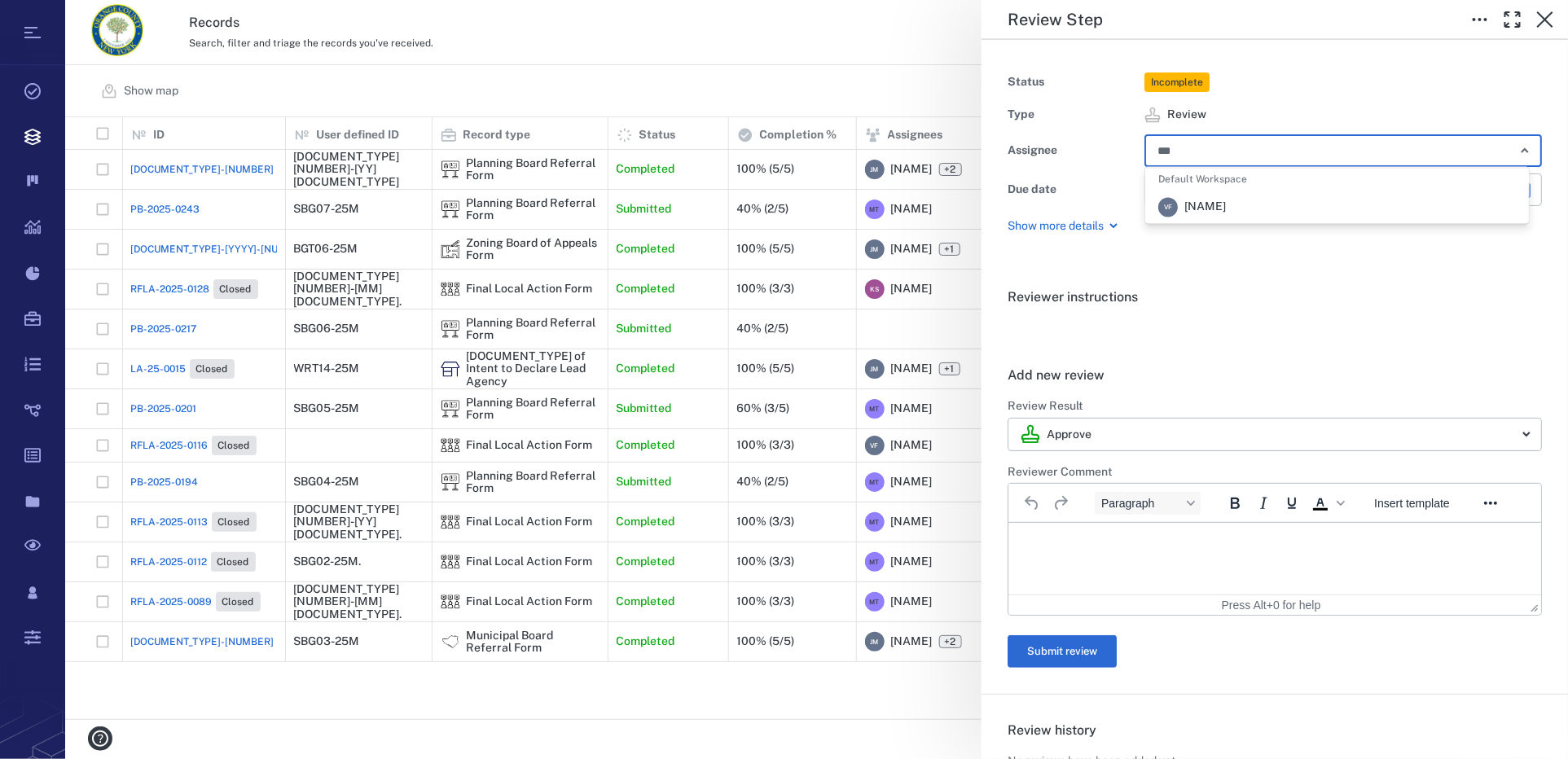 type on "****" 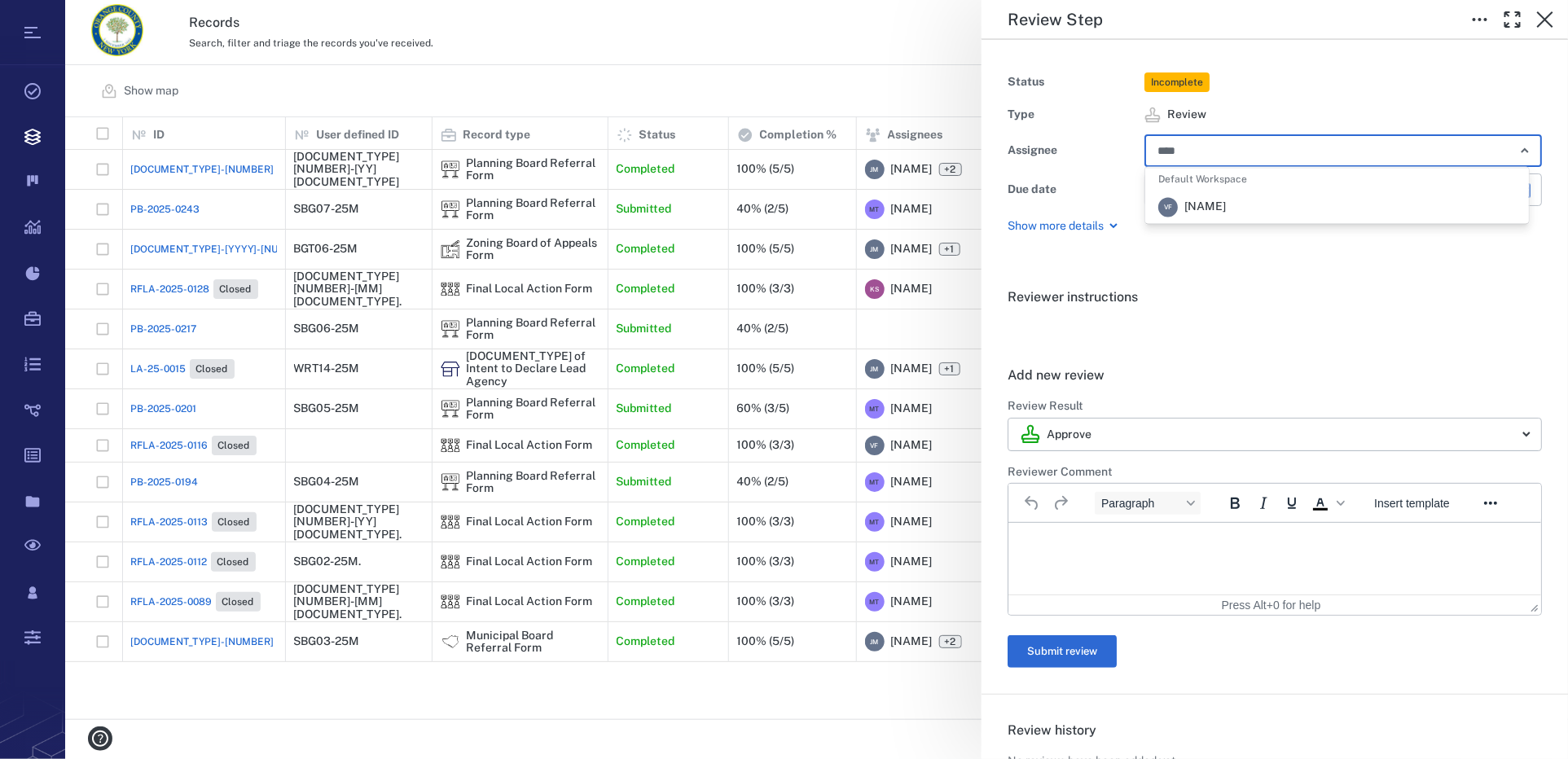 click on "[NAME]" at bounding box center [1205, 208] 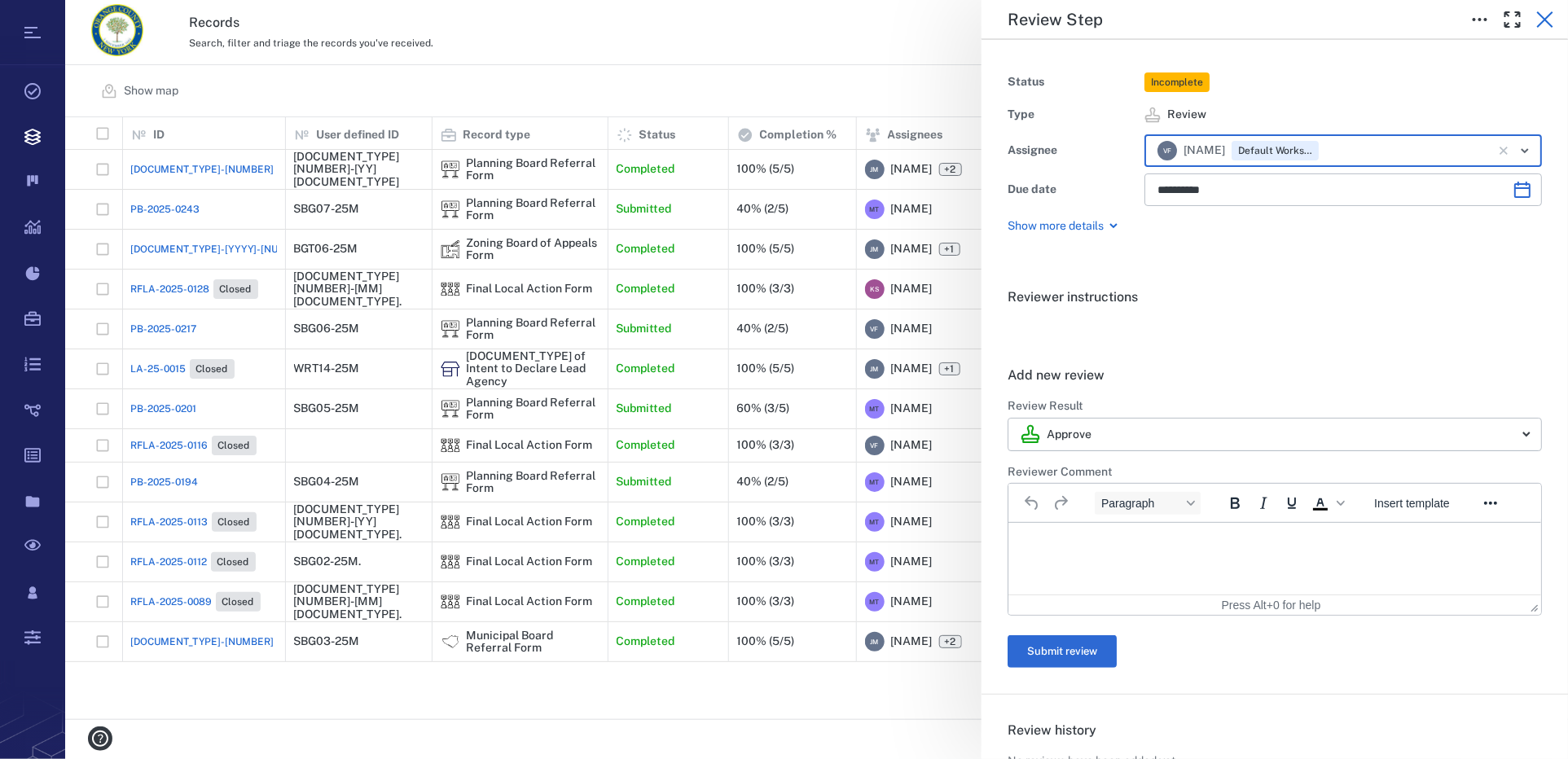 click 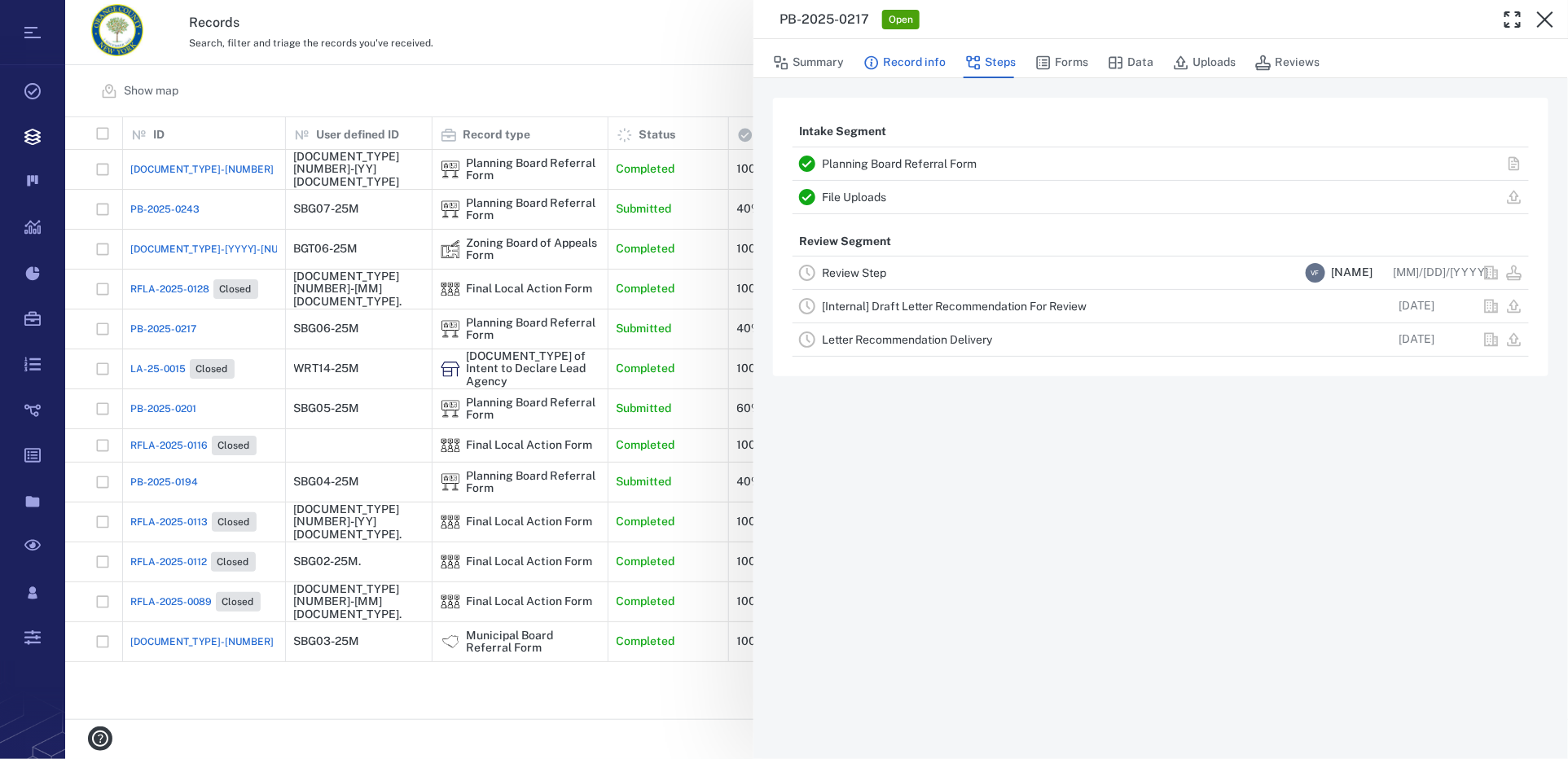 click on "Record info" at bounding box center [904, 63] 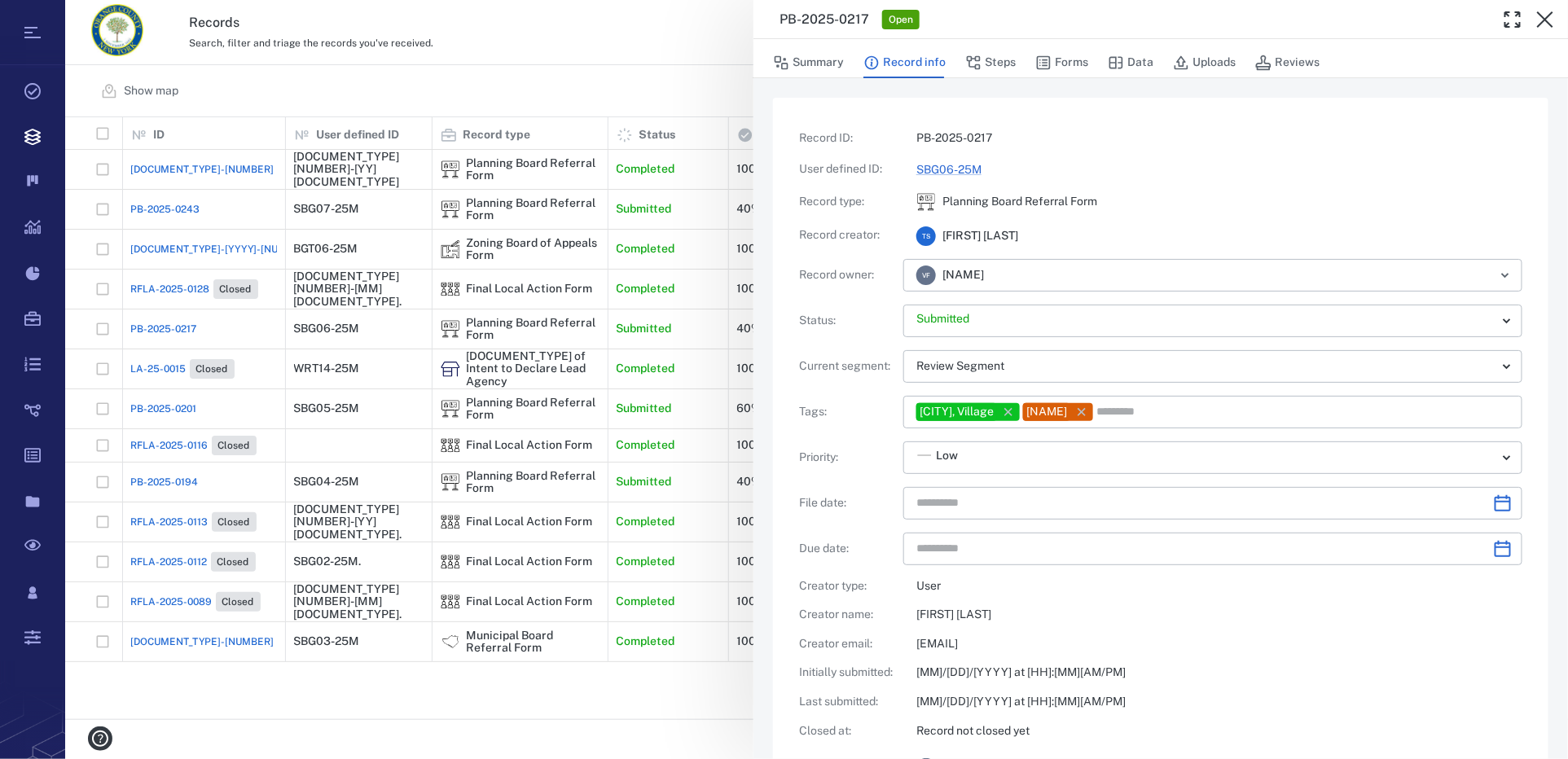 type on "**********" 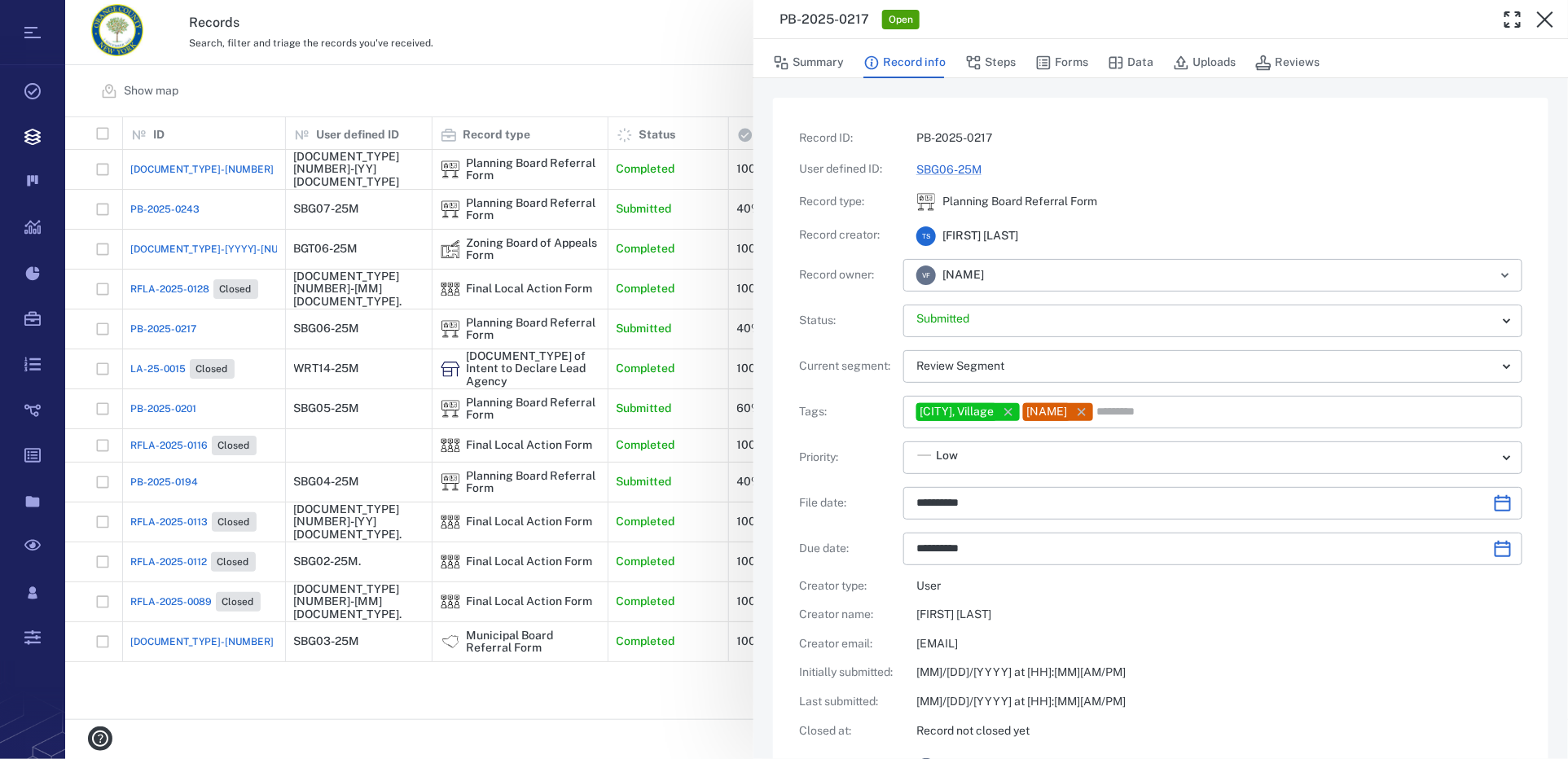 scroll, scrollTop: 0, scrollLeft: 0, axis: both 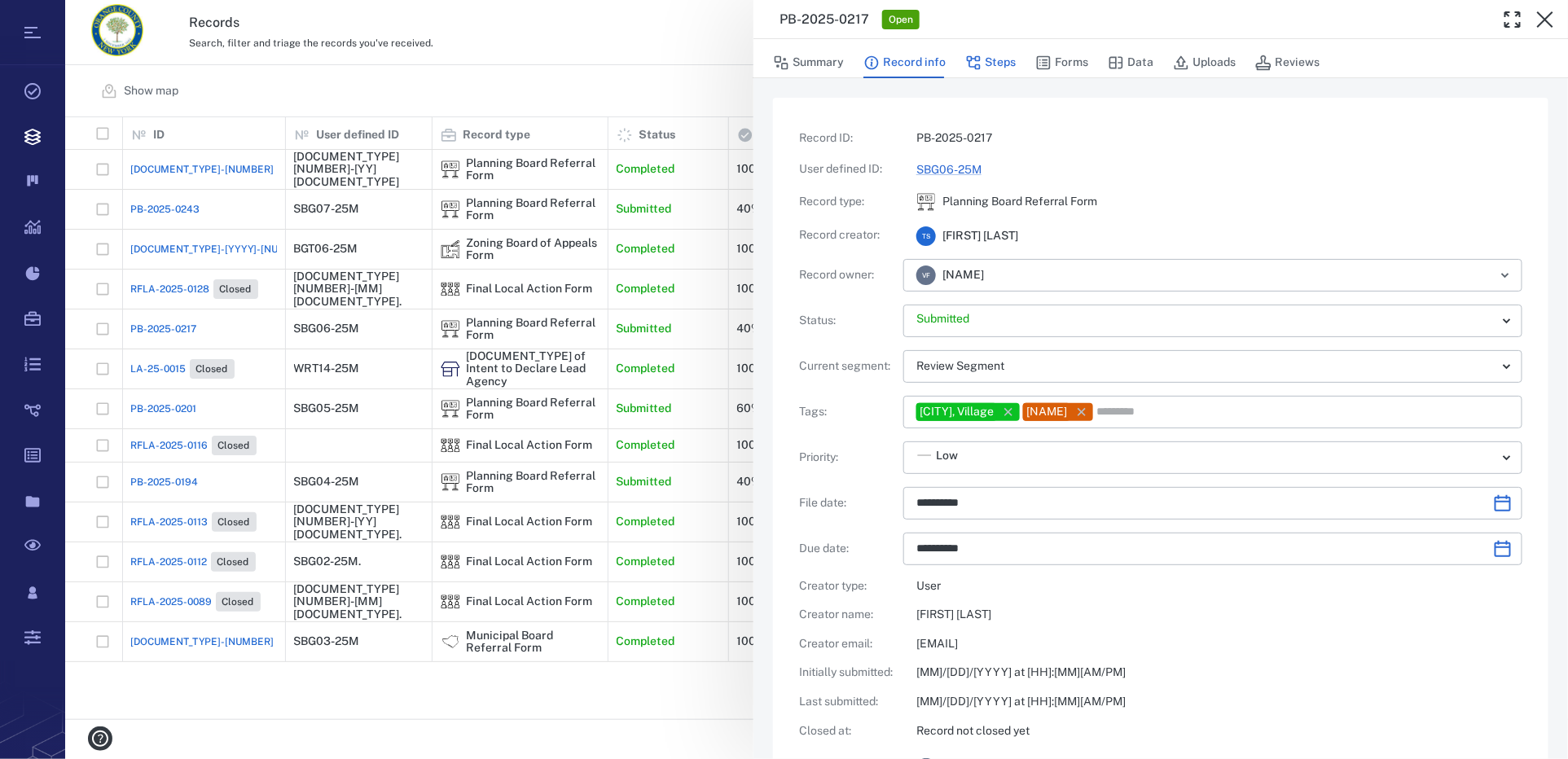 click on "Steps" at bounding box center [990, 63] 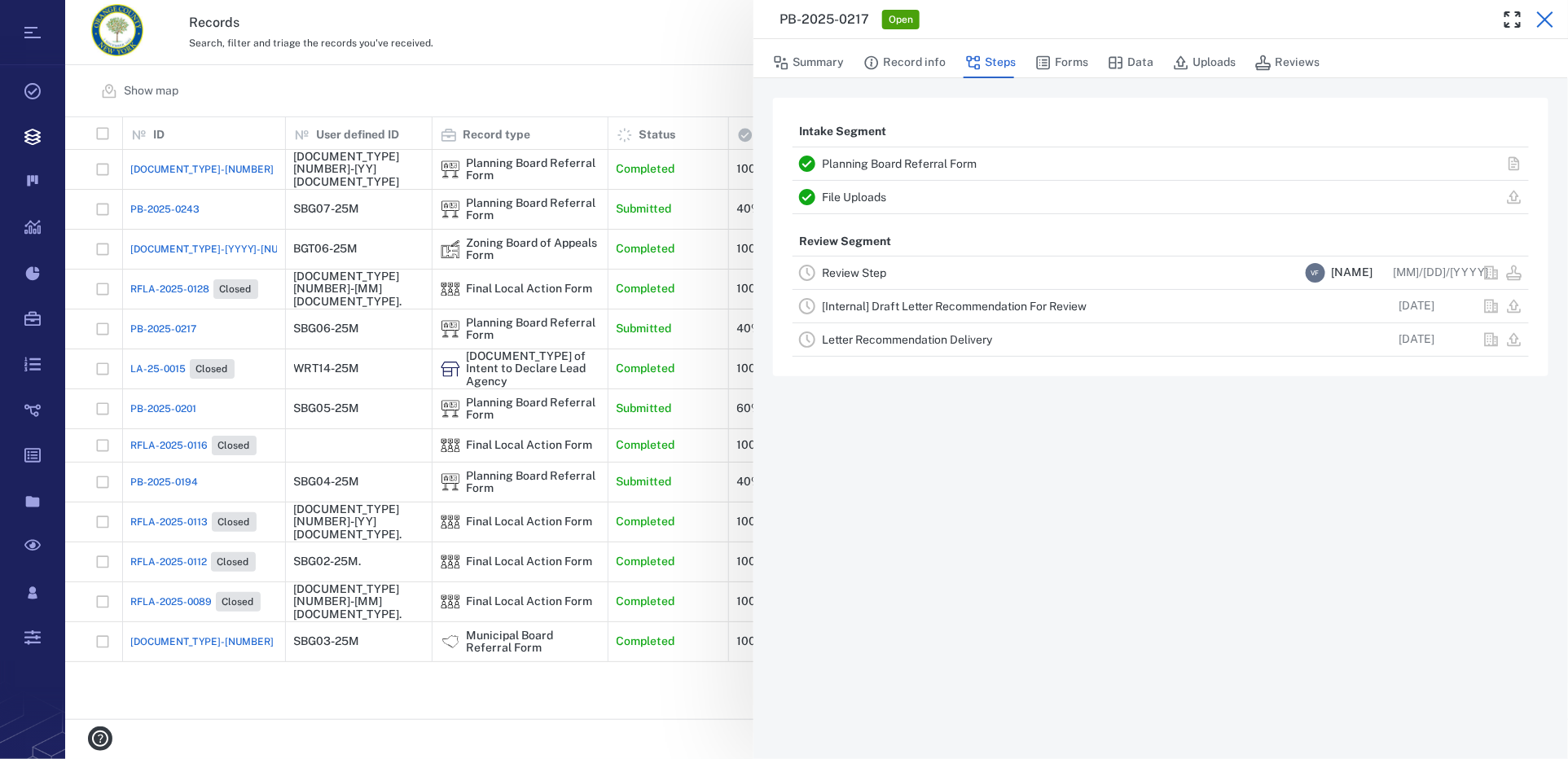 click 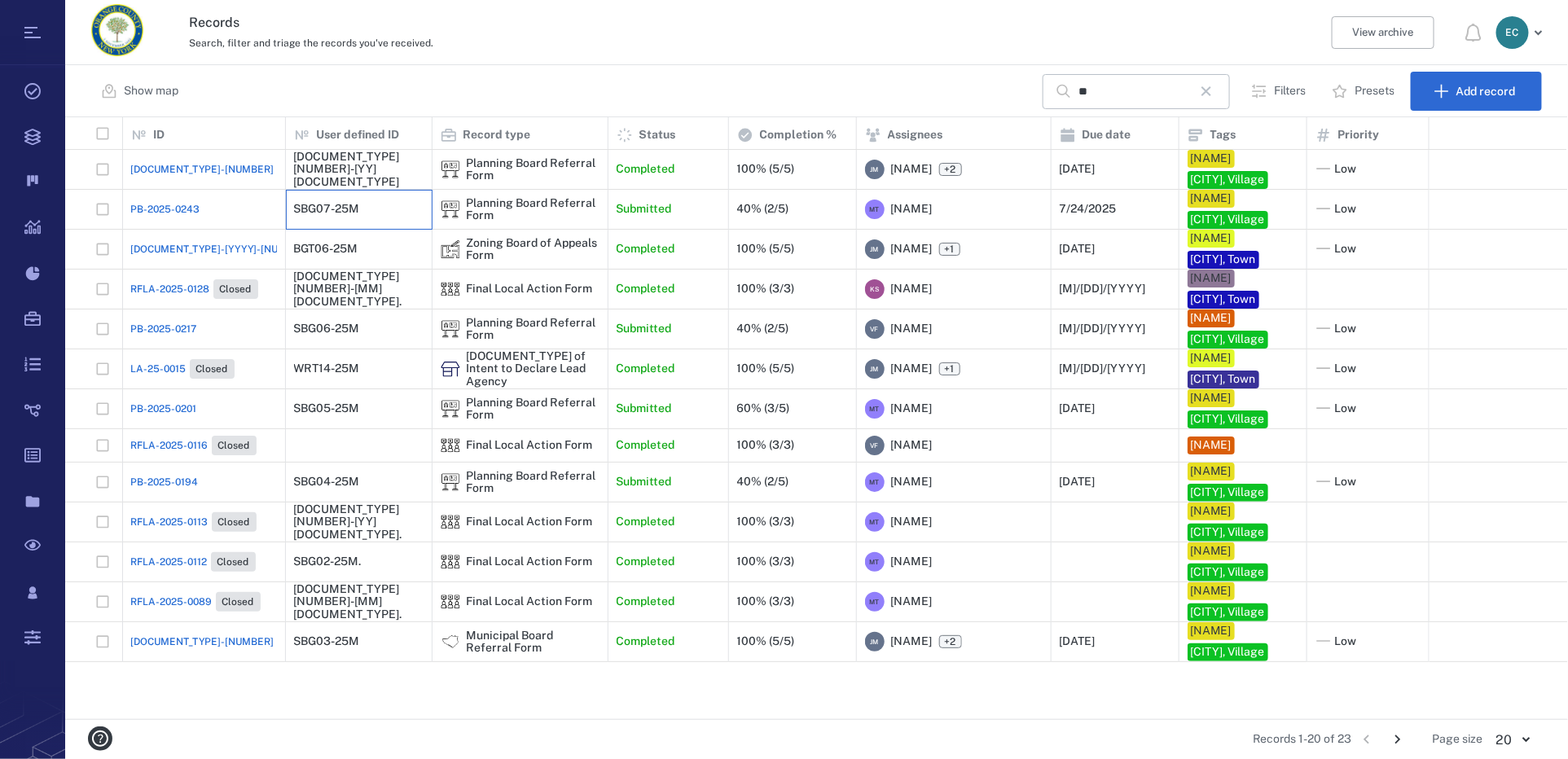 click on "SBG07-25M" at bounding box center (327, 208) 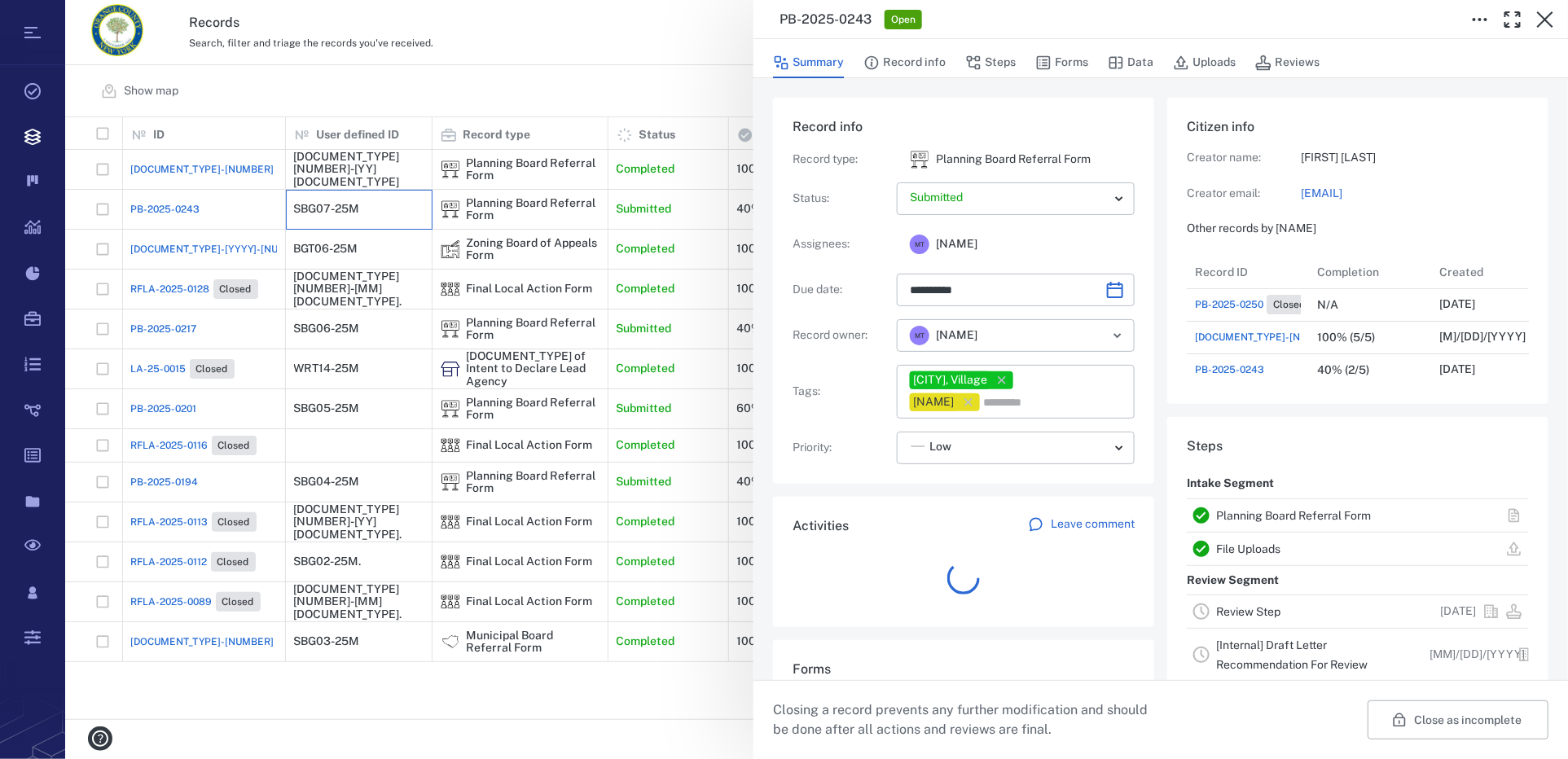 scroll, scrollTop: 586, scrollLeft: 310, axis: both 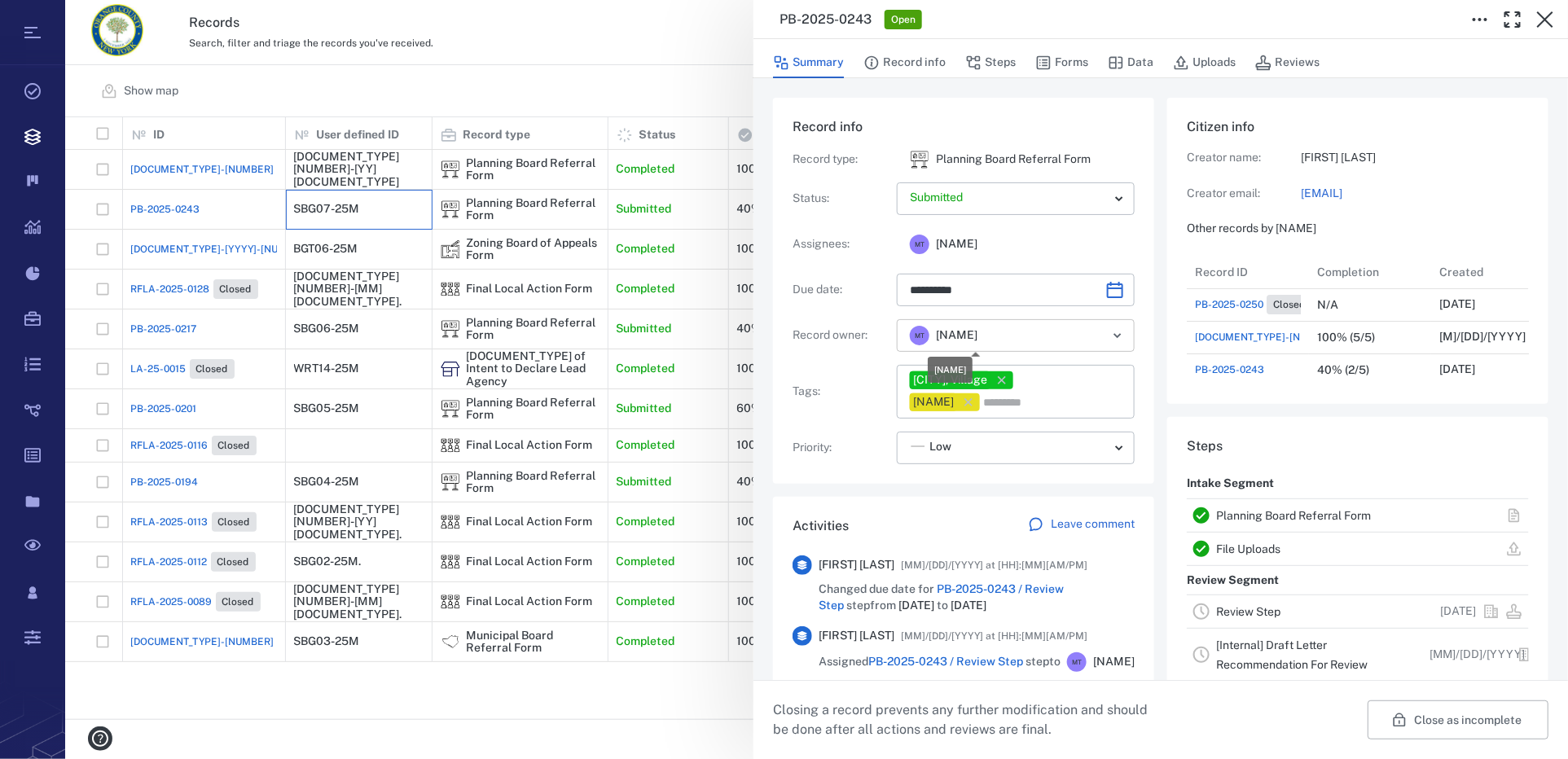 click on "[NAME]" at bounding box center (956, 336) 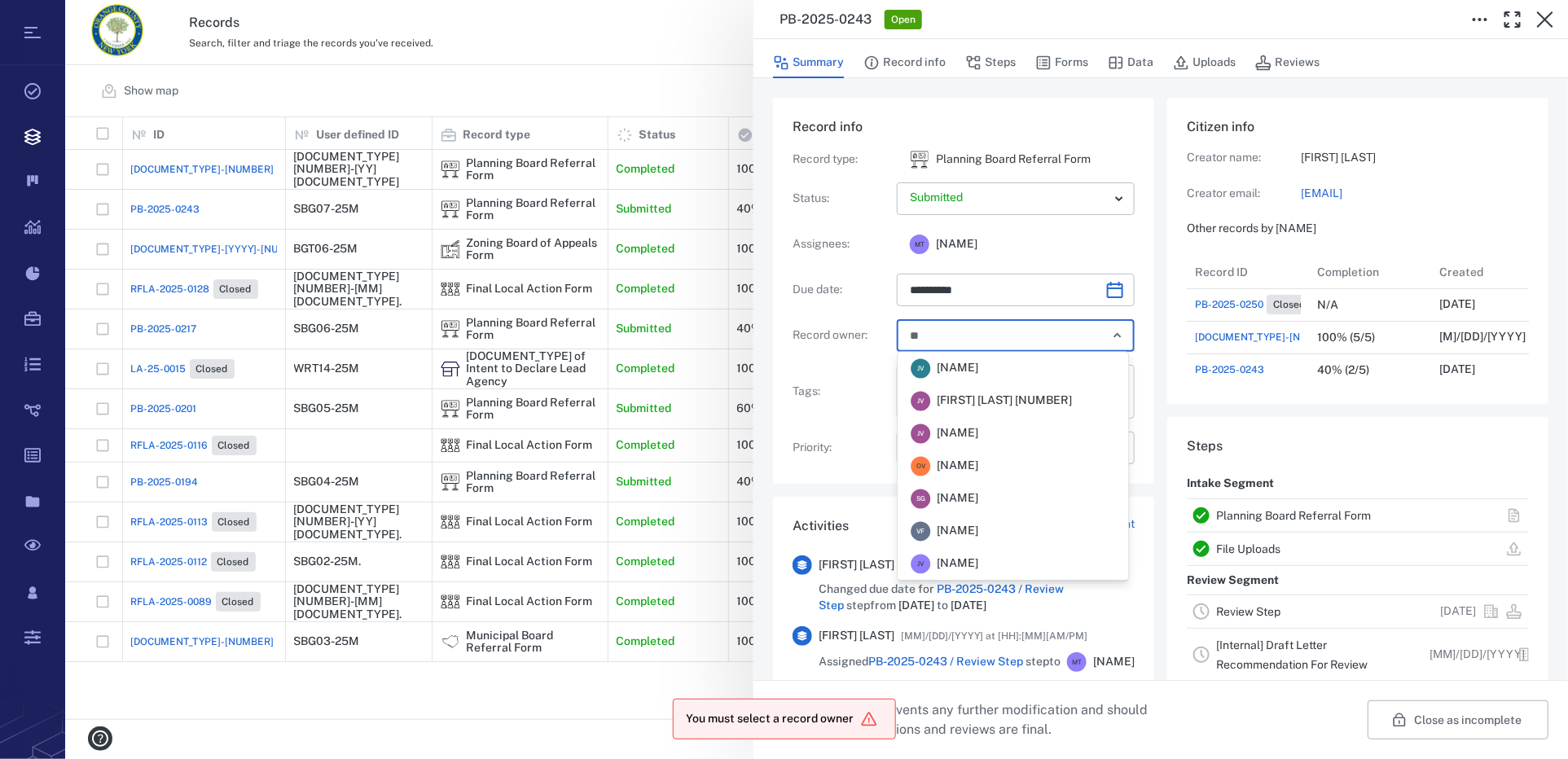 type on "***" 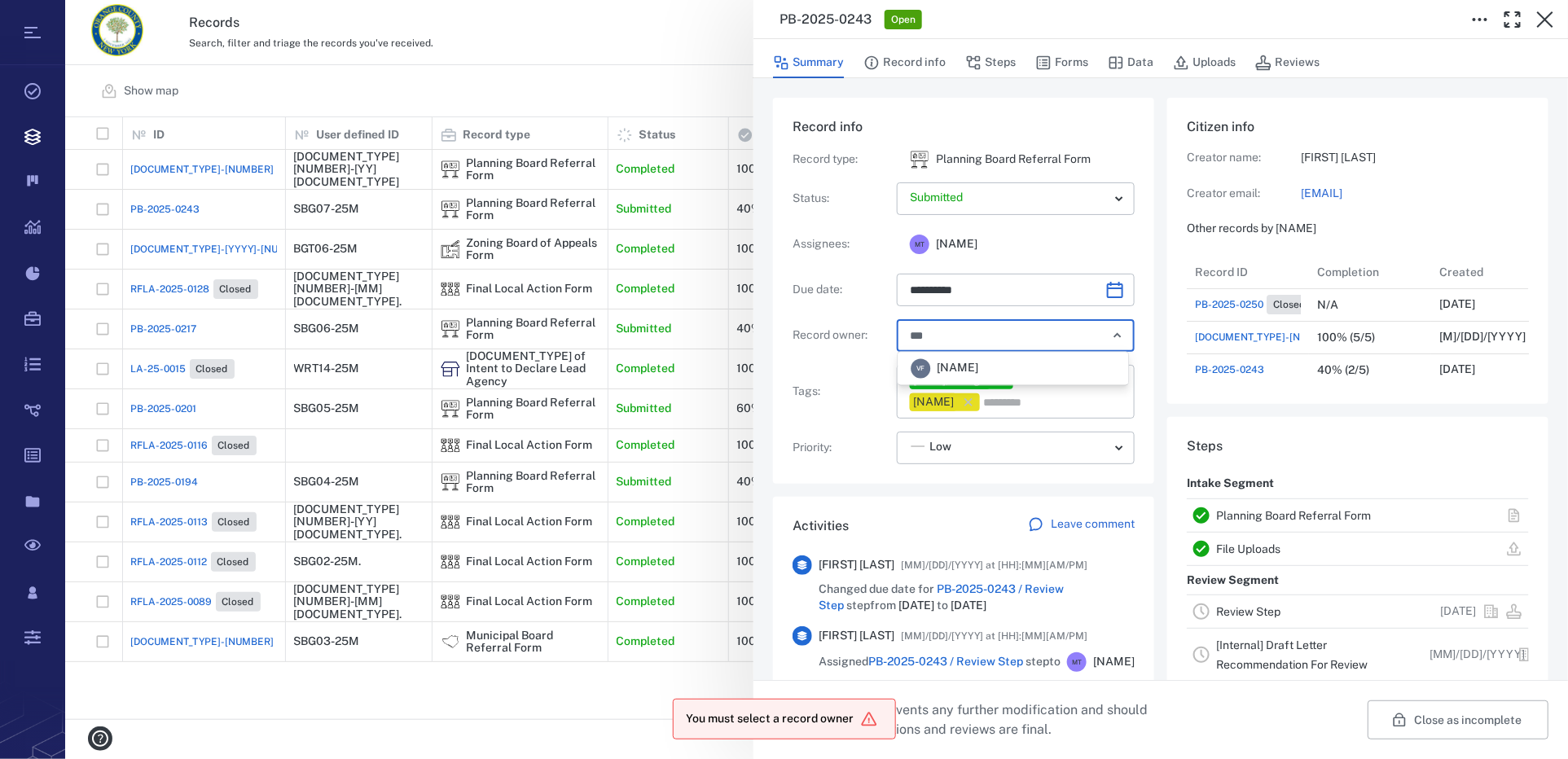 click on "[NAME]" at bounding box center [958, 369] 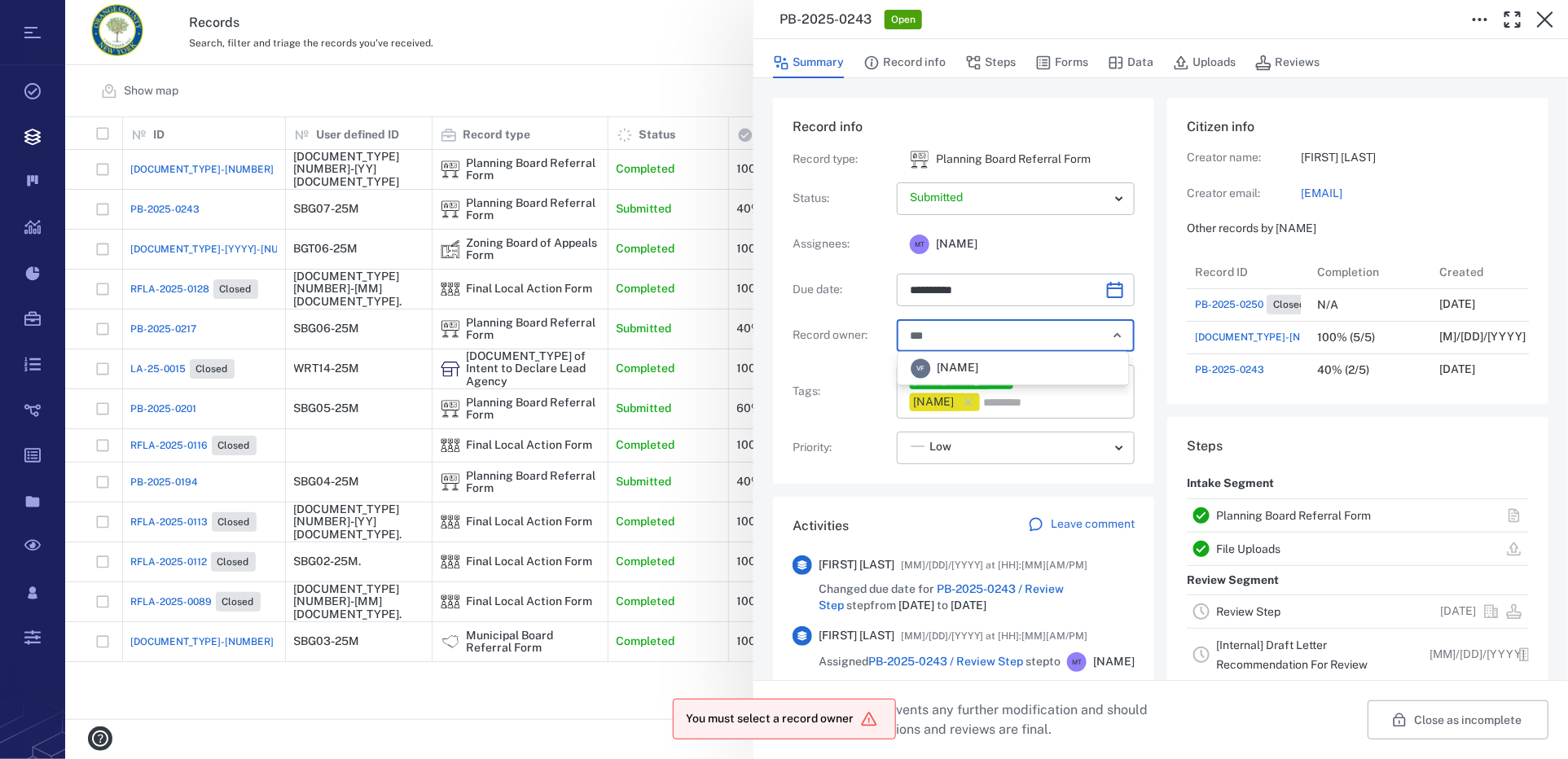 type 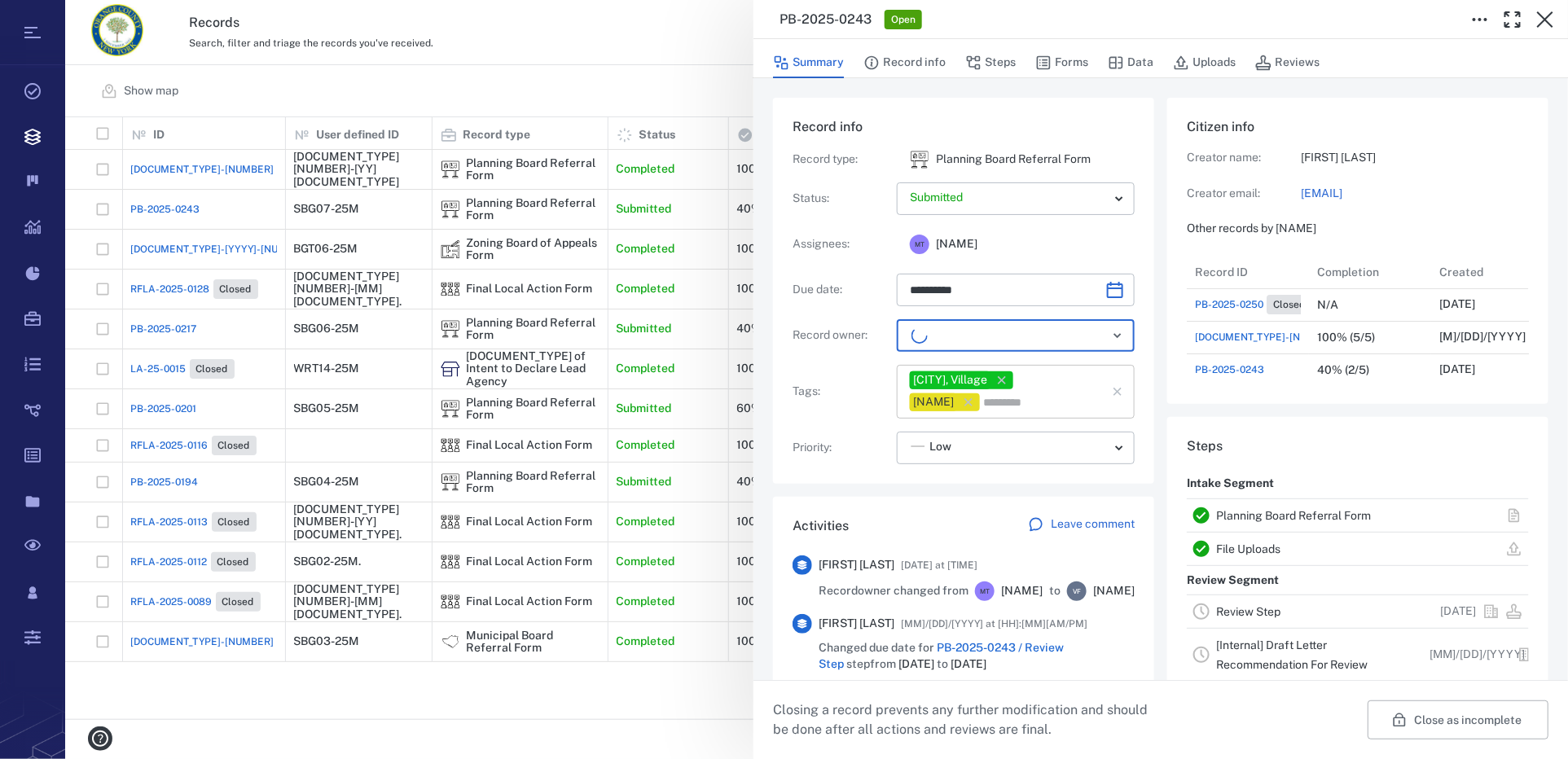 click 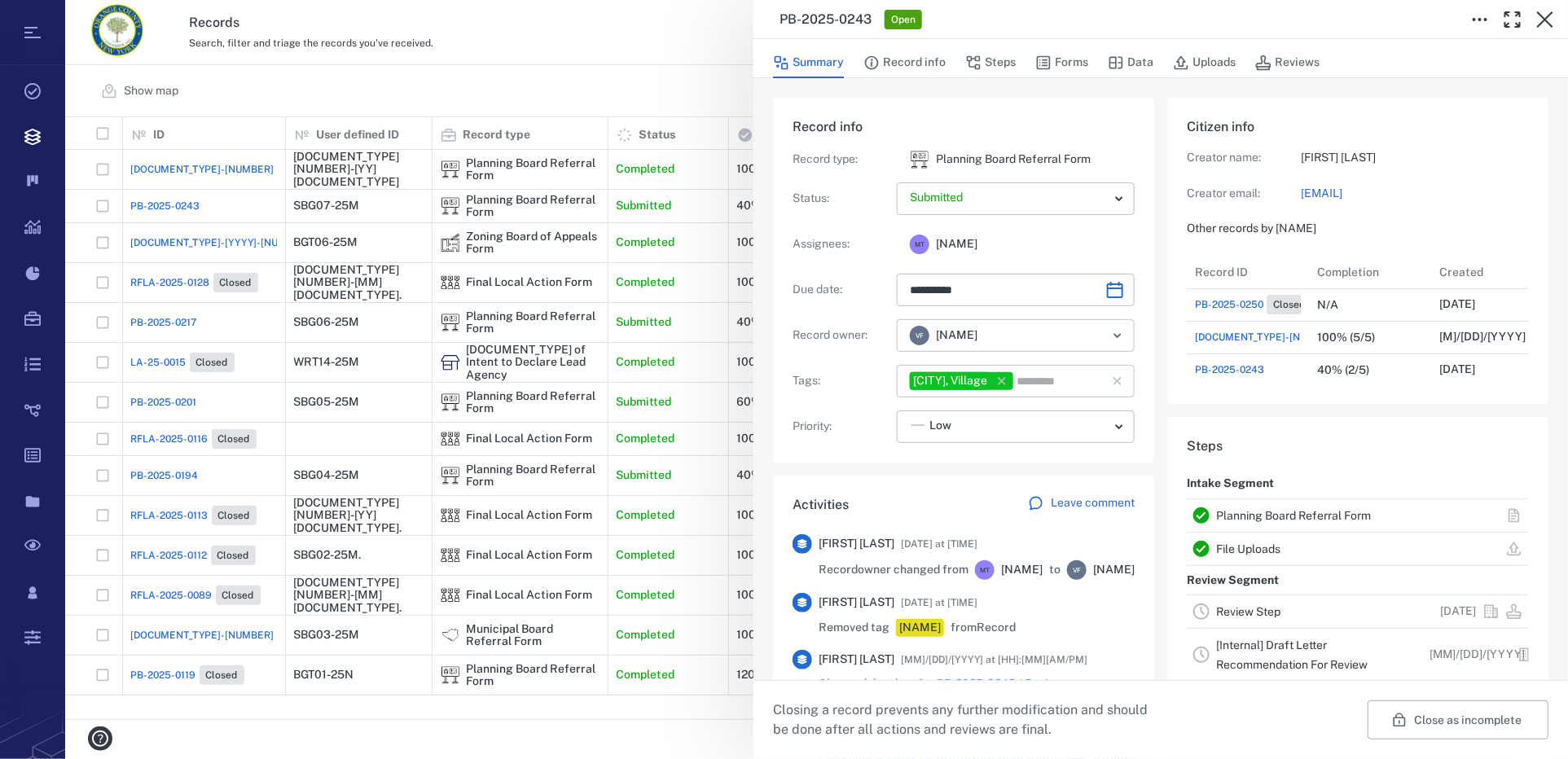 click at bounding box center [1050, 381] 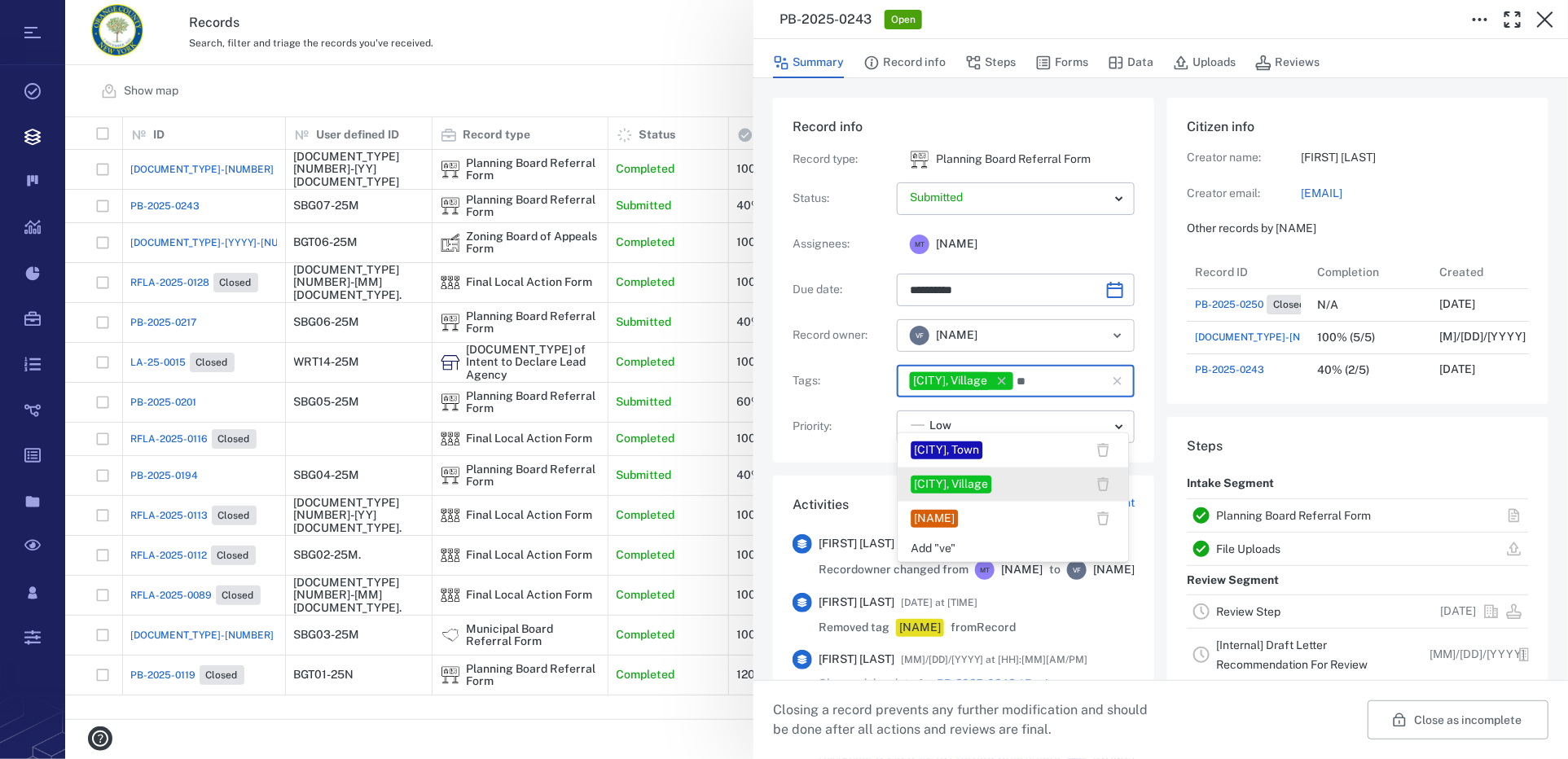 scroll, scrollTop: 0, scrollLeft: 0, axis: both 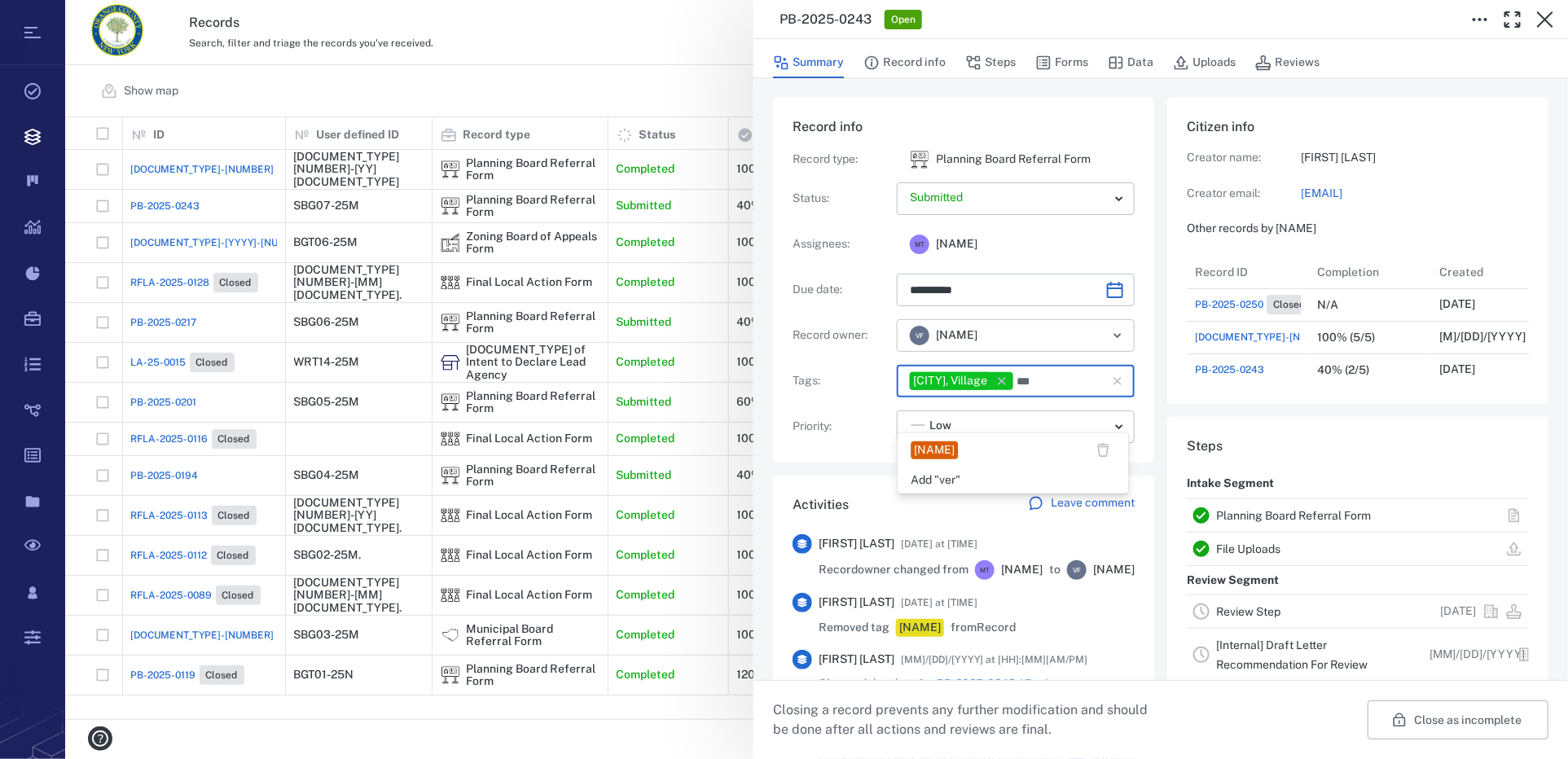 click on "[NAME]" at bounding box center (935, 450) 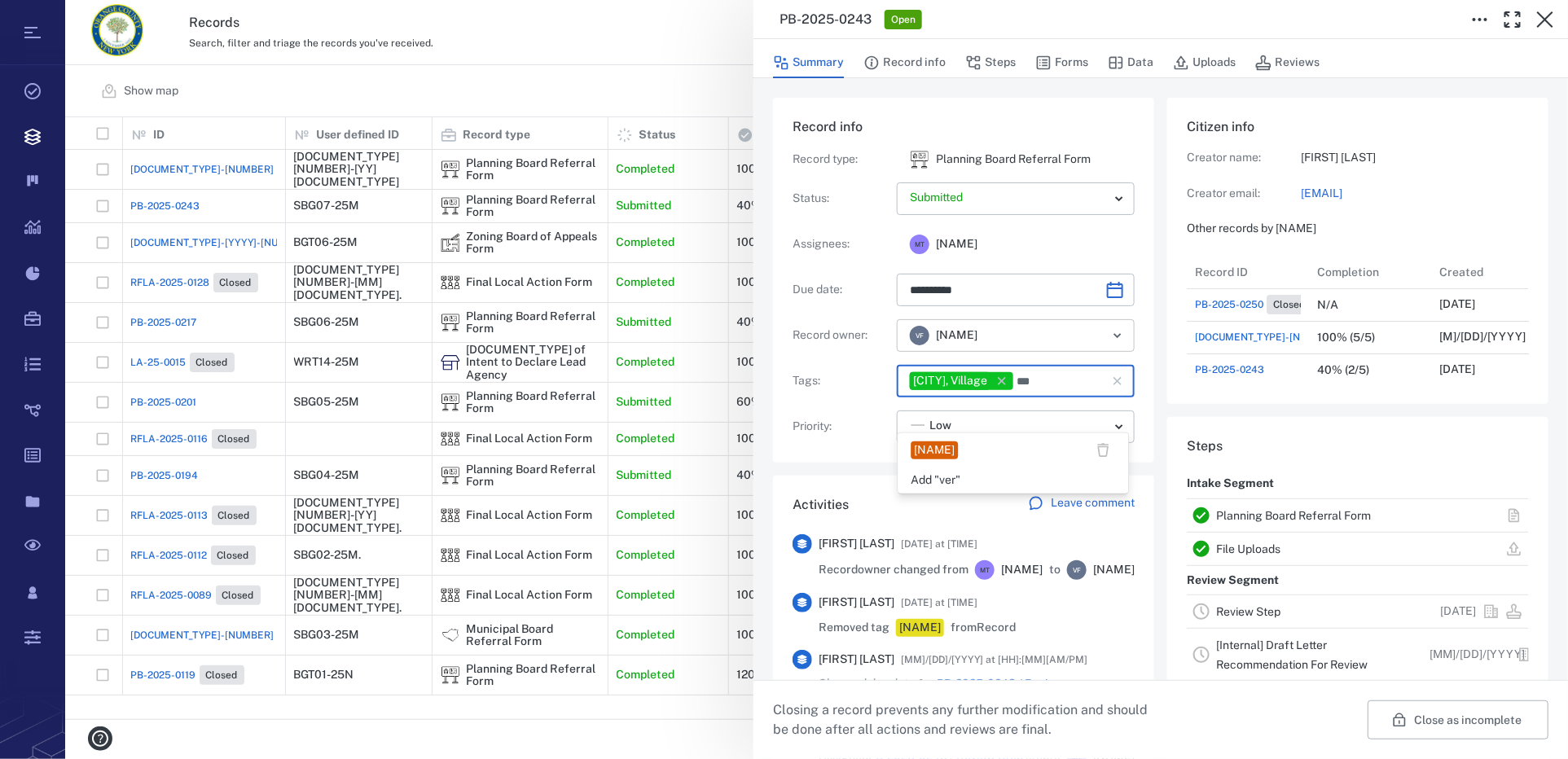 type 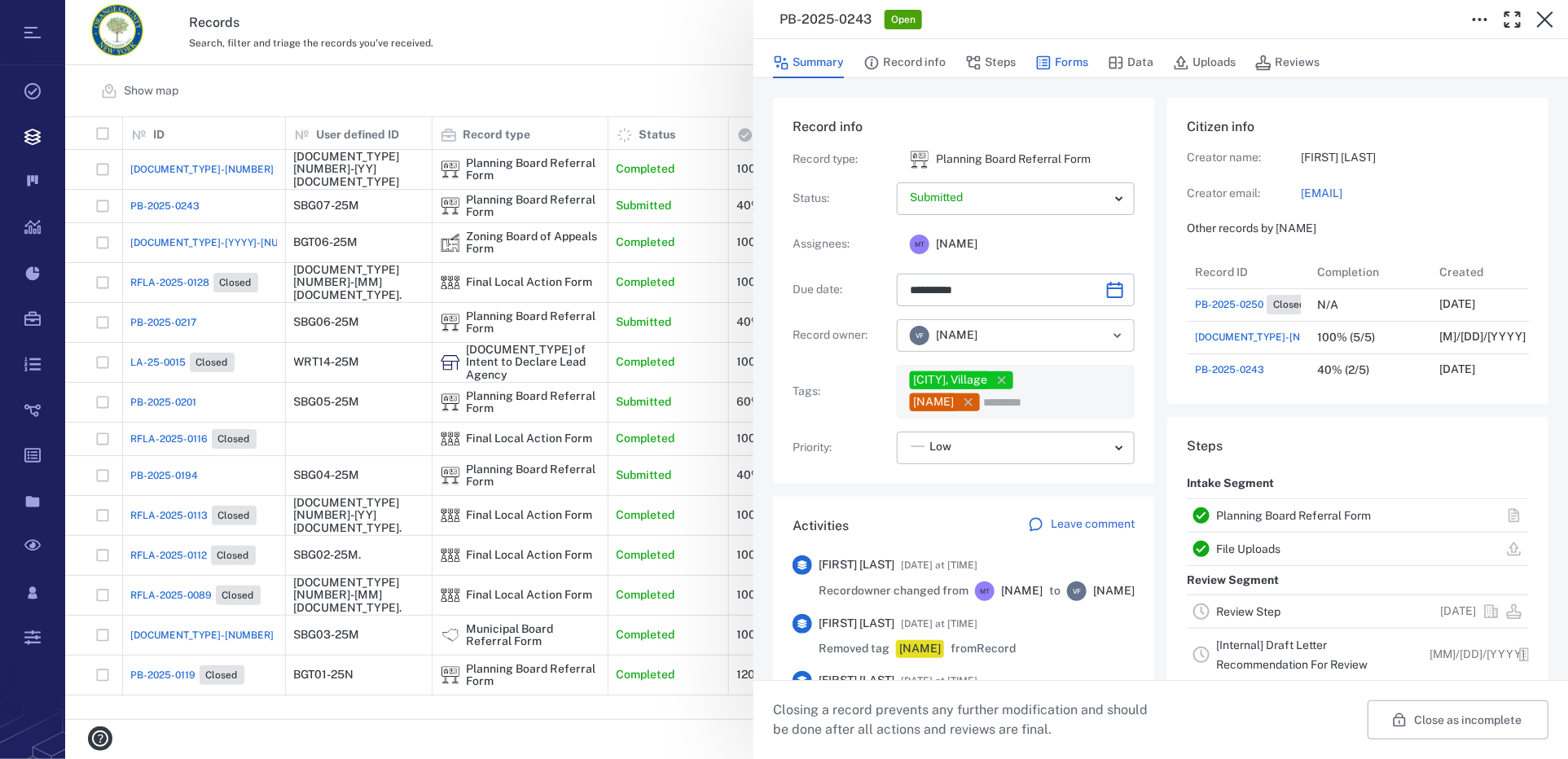 click on "Forms" at bounding box center (1061, 63) 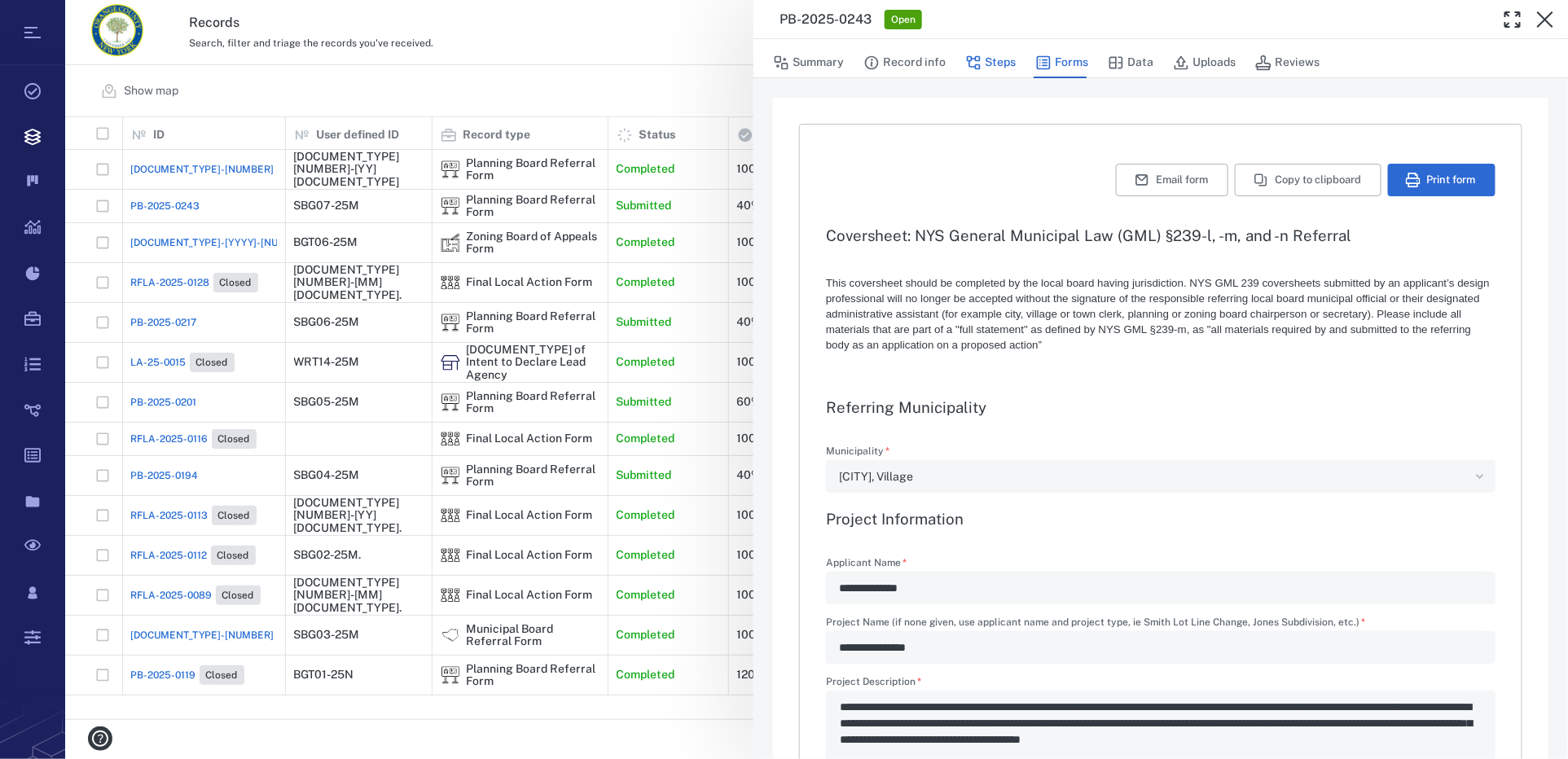 click on "Steps" at bounding box center [990, 63] 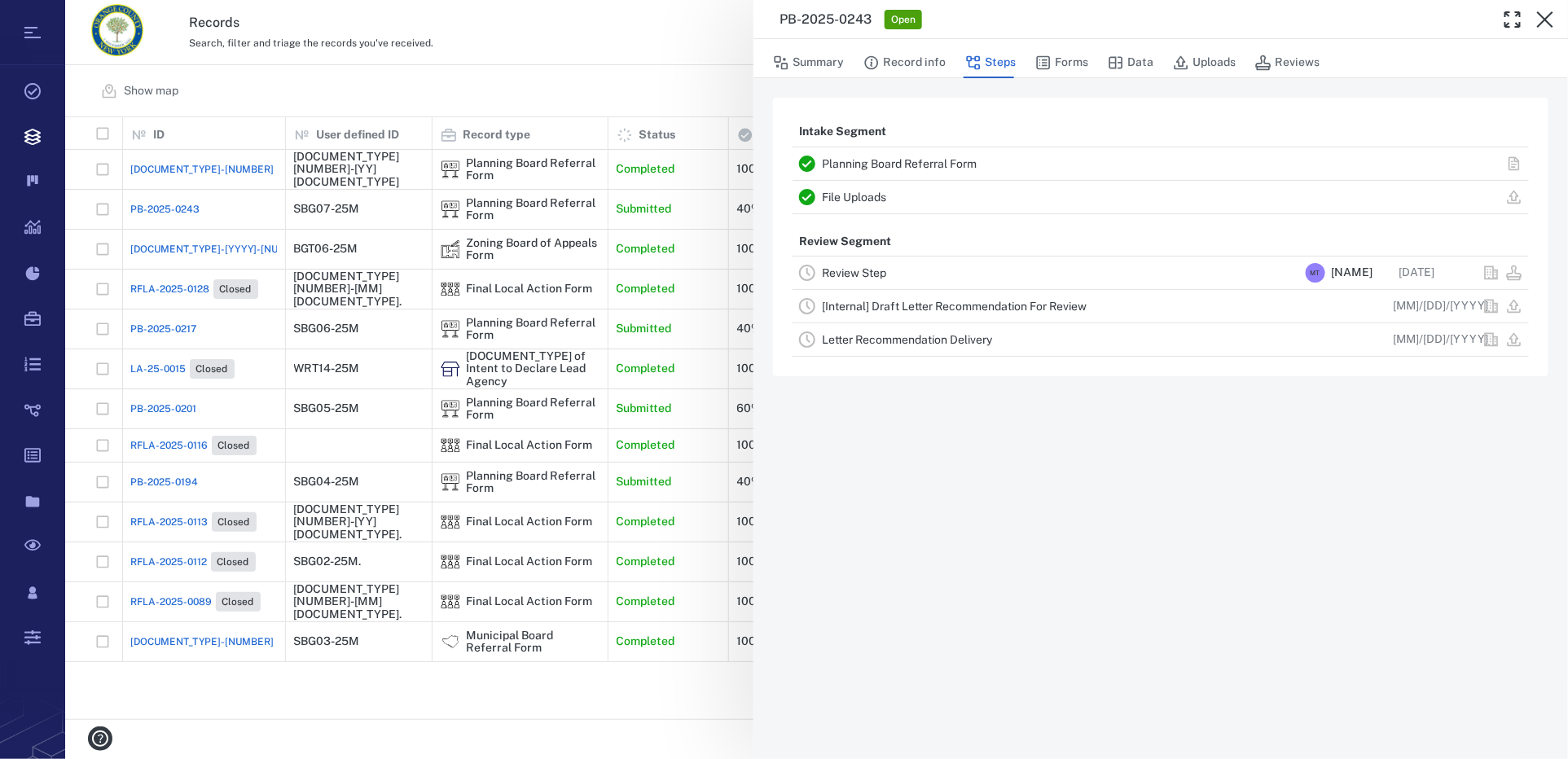 click on "[NAME]" at bounding box center [1352, 273] 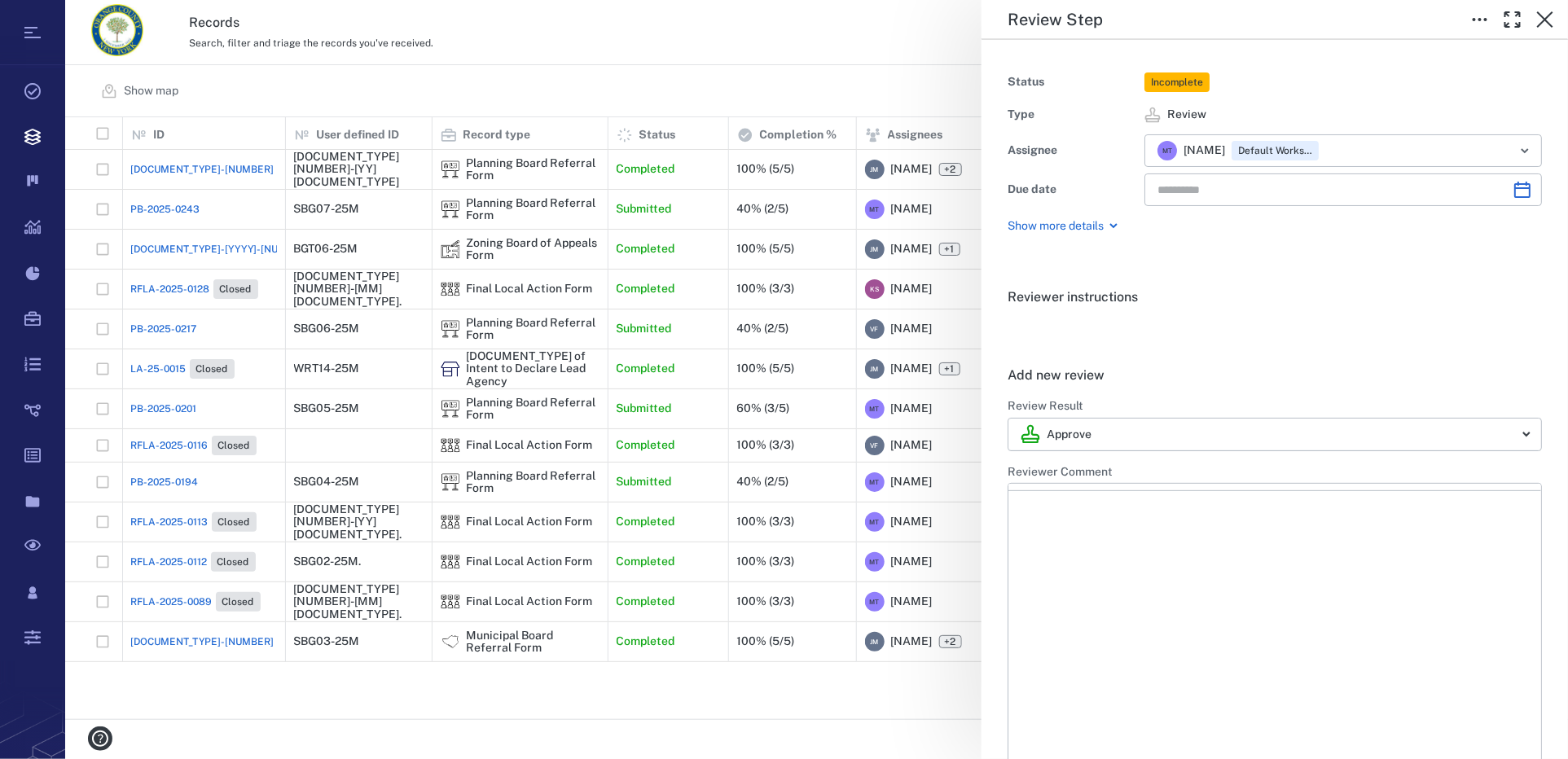 type on "**********" 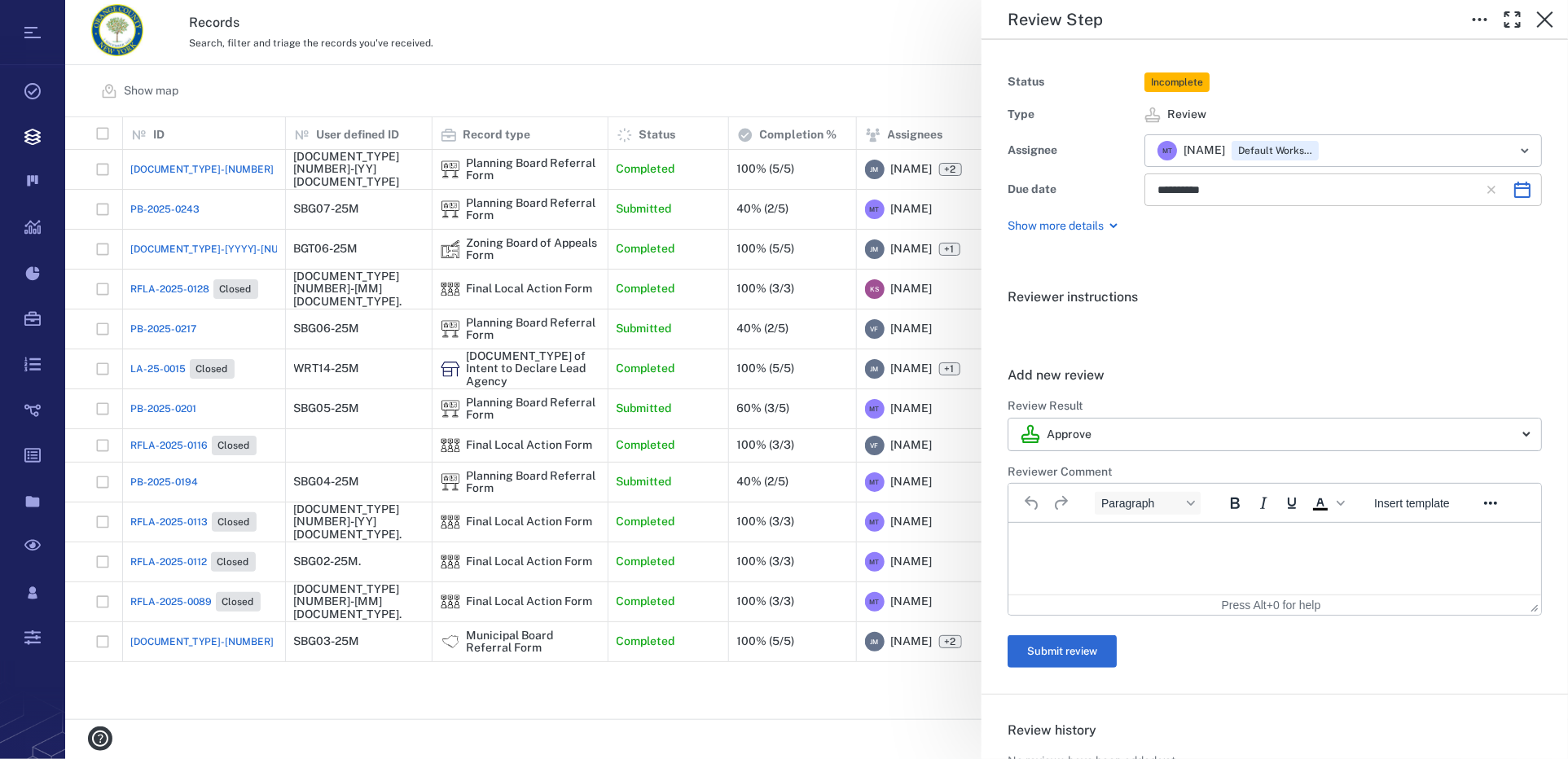 scroll, scrollTop: 0, scrollLeft: 0, axis: both 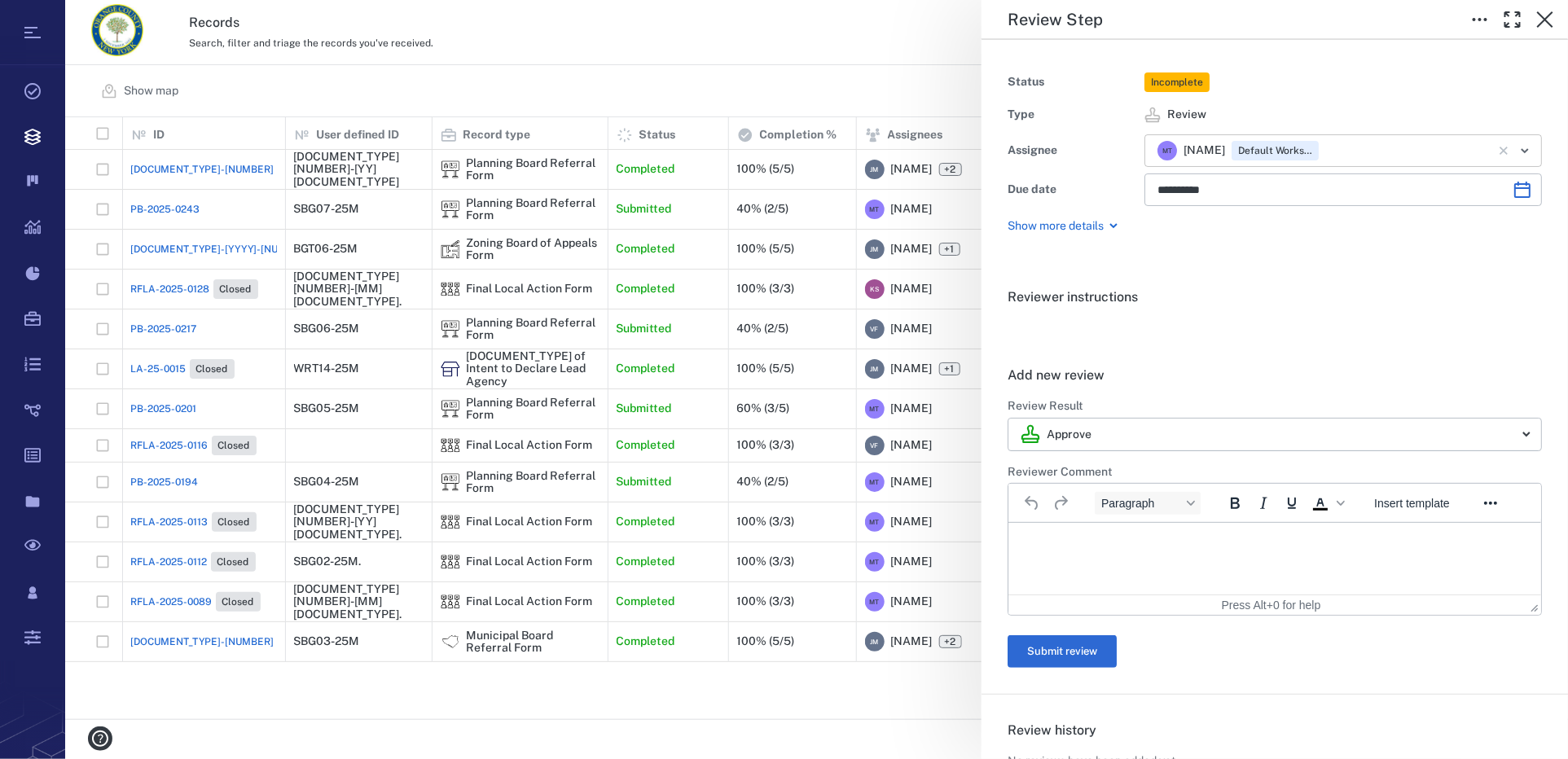 click at bounding box center [1407, 151] 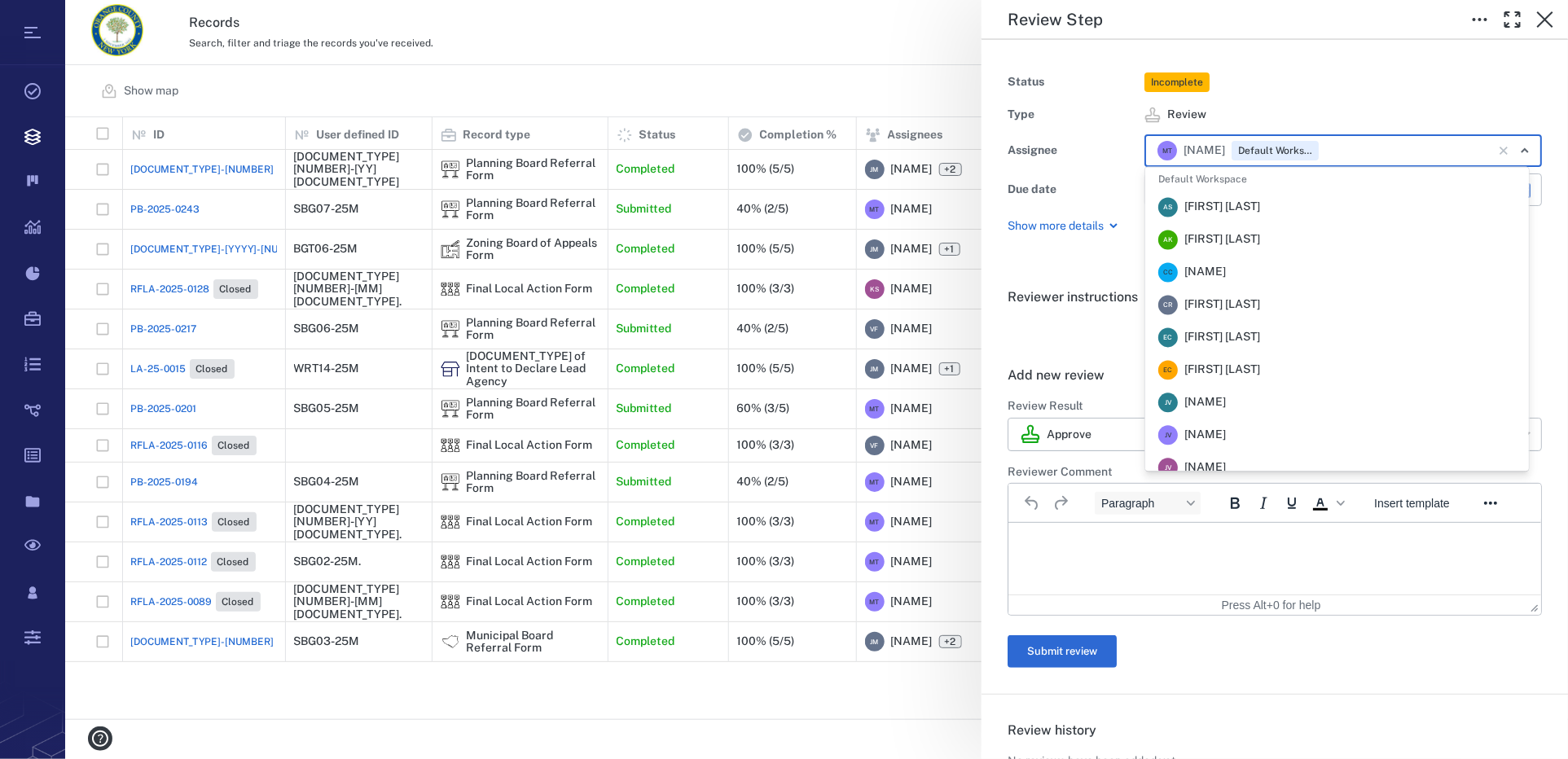 scroll, scrollTop: 175, scrollLeft: 0, axis: vertical 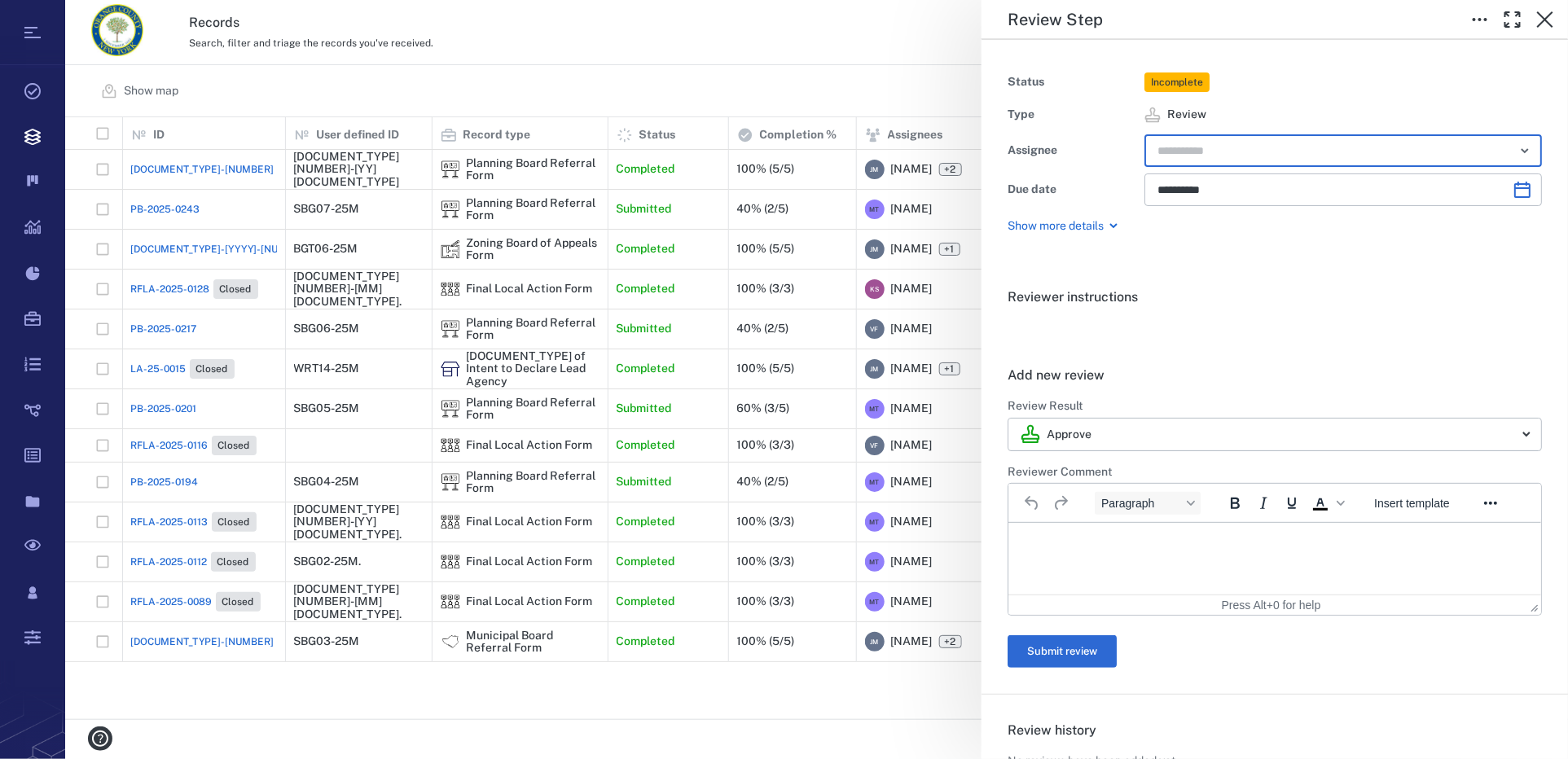 click at bounding box center [1324, 151] 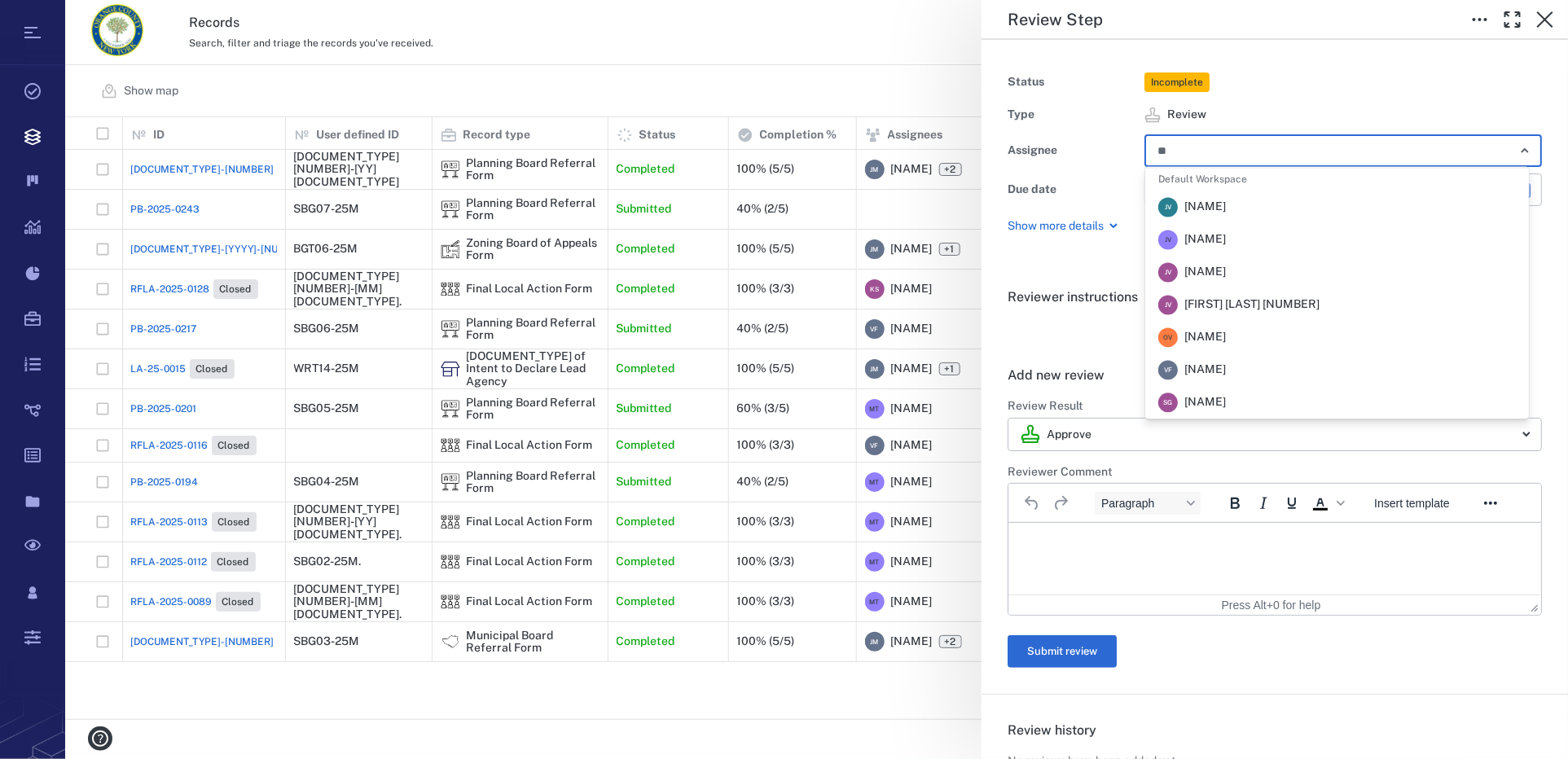 type on "***" 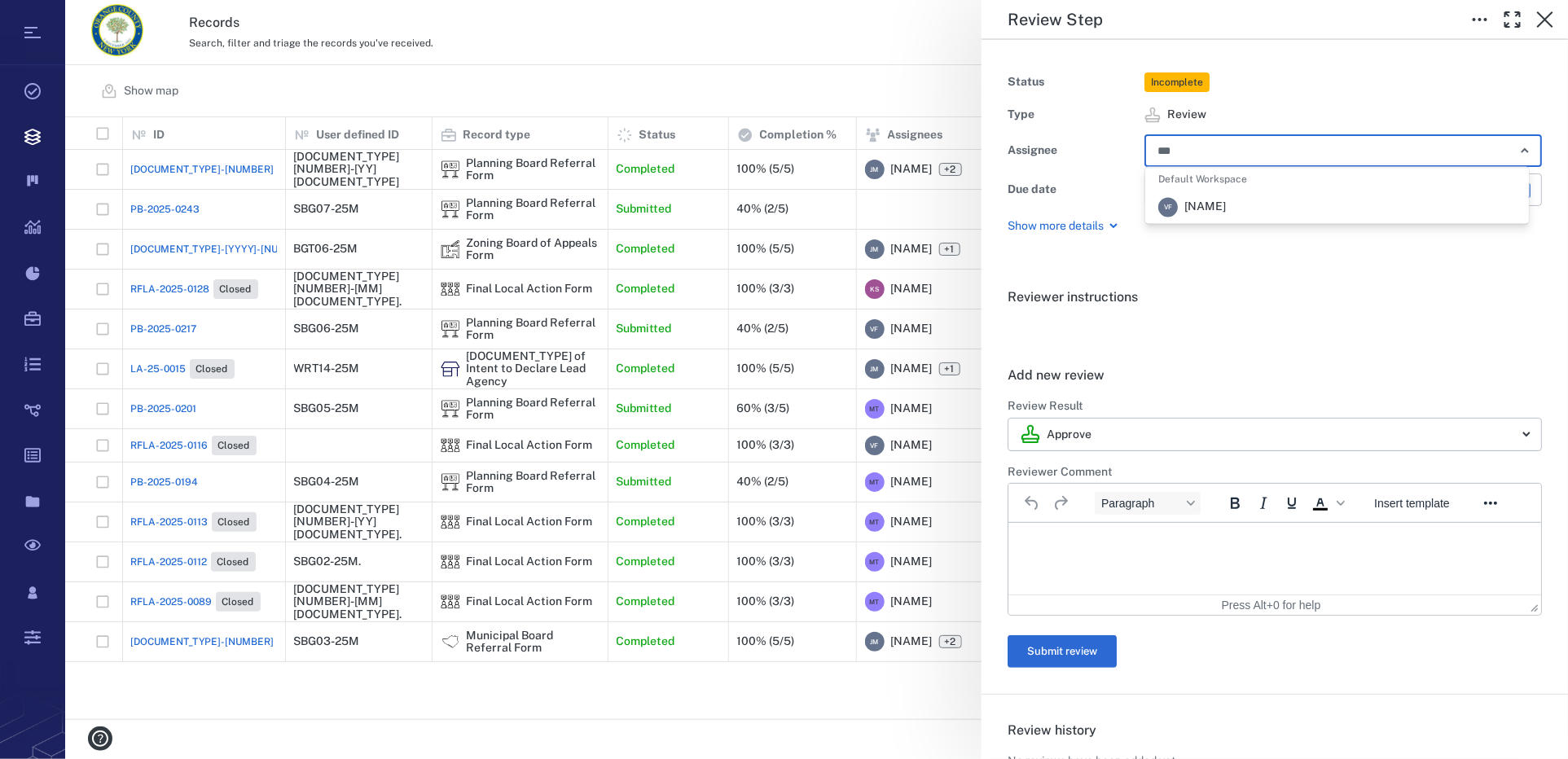 click on "[NAME]" at bounding box center [1205, 208] 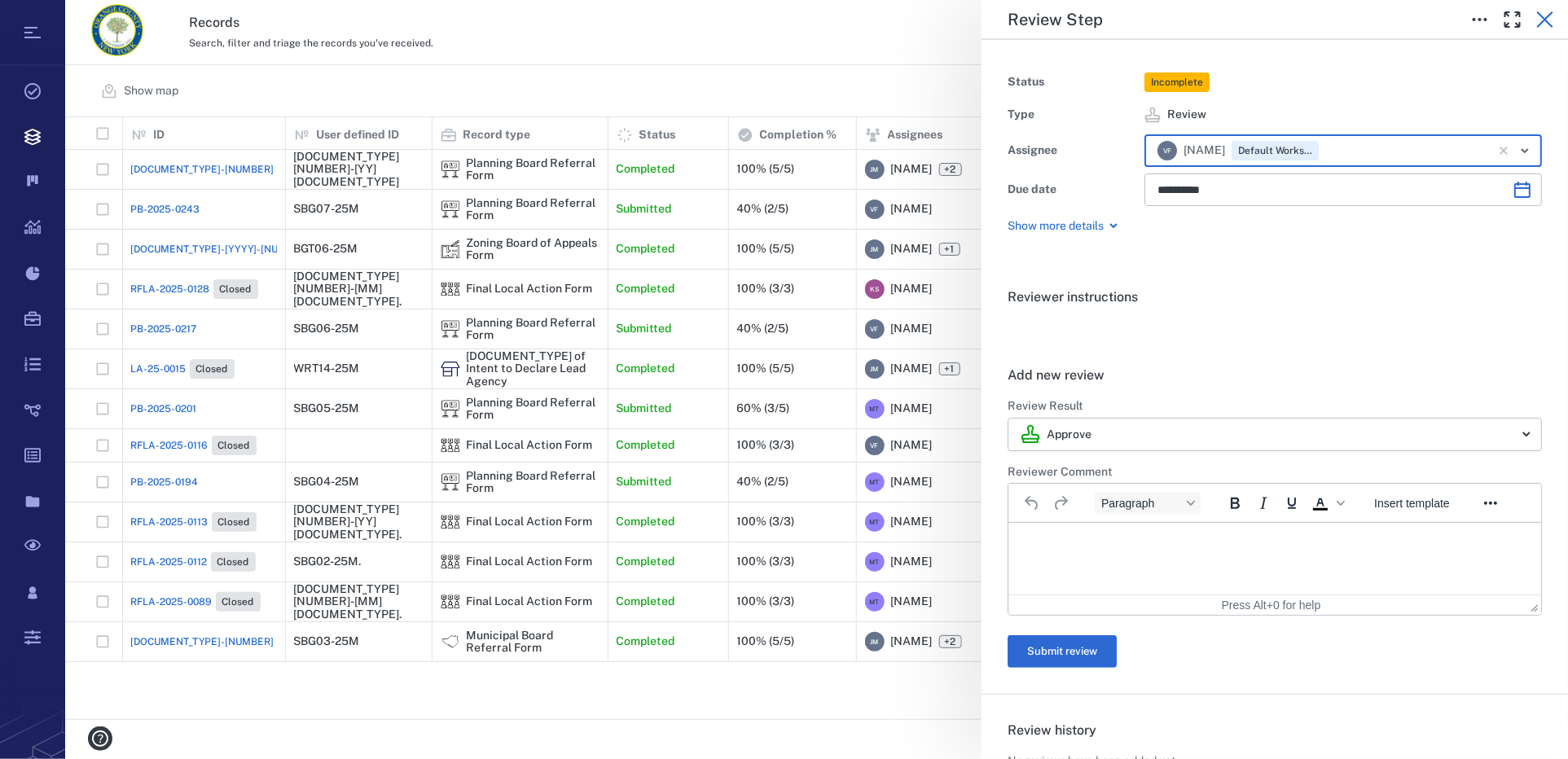 click 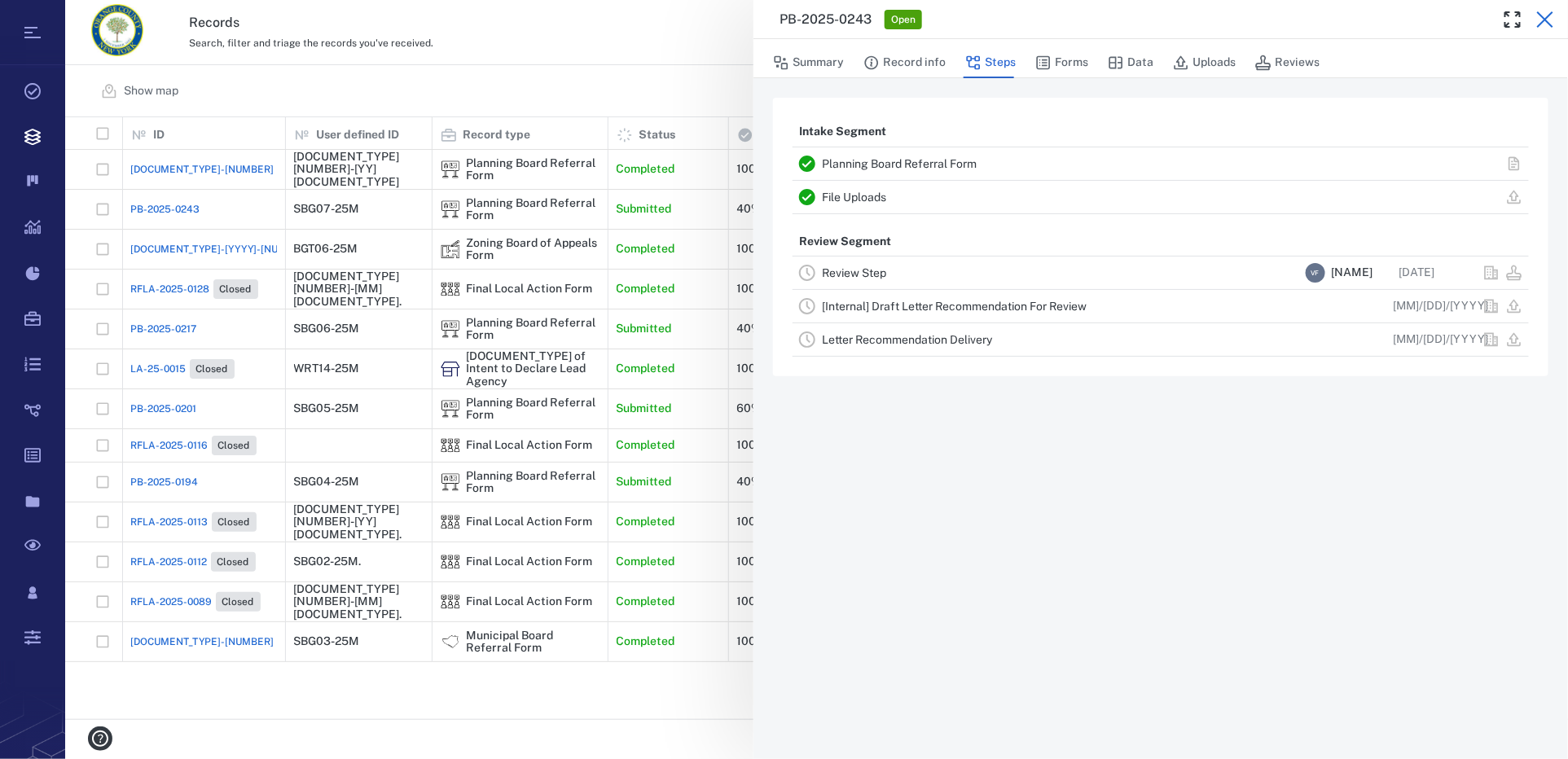 click 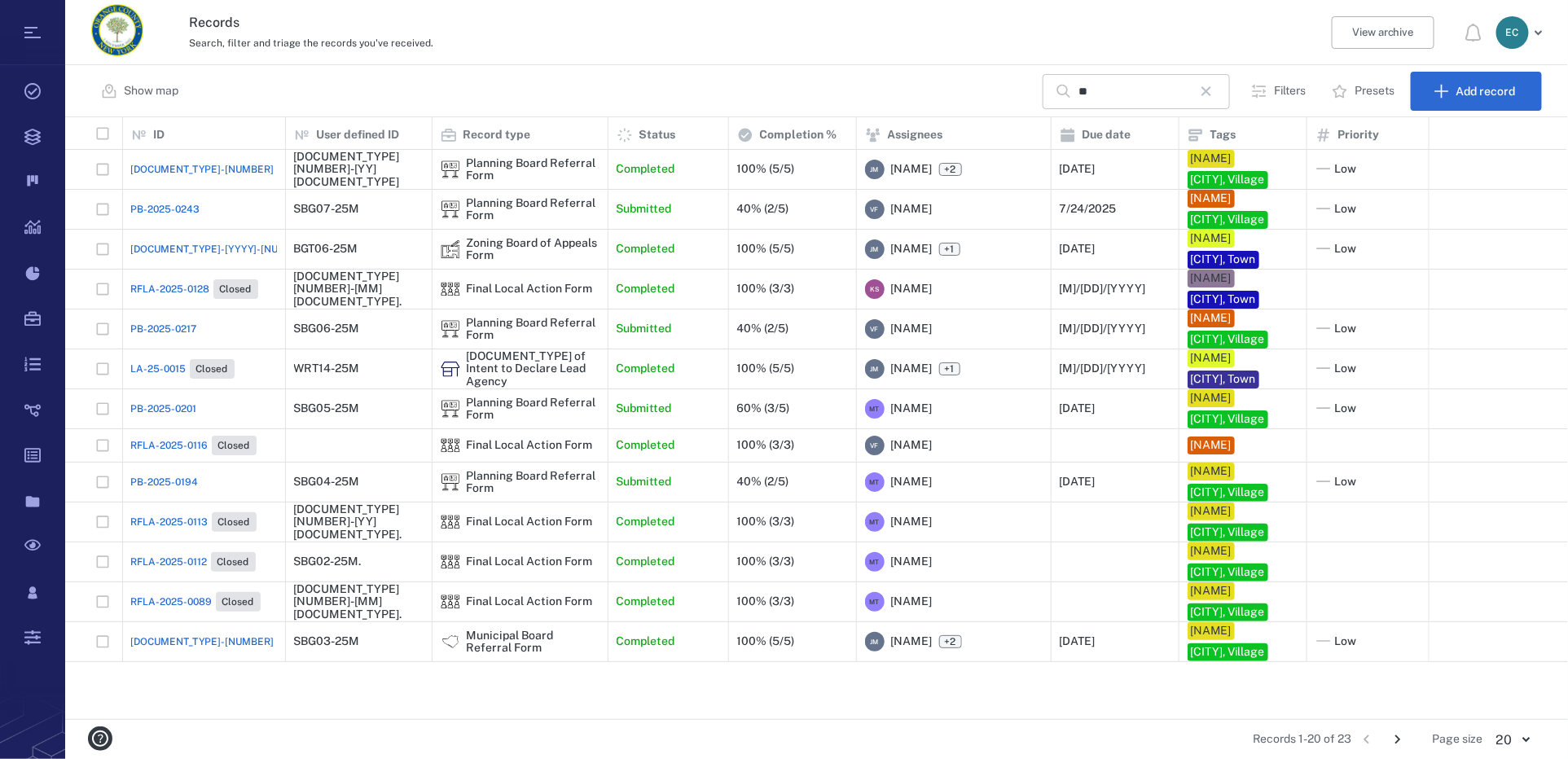 click on "**" at bounding box center (1135, 91) 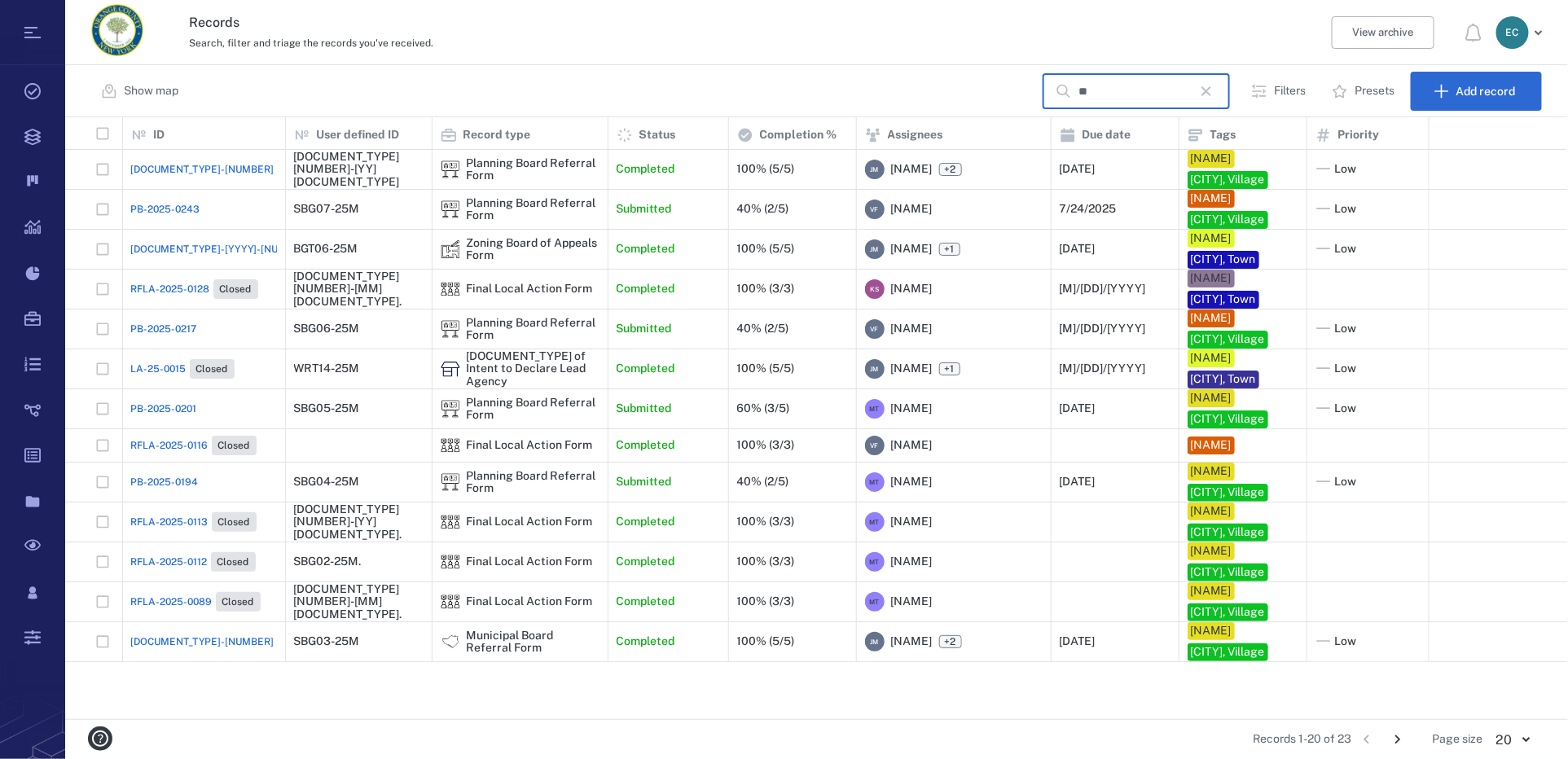 drag, startPoint x: 1105, startPoint y: 90, endPoint x: 1049, endPoint y: 108, distance: 58.82176 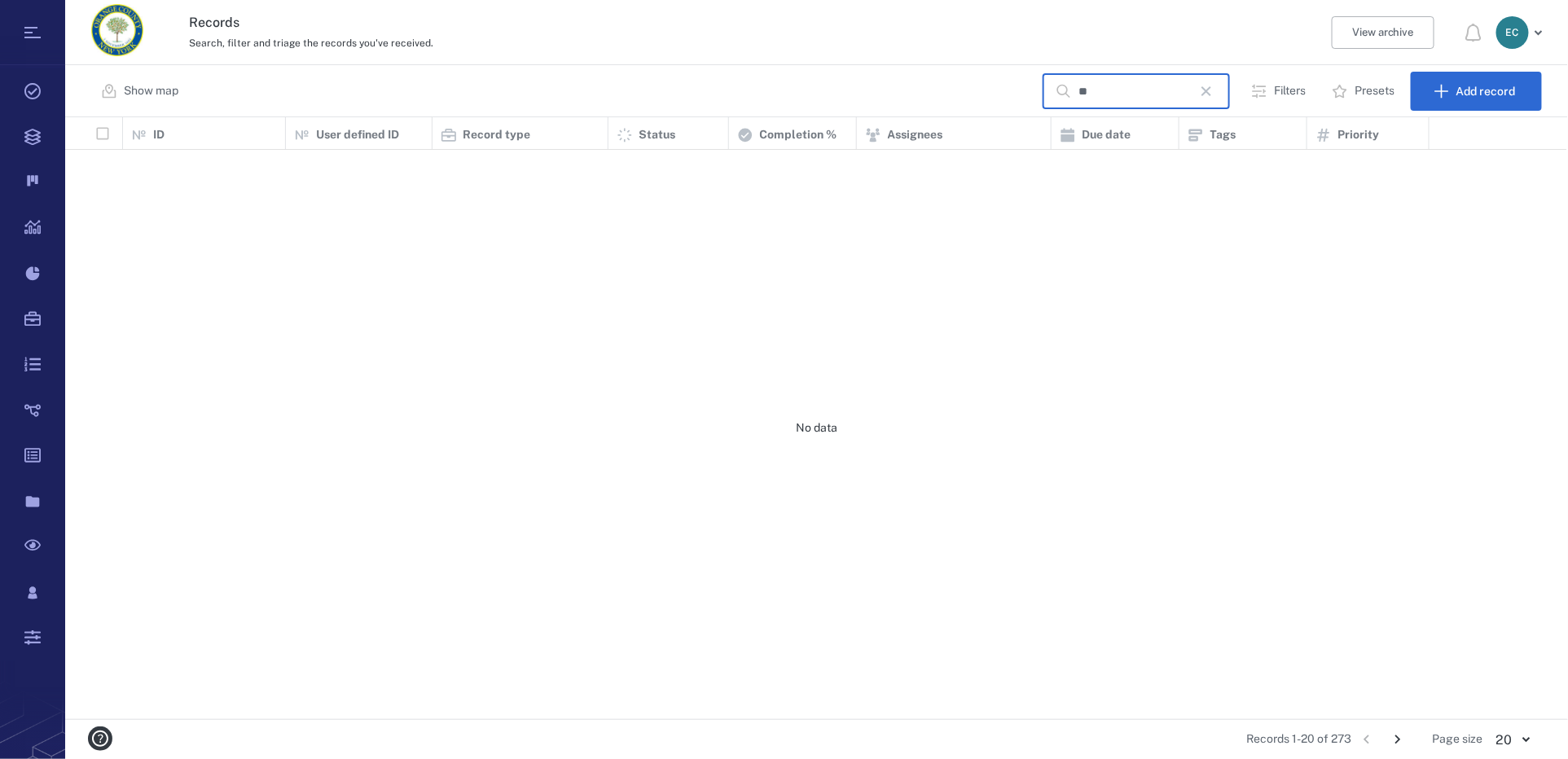 type on "*" 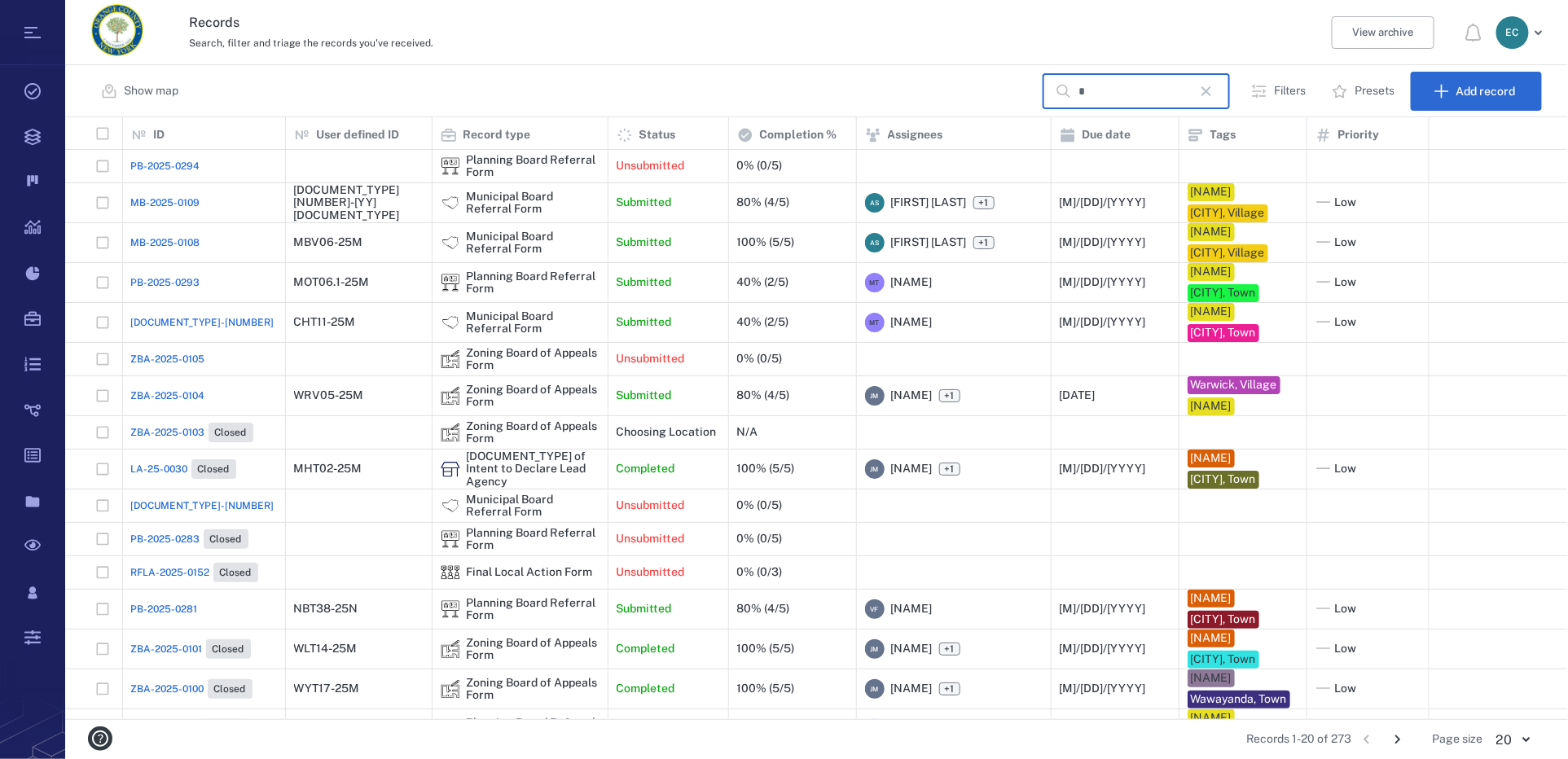 type 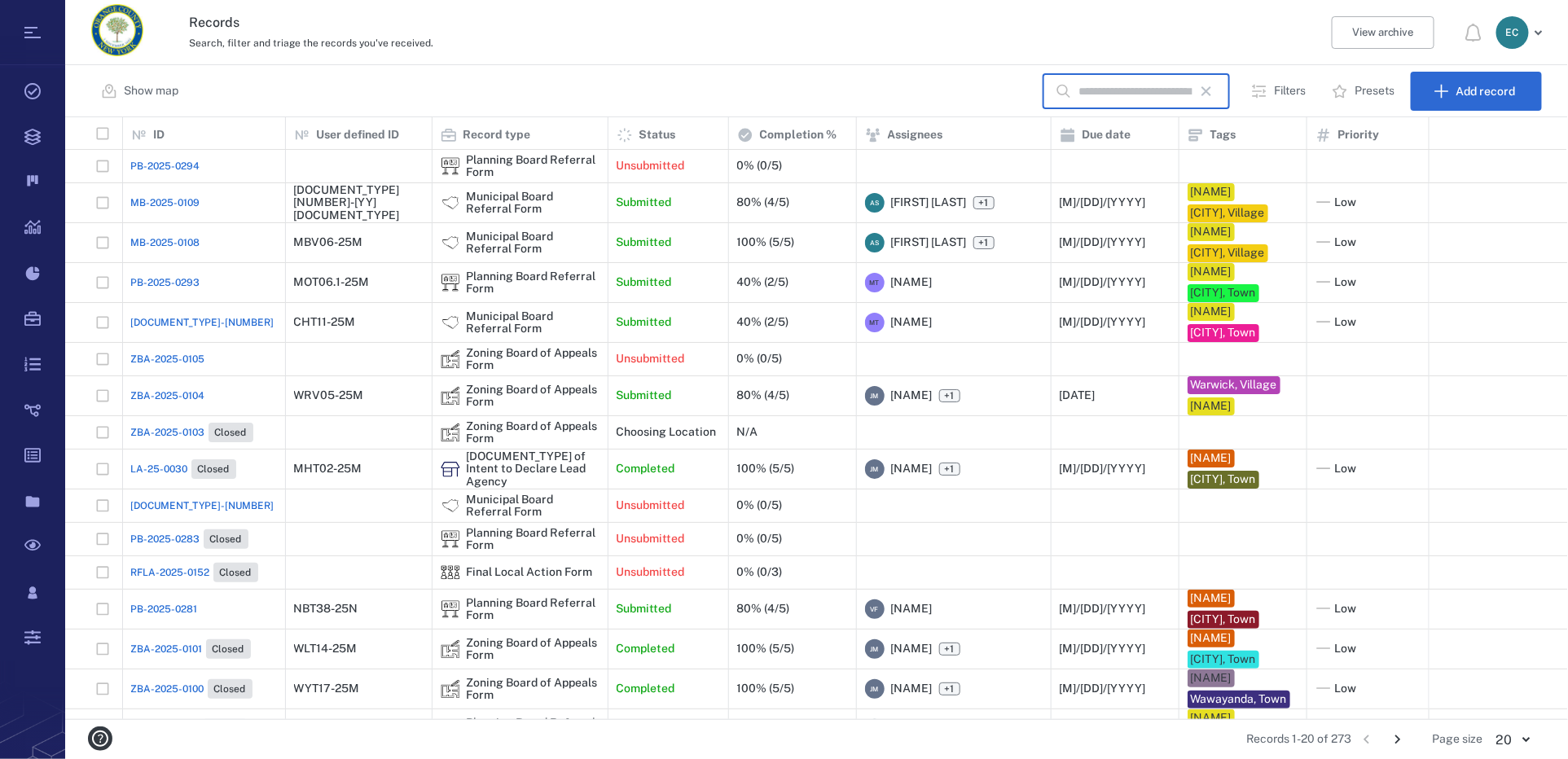 scroll, scrollTop: 13, scrollLeft: 12, axis: both 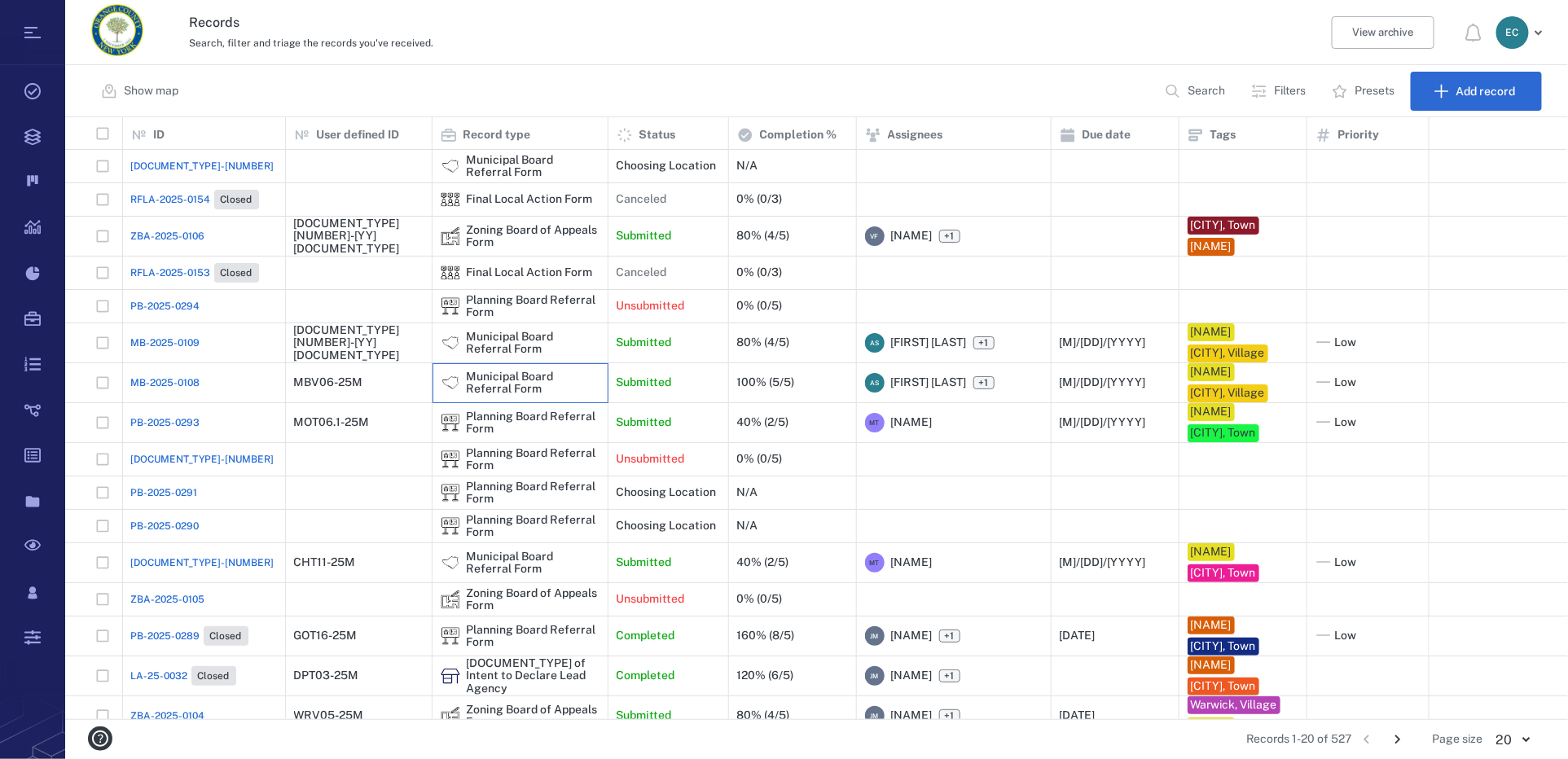 click on "Municipal Board Referral Form" at bounding box center [533, 383] 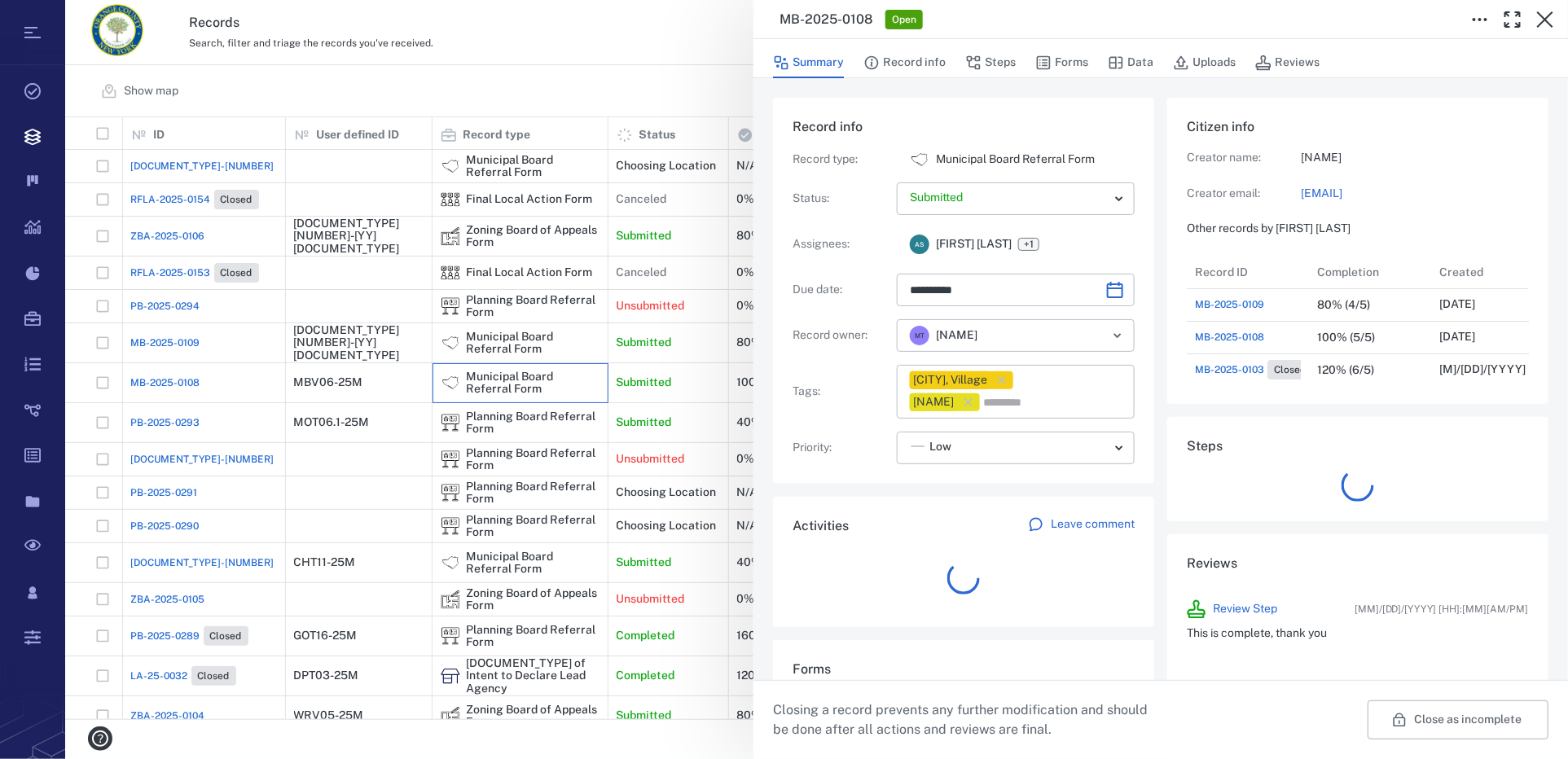 scroll, scrollTop: 651, scrollLeft: 310, axis: both 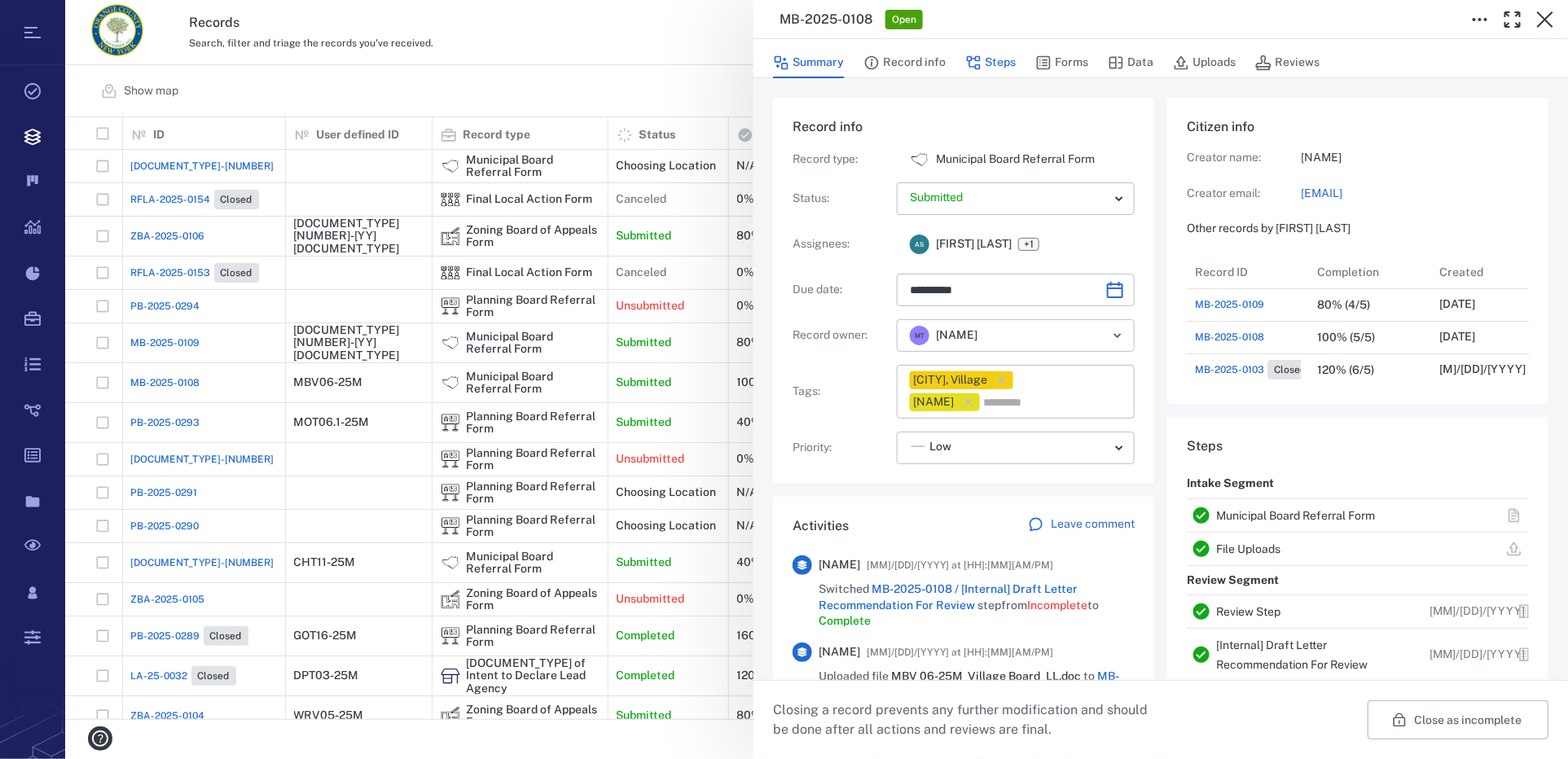 click on "Steps" at bounding box center [990, 63] 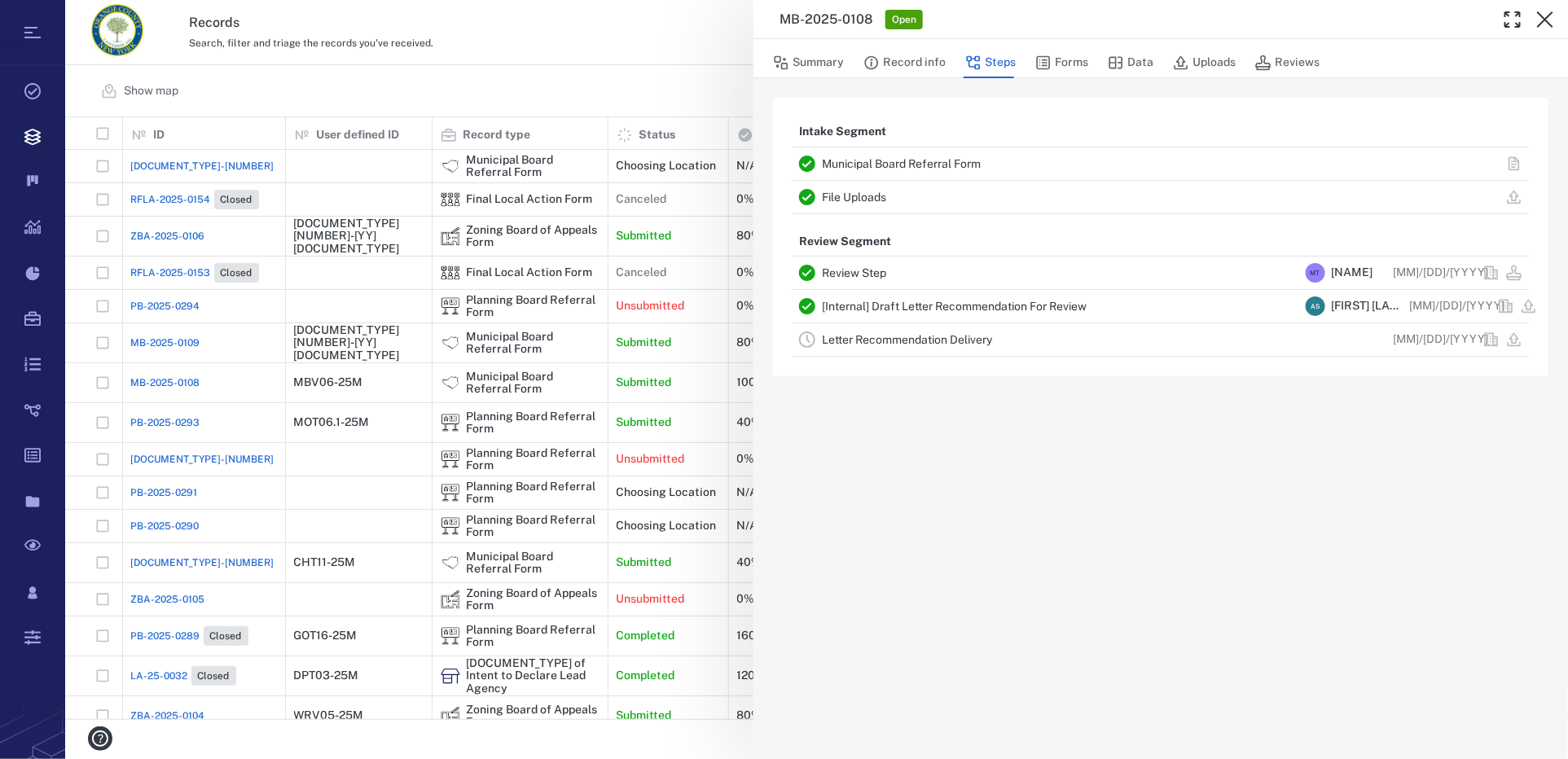 click on "[Internal] Draft Letter Recommendation For Review" at bounding box center (954, 306) 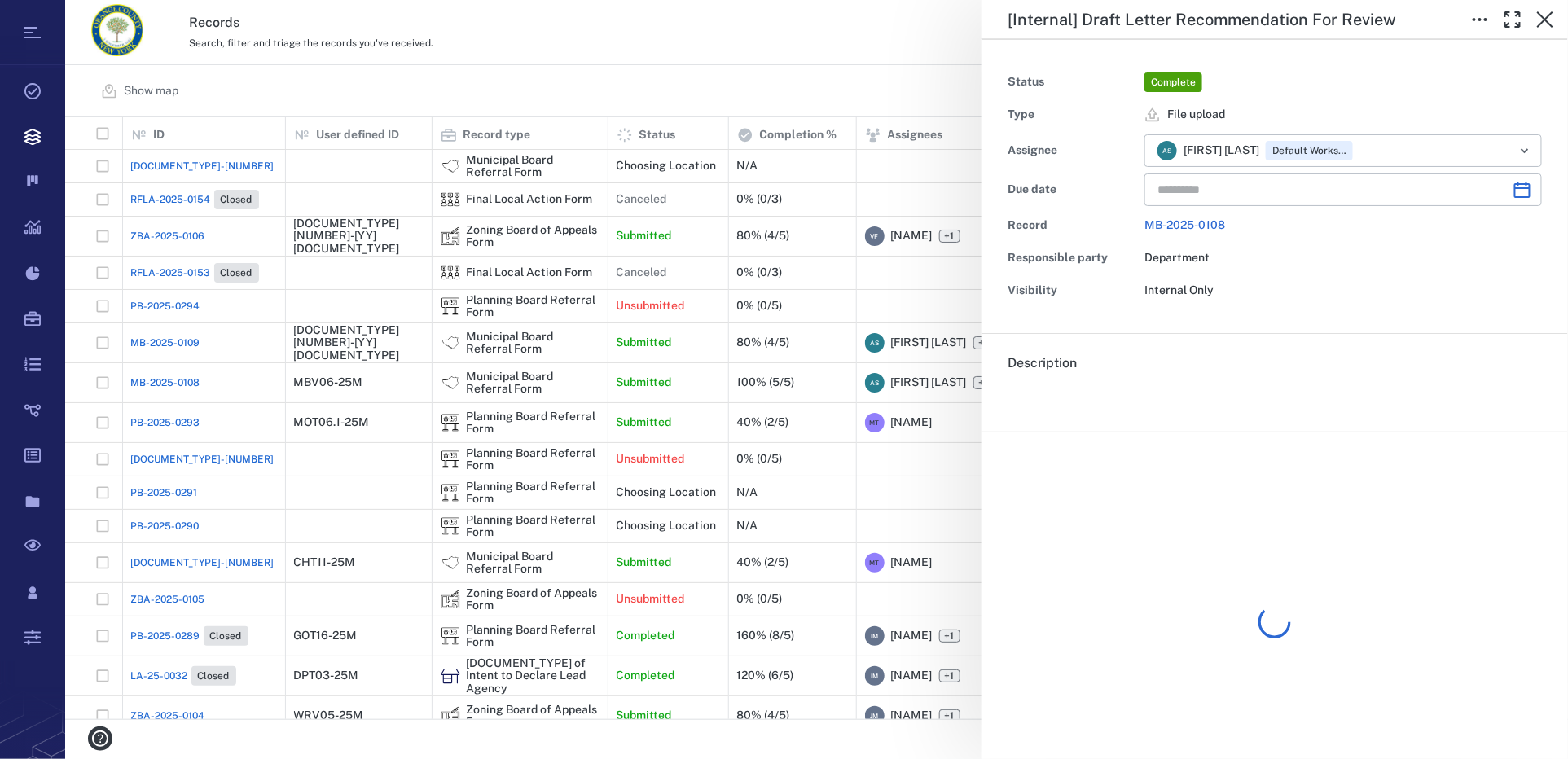 type on "**********" 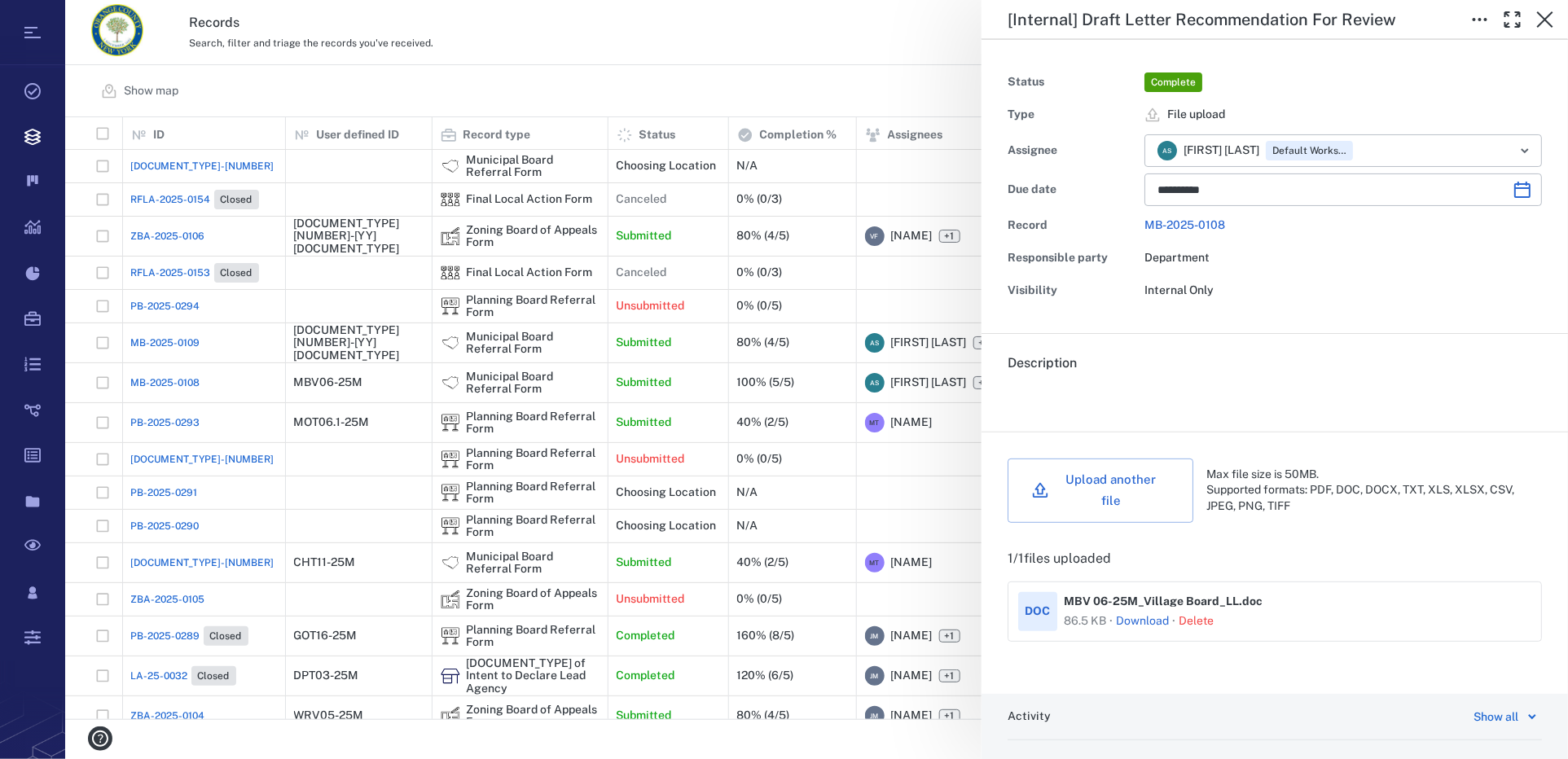 scroll, scrollTop: 0, scrollLeft: 0, axis: both 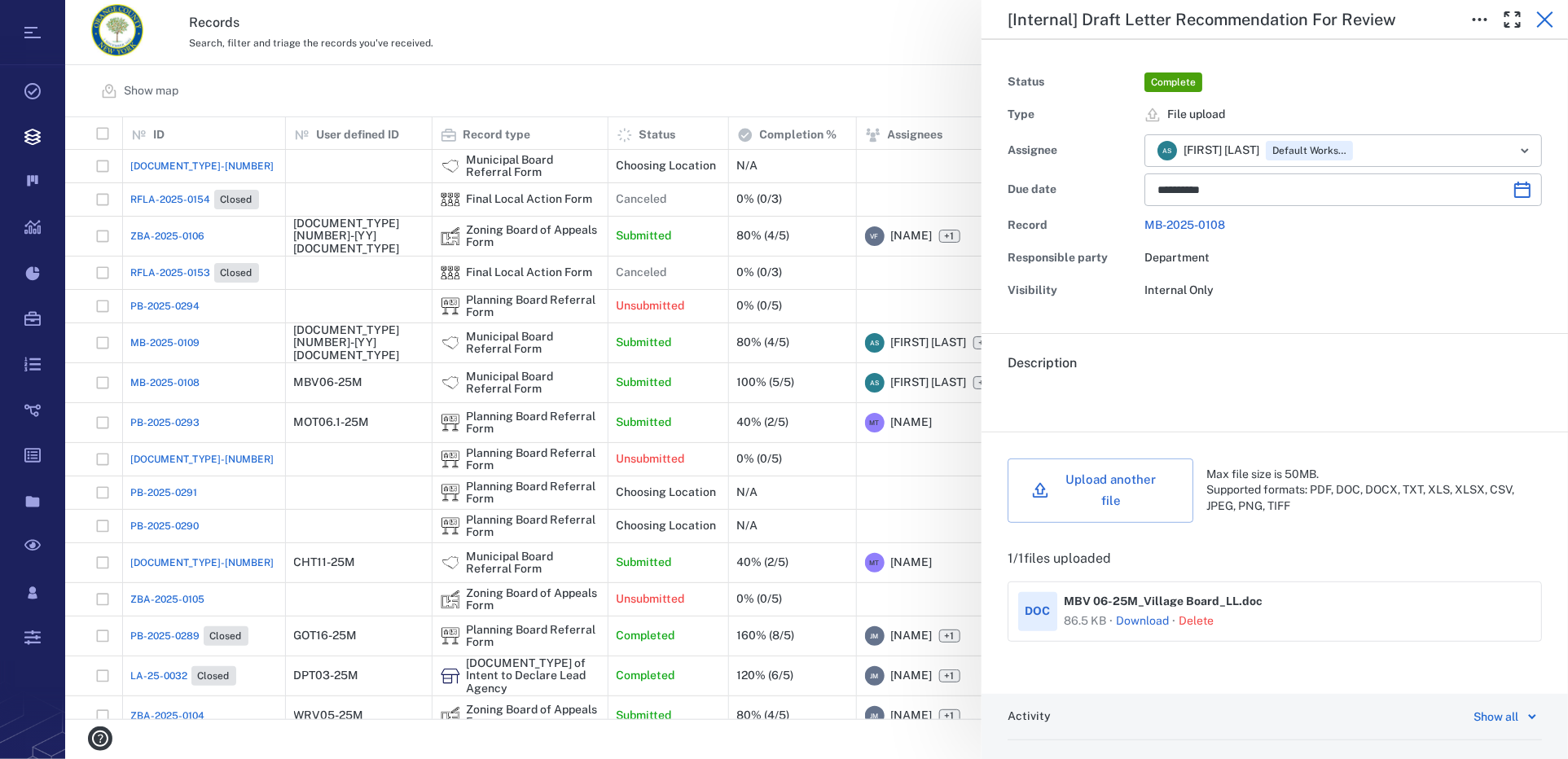 click 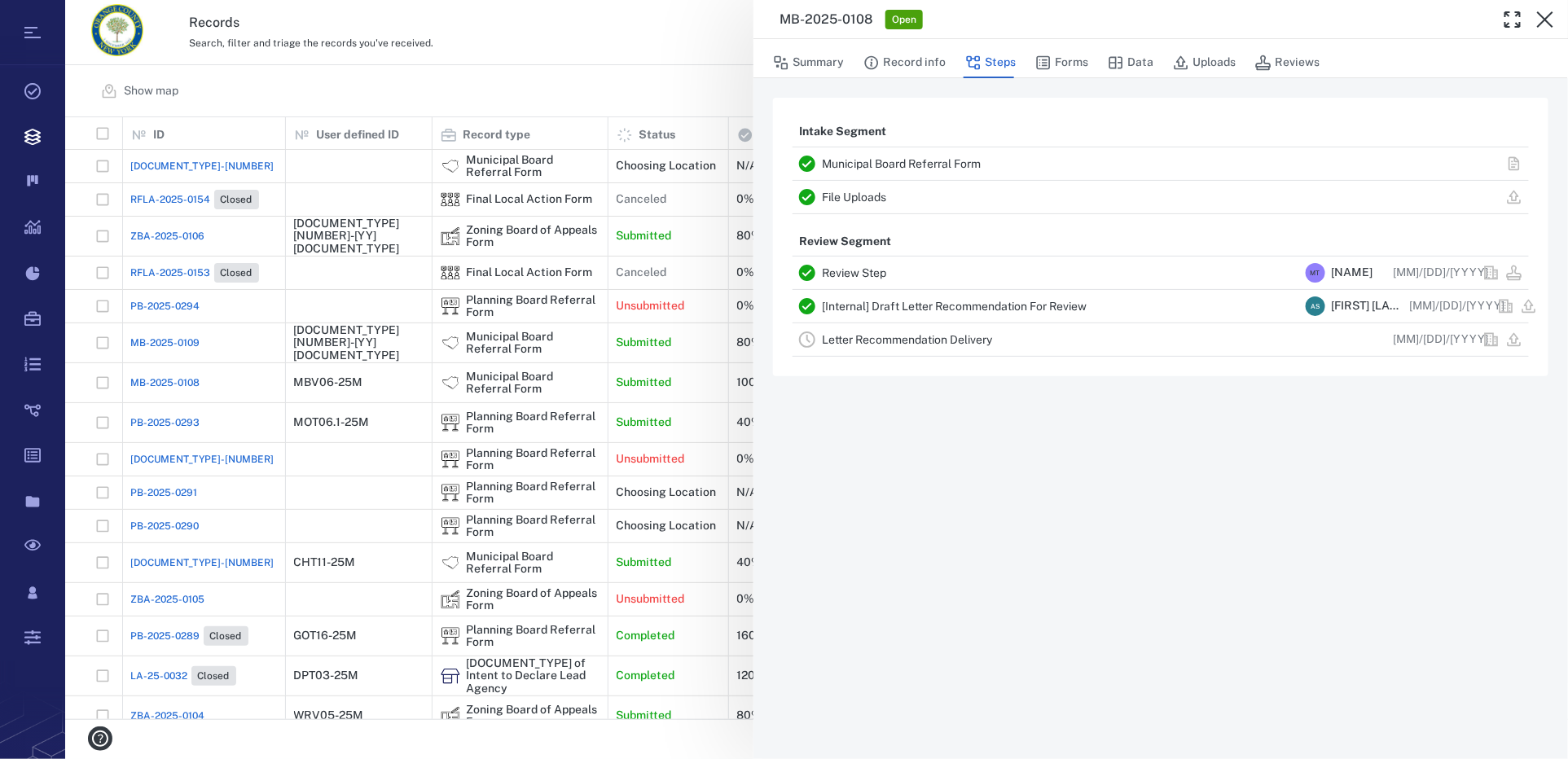 click on "Letter Recommendation Delivery" at bounding box center [907, 340] 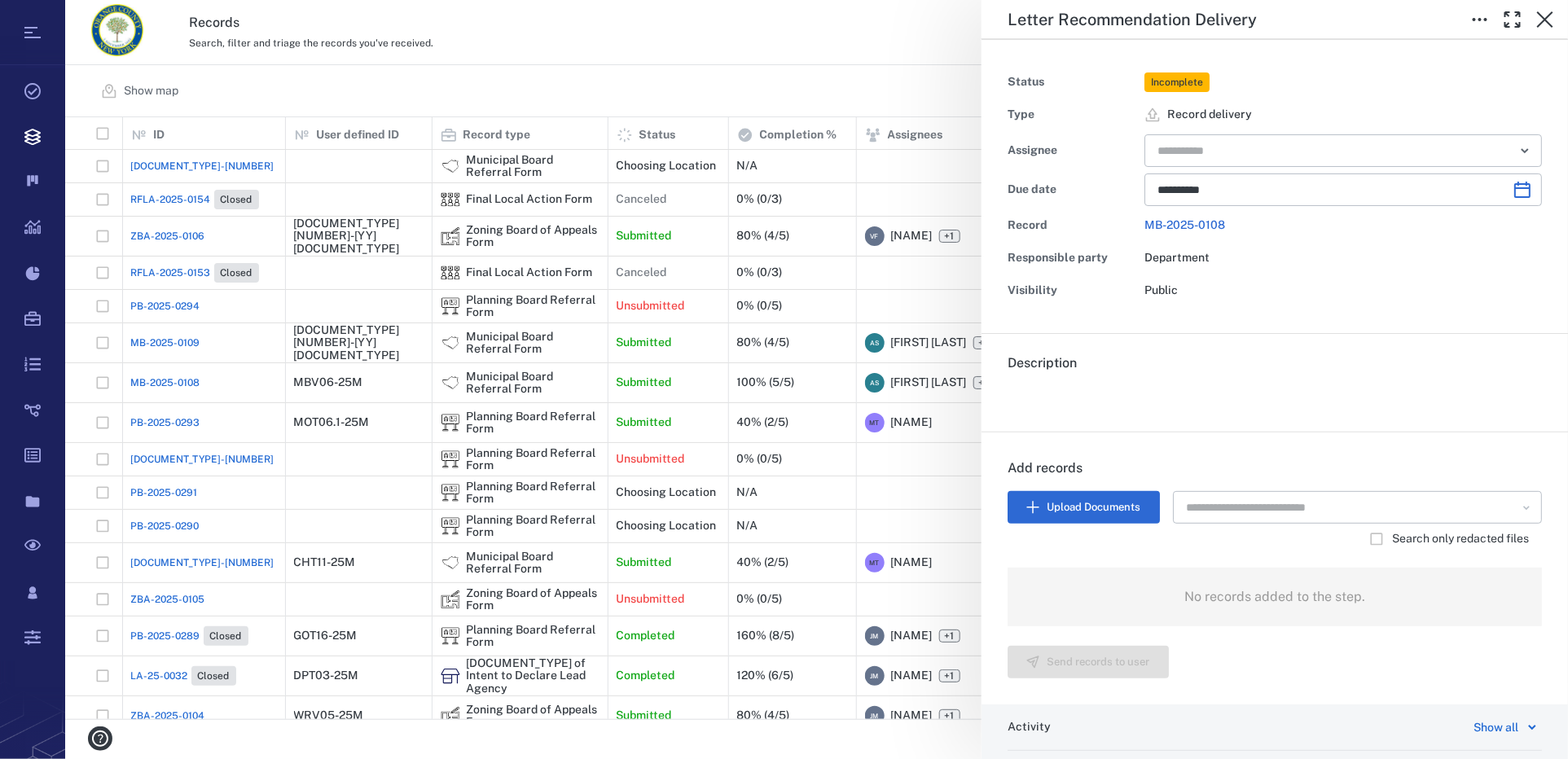 scroll, scrollTop: 0, scrollLeft: 0, axis: both 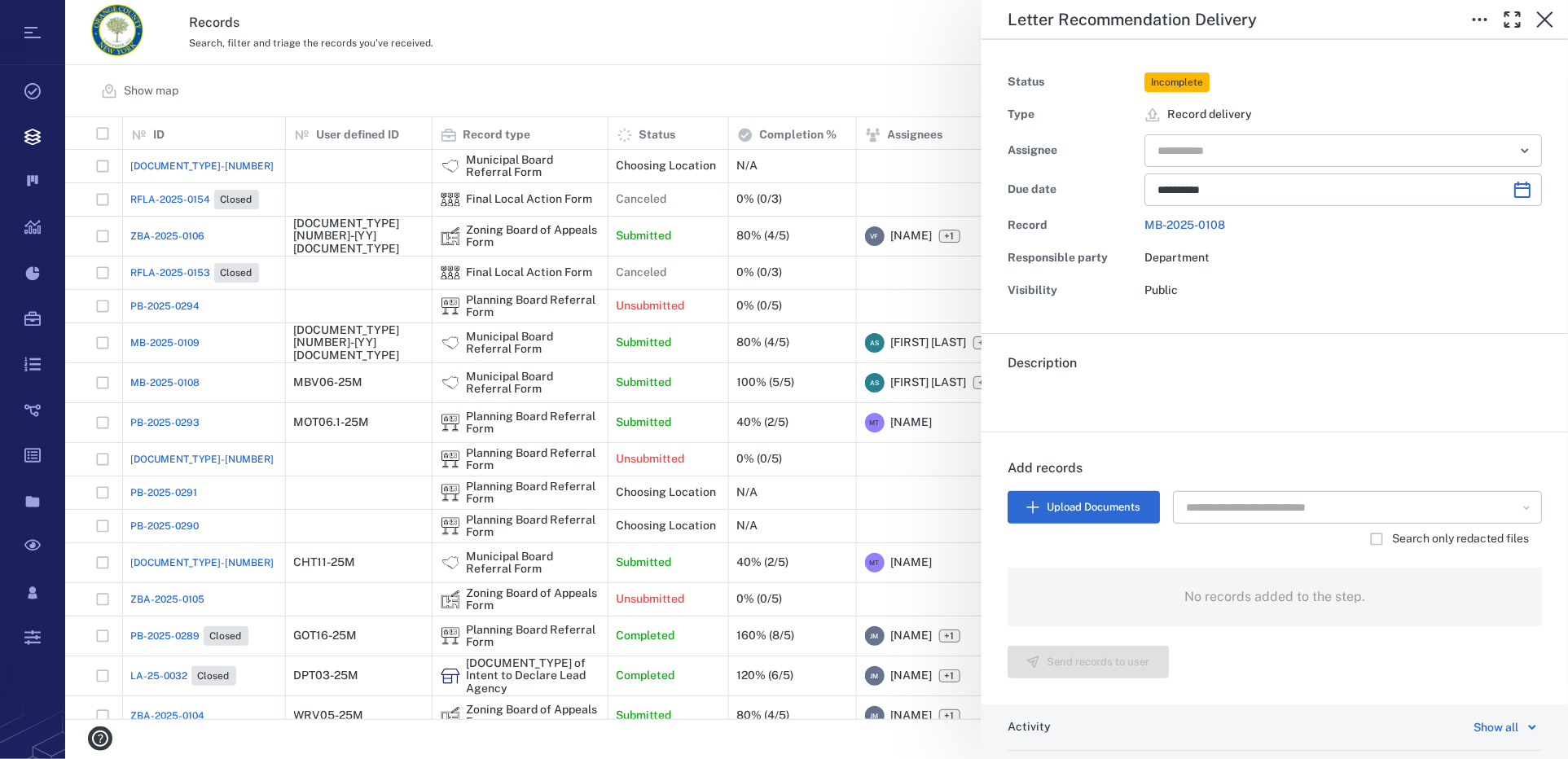 click at bounding box center [1324, 151] 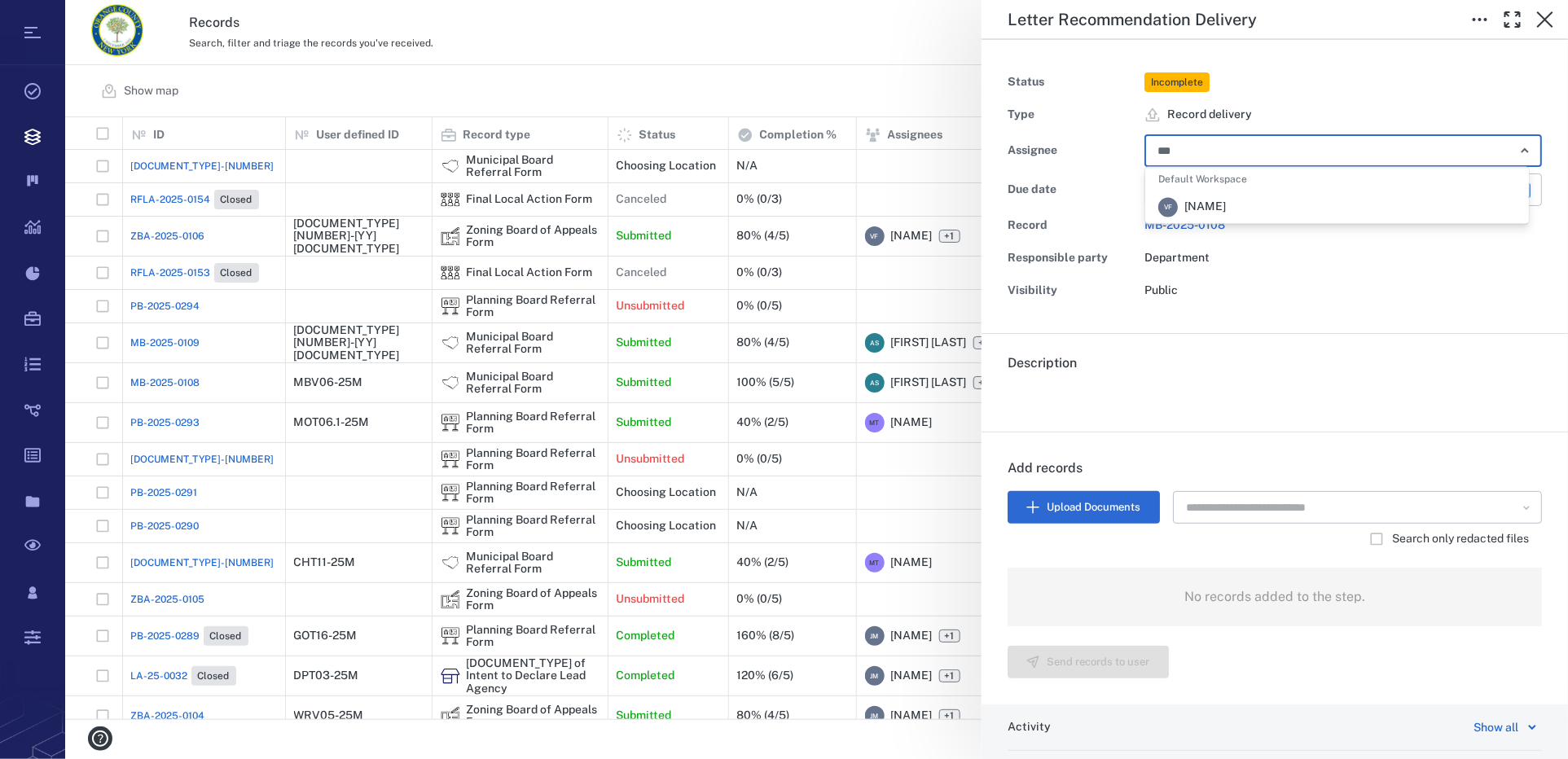 type on "****" 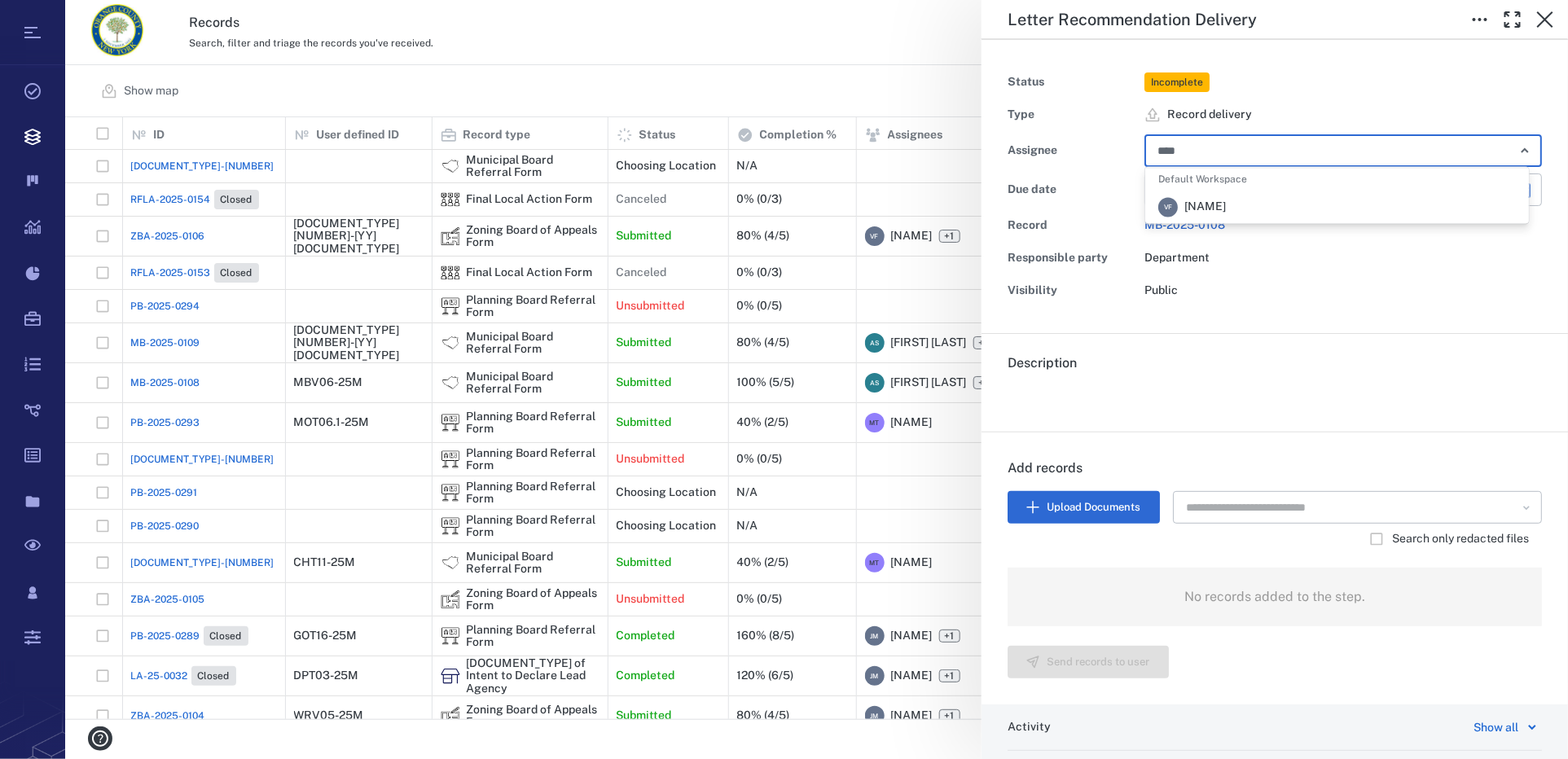 click on "[NAME]" at bounding box center (1205, 208) 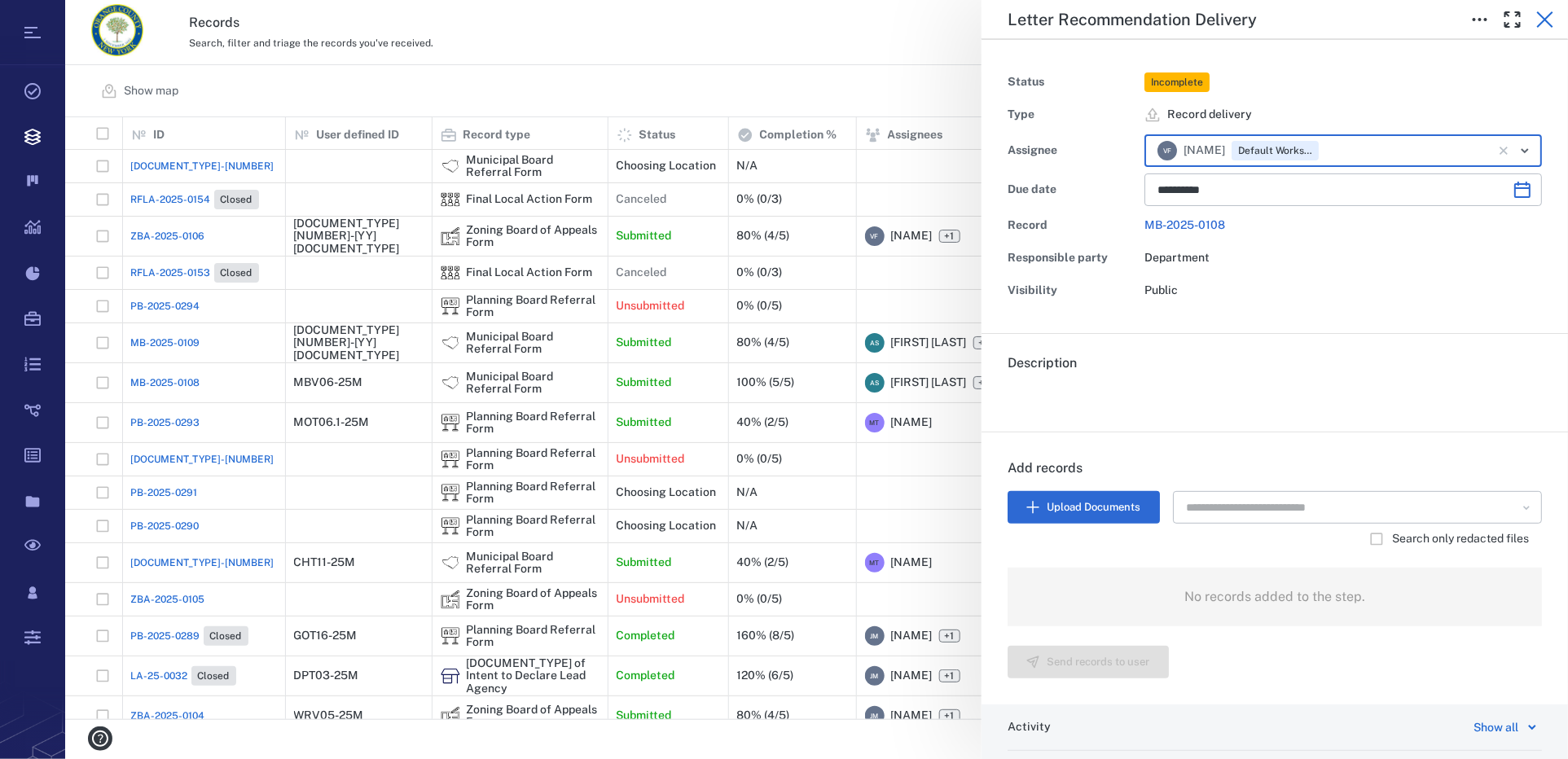 click 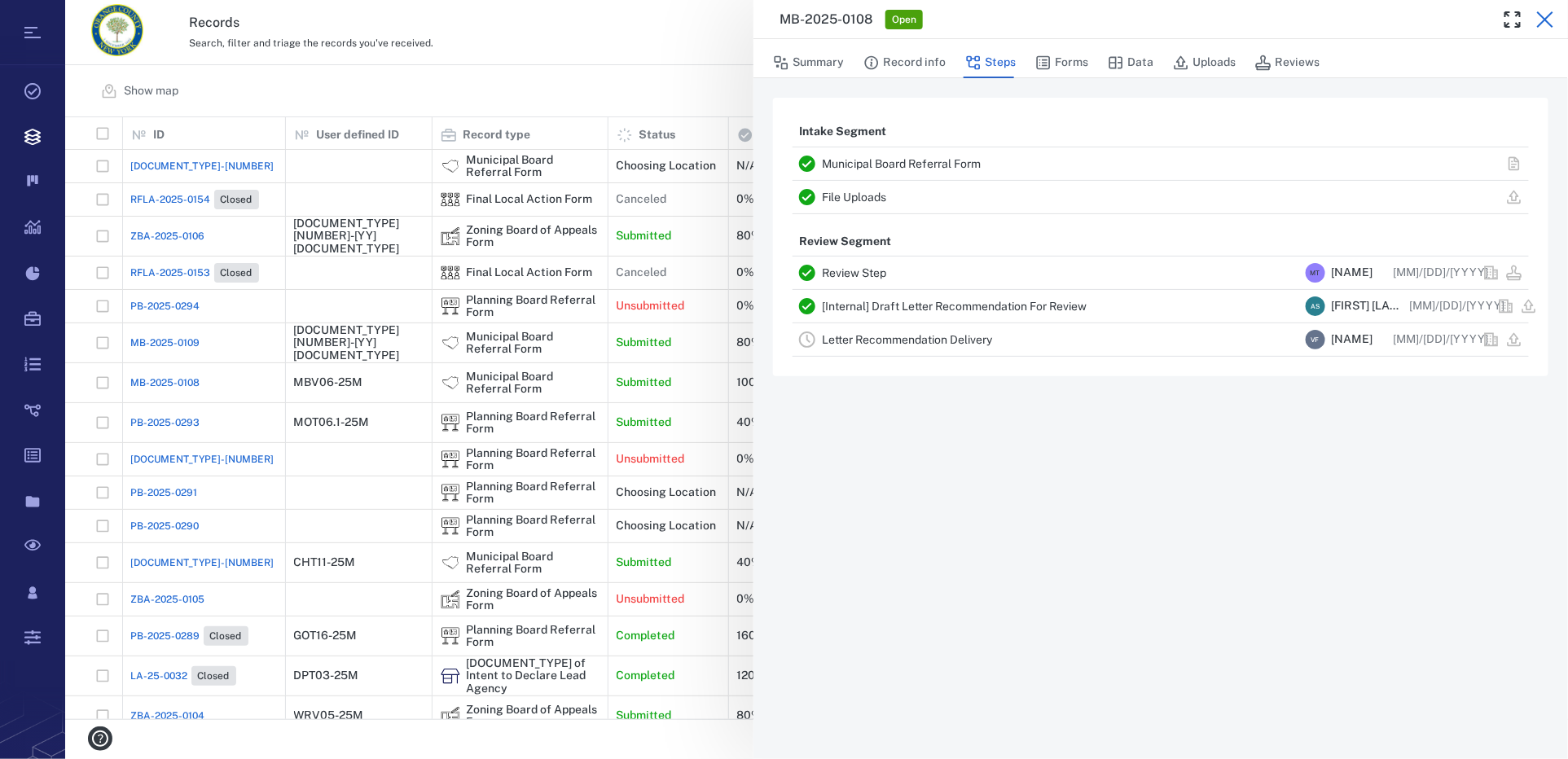 click 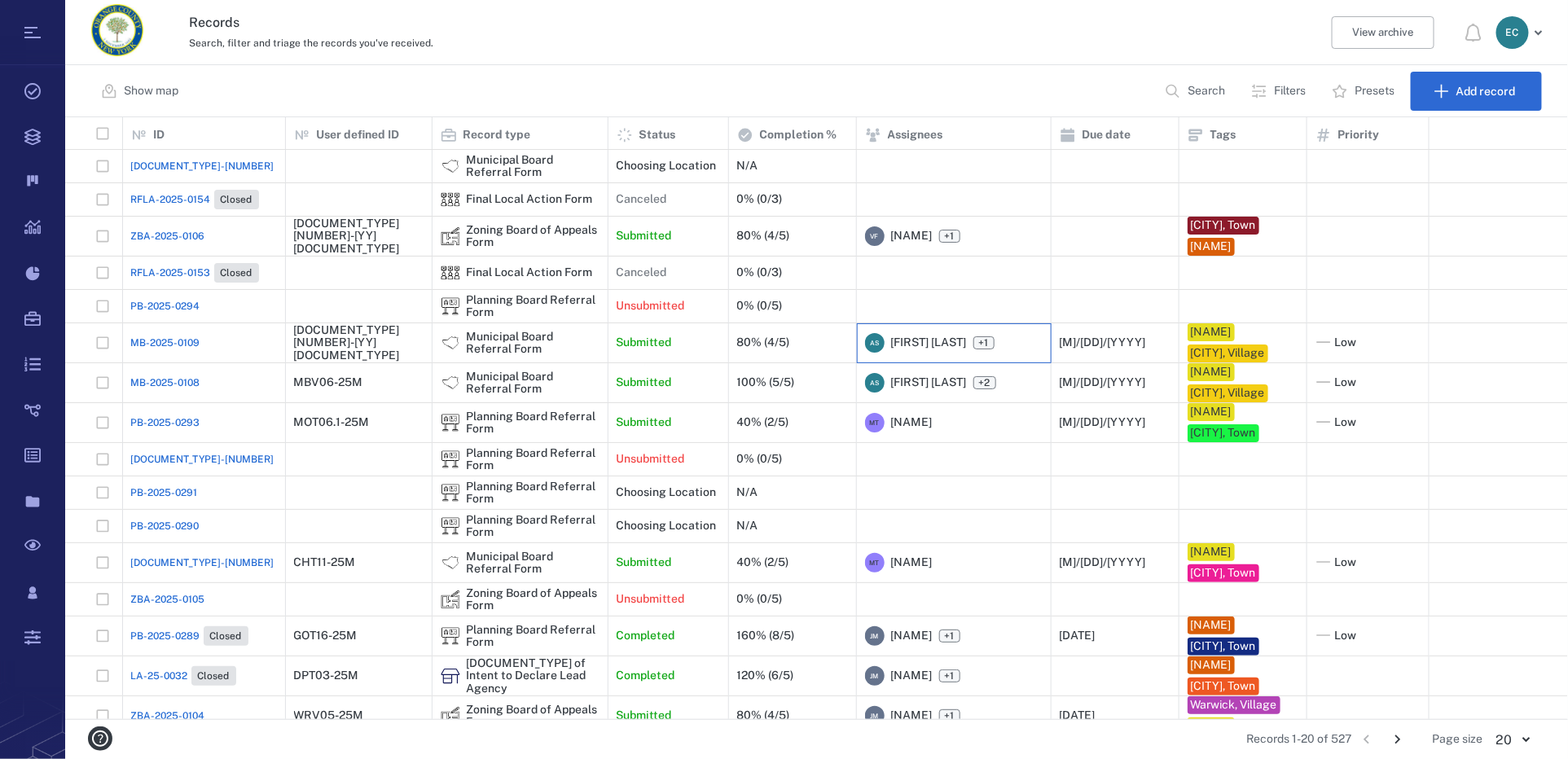 click on "[FIRST] [LAST]" at bounding box center (929, 343) 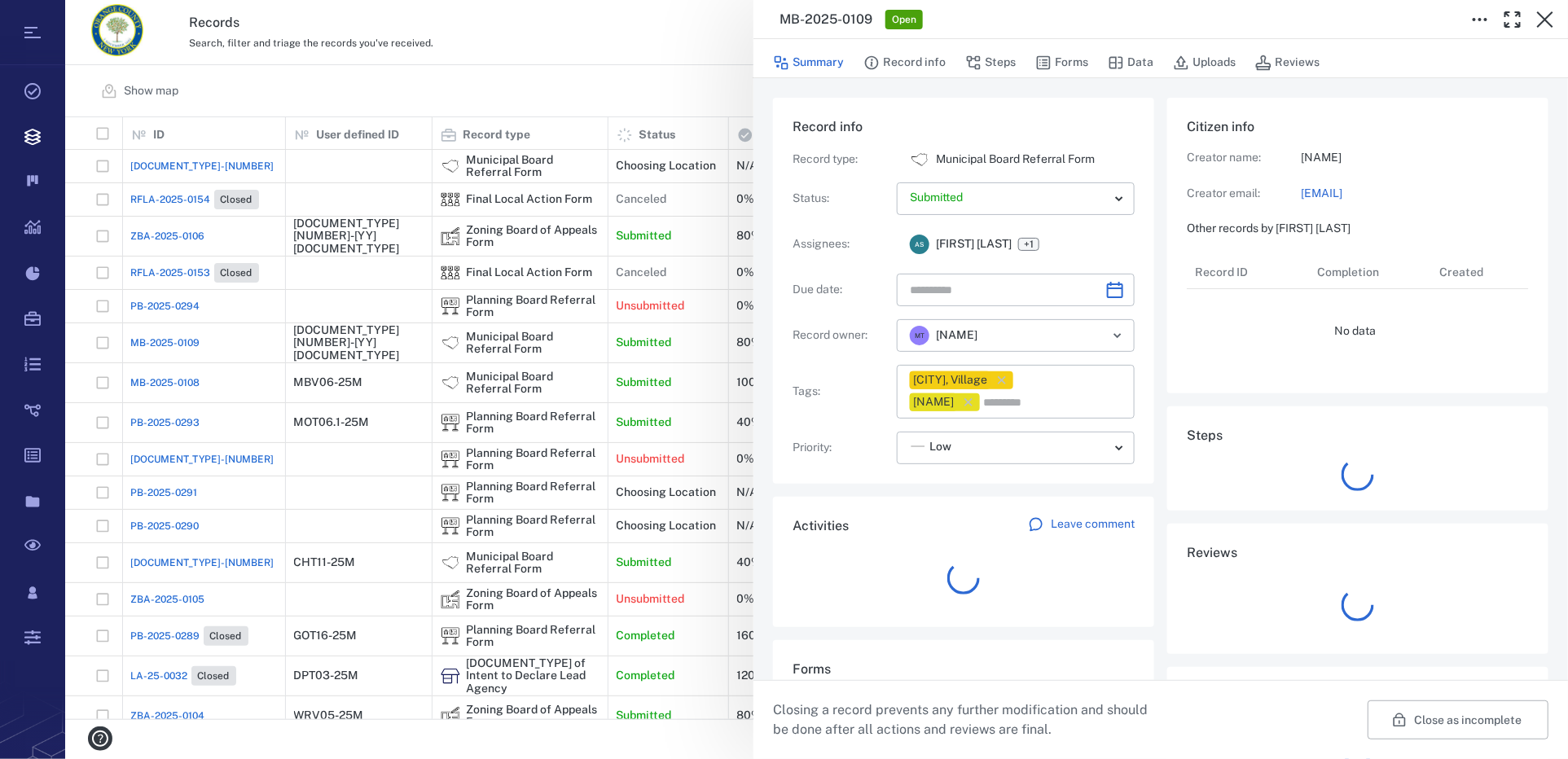 type on "**********" 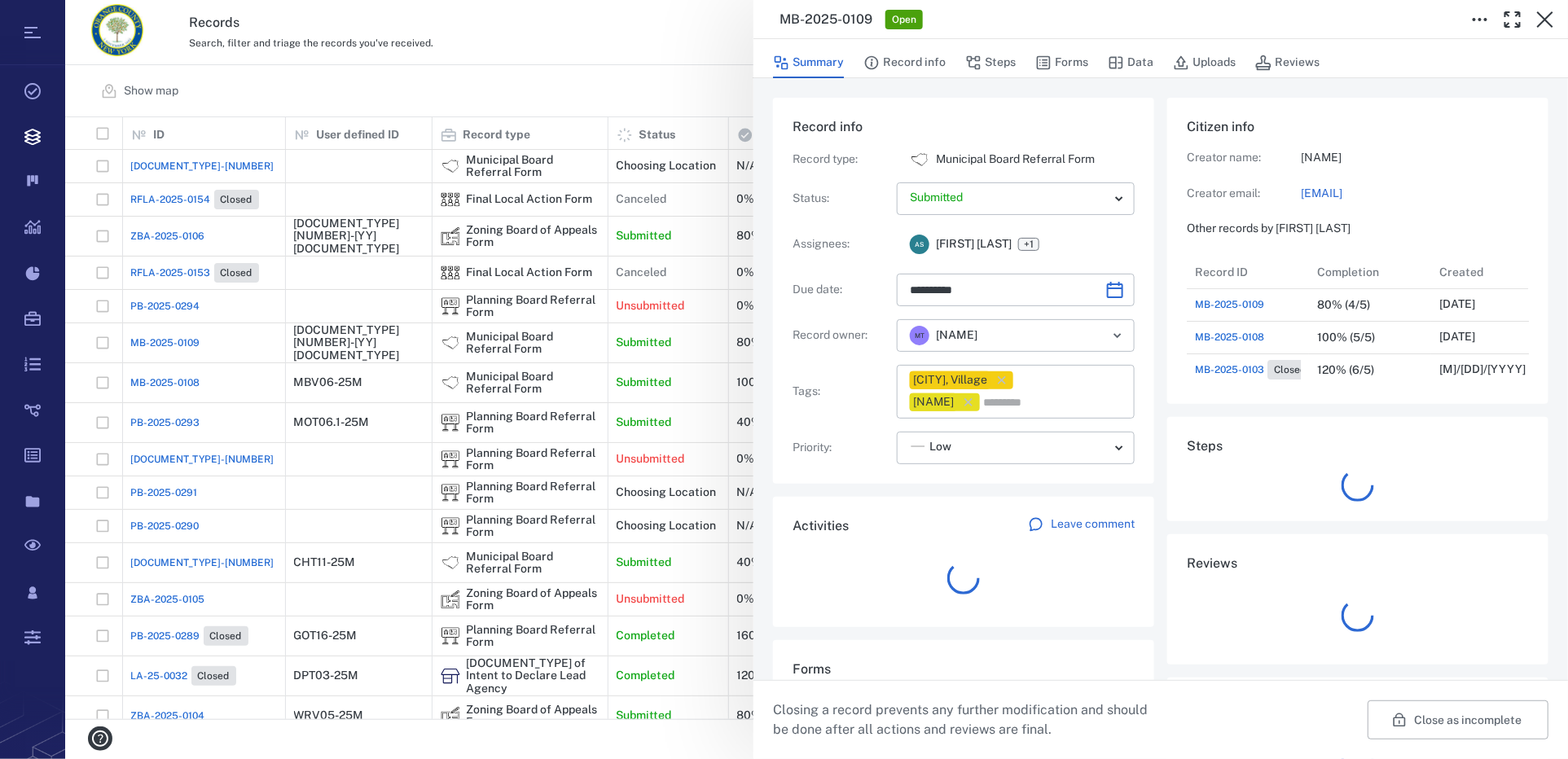 scroll, scrollTop: 12, scrollLeft: 12, axis: both 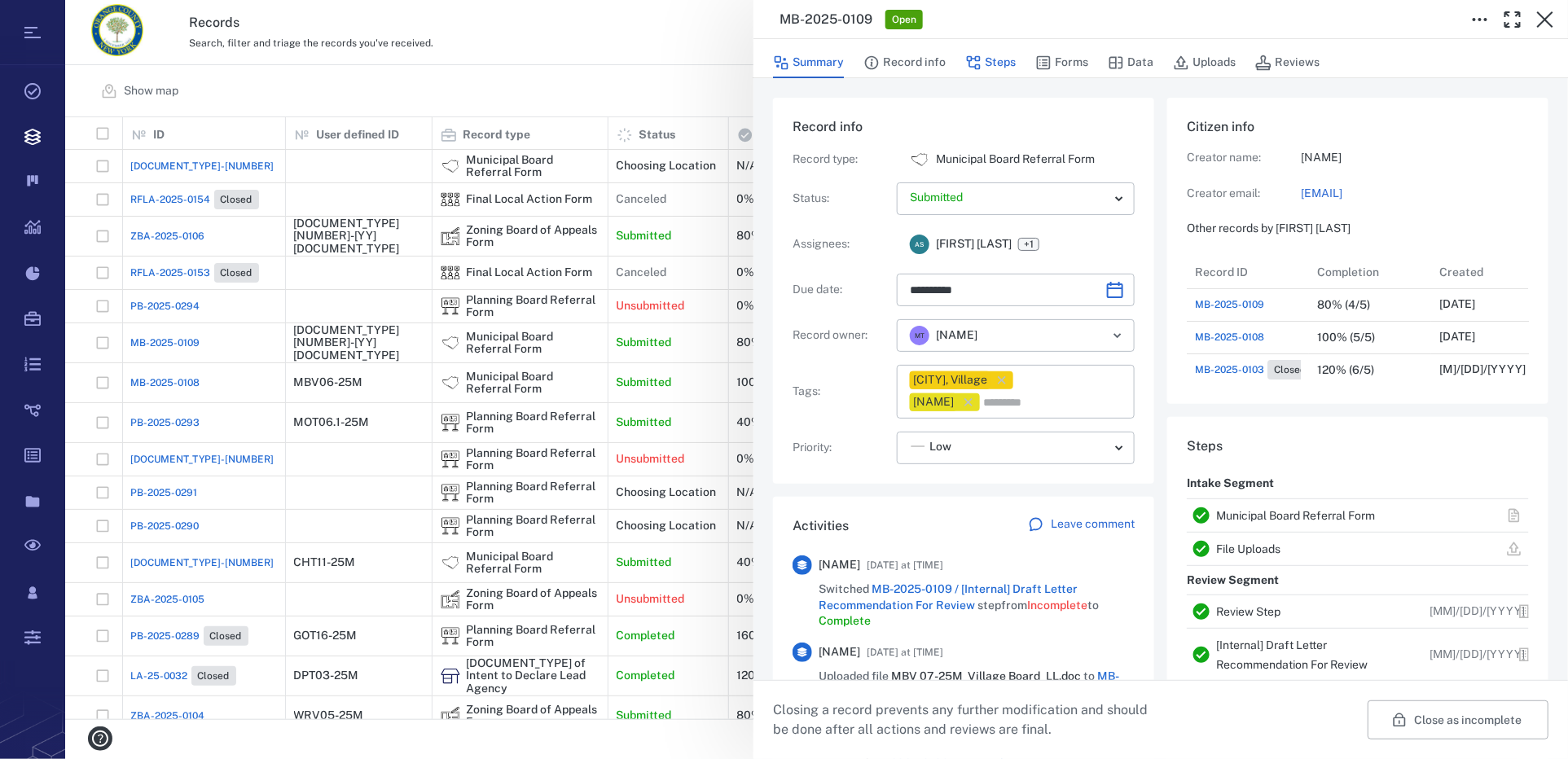 click 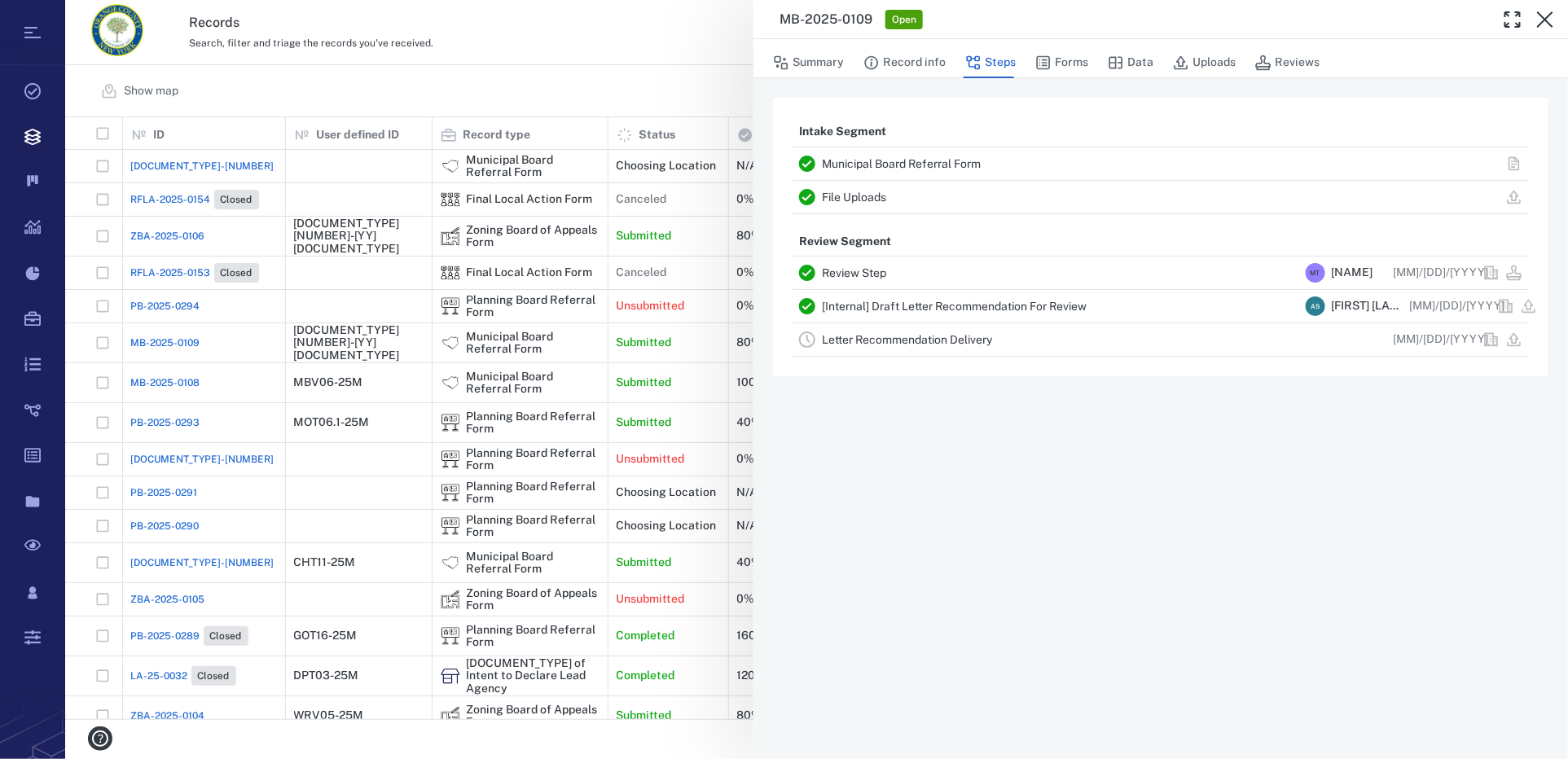click on "Letter Recommendation Delivery" at bounding box center (907, 340) 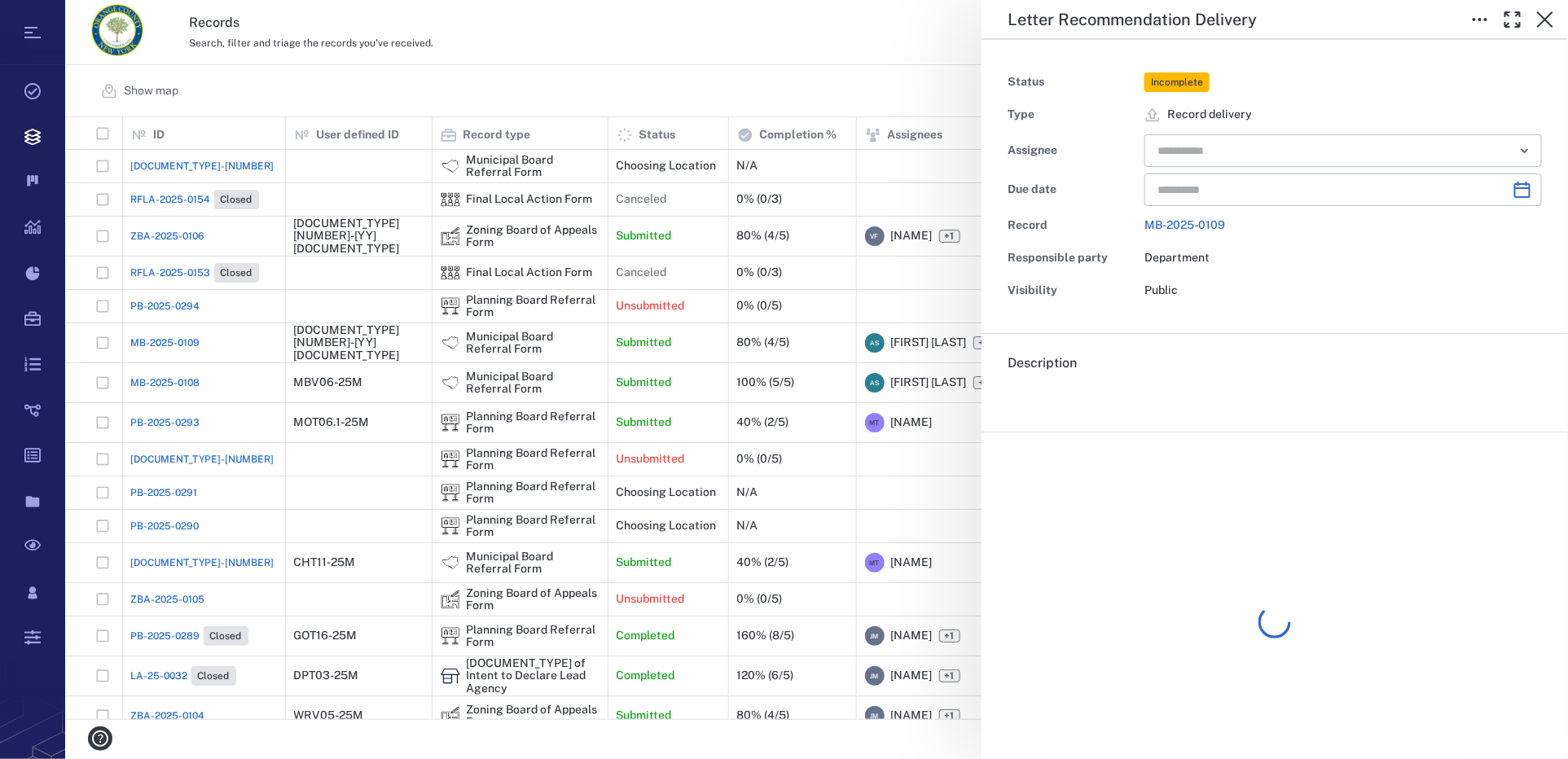 type on "**********" 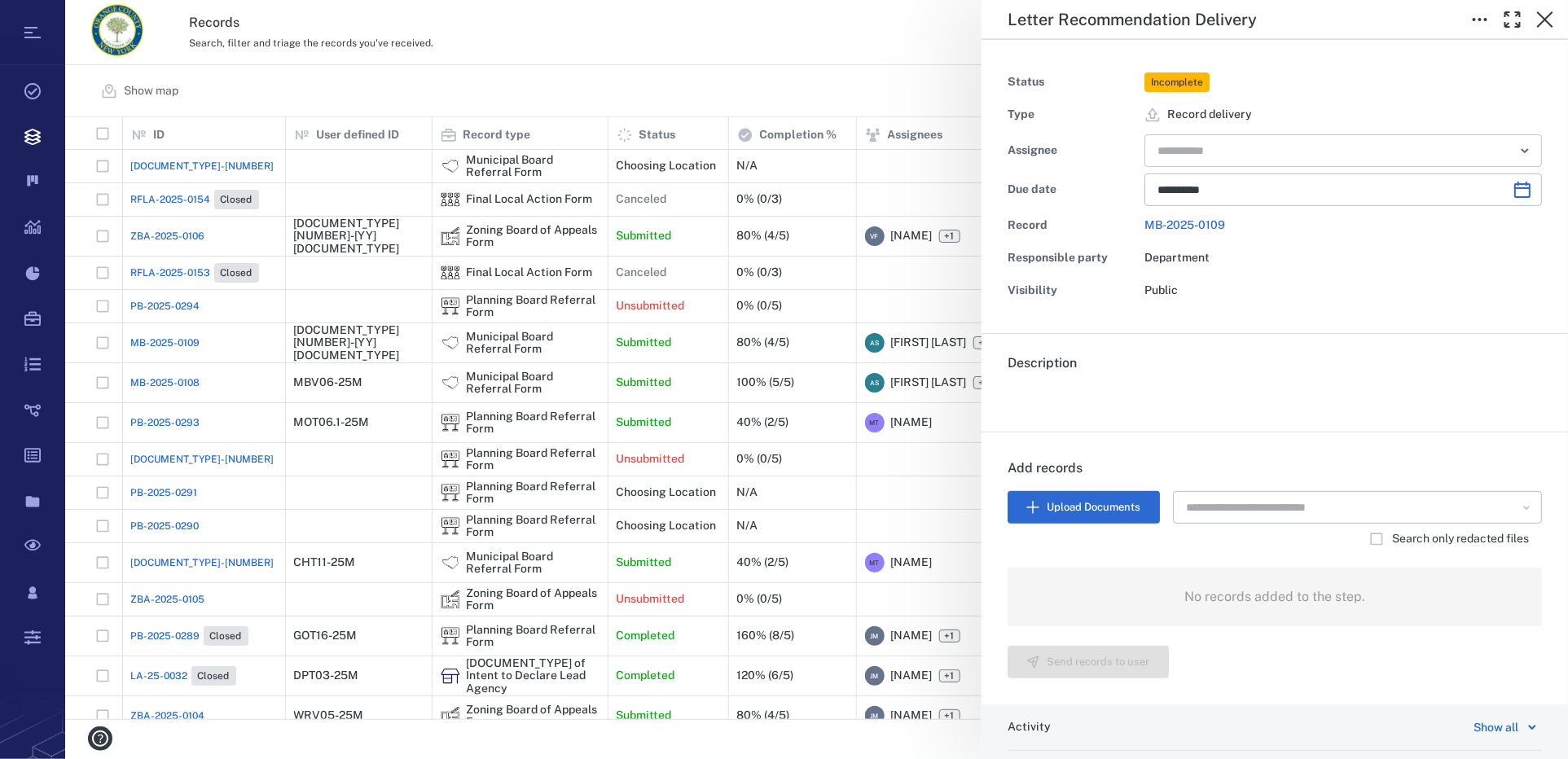 scroll, scrollTop: 0, scrollLeft: 0, axis: both 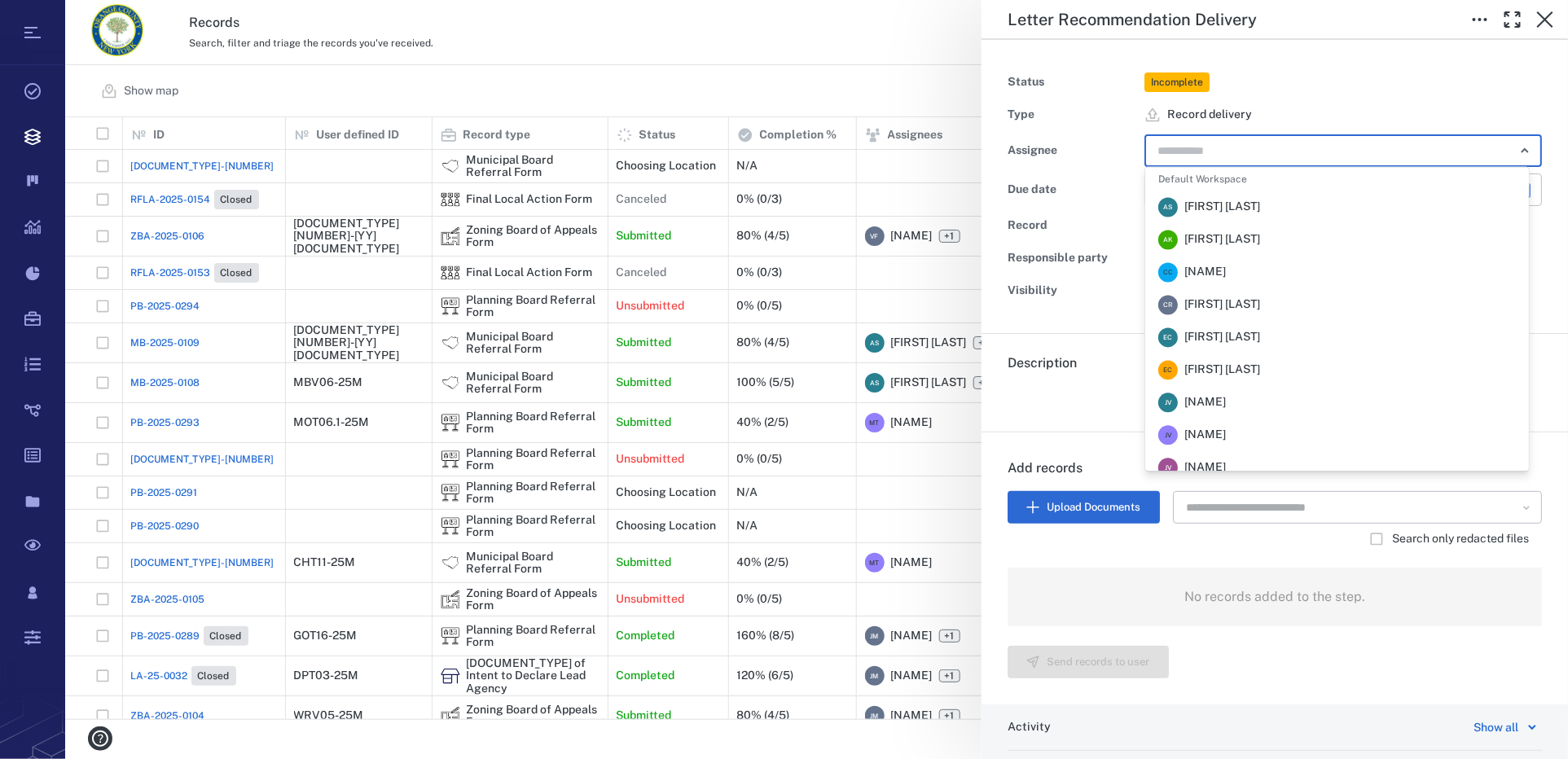 click at bounding box center (1324, 151) 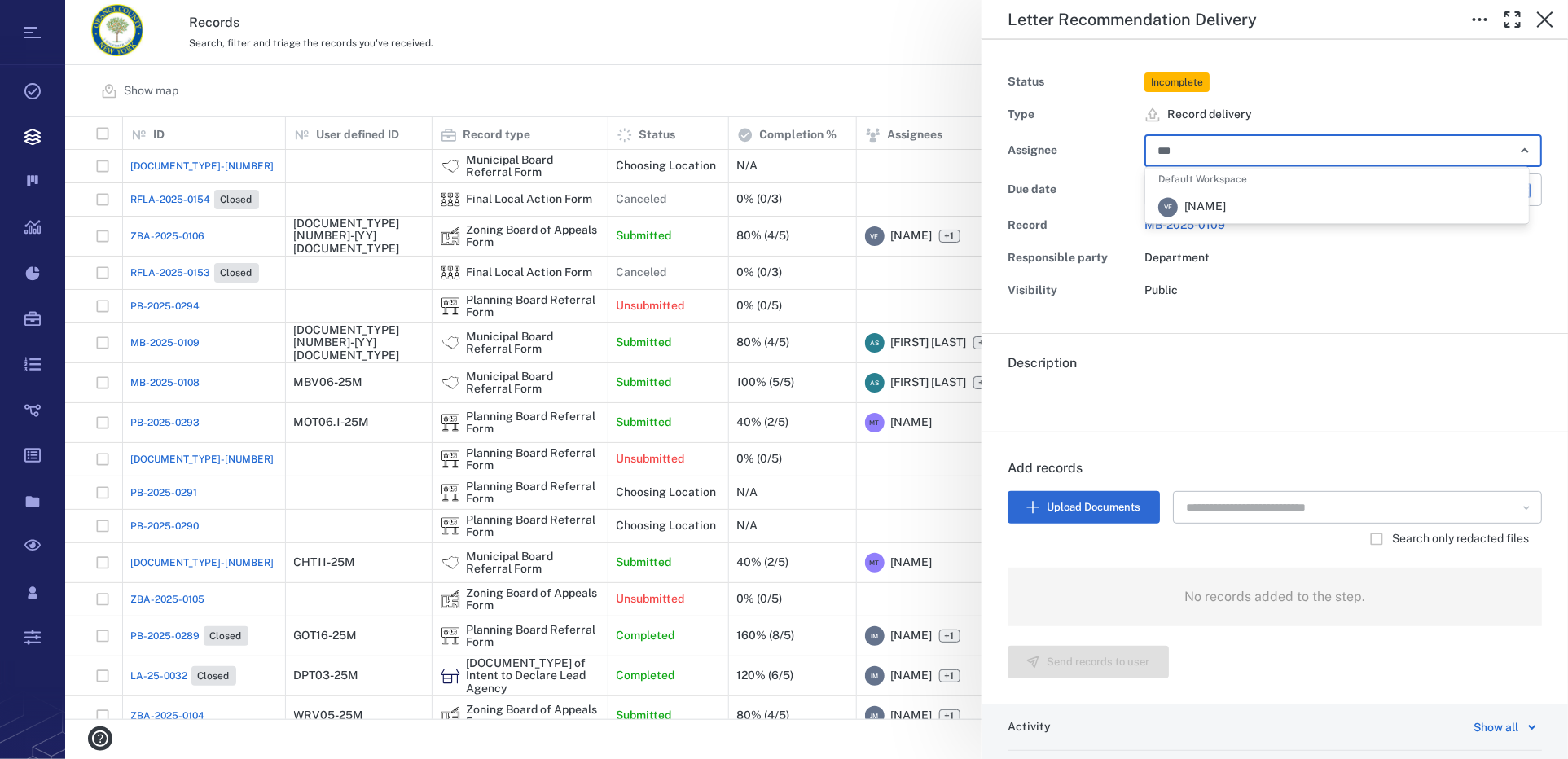 type on "****" 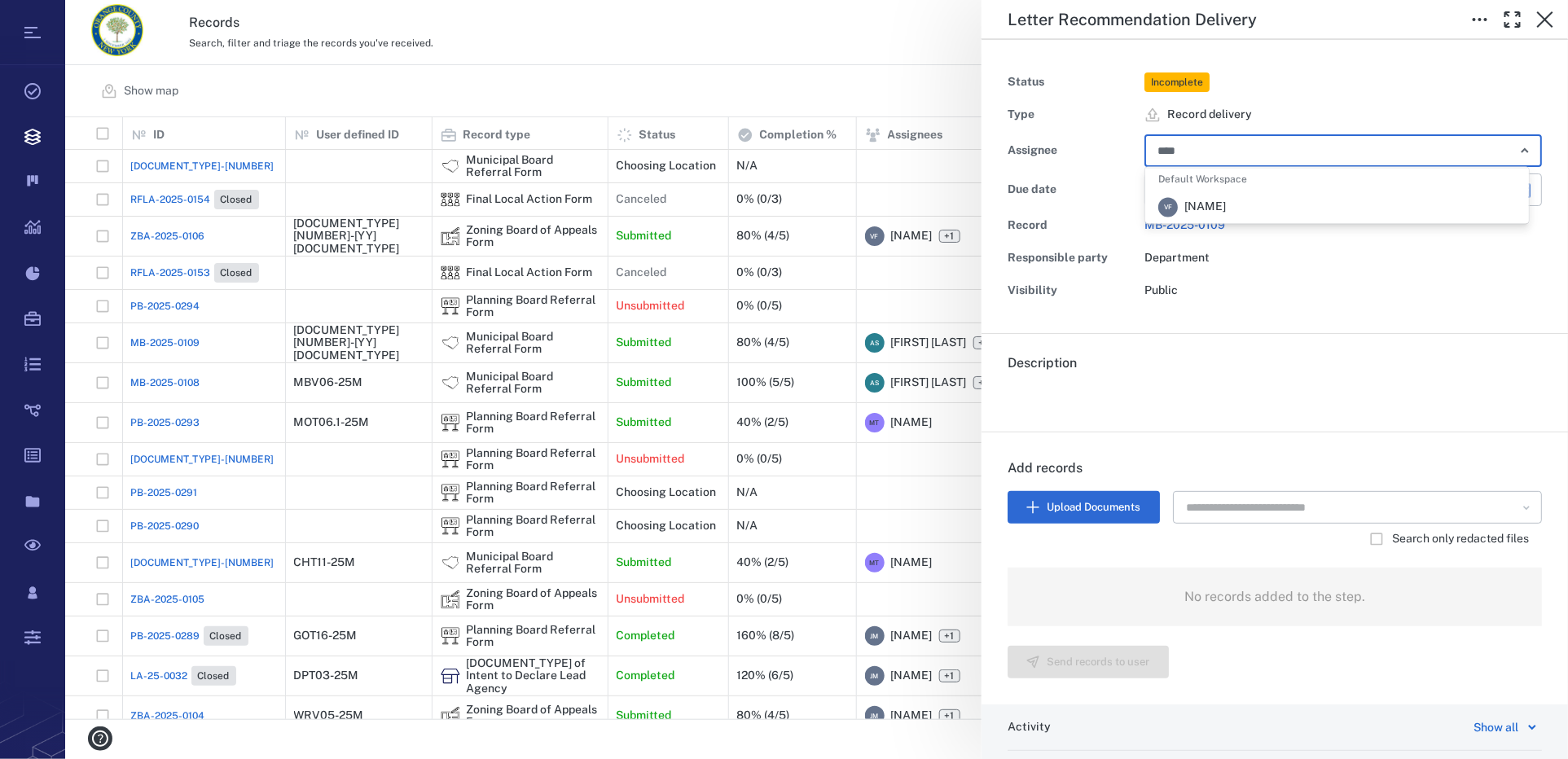 click on "[NAME]" at bounding box center (1205, 208) 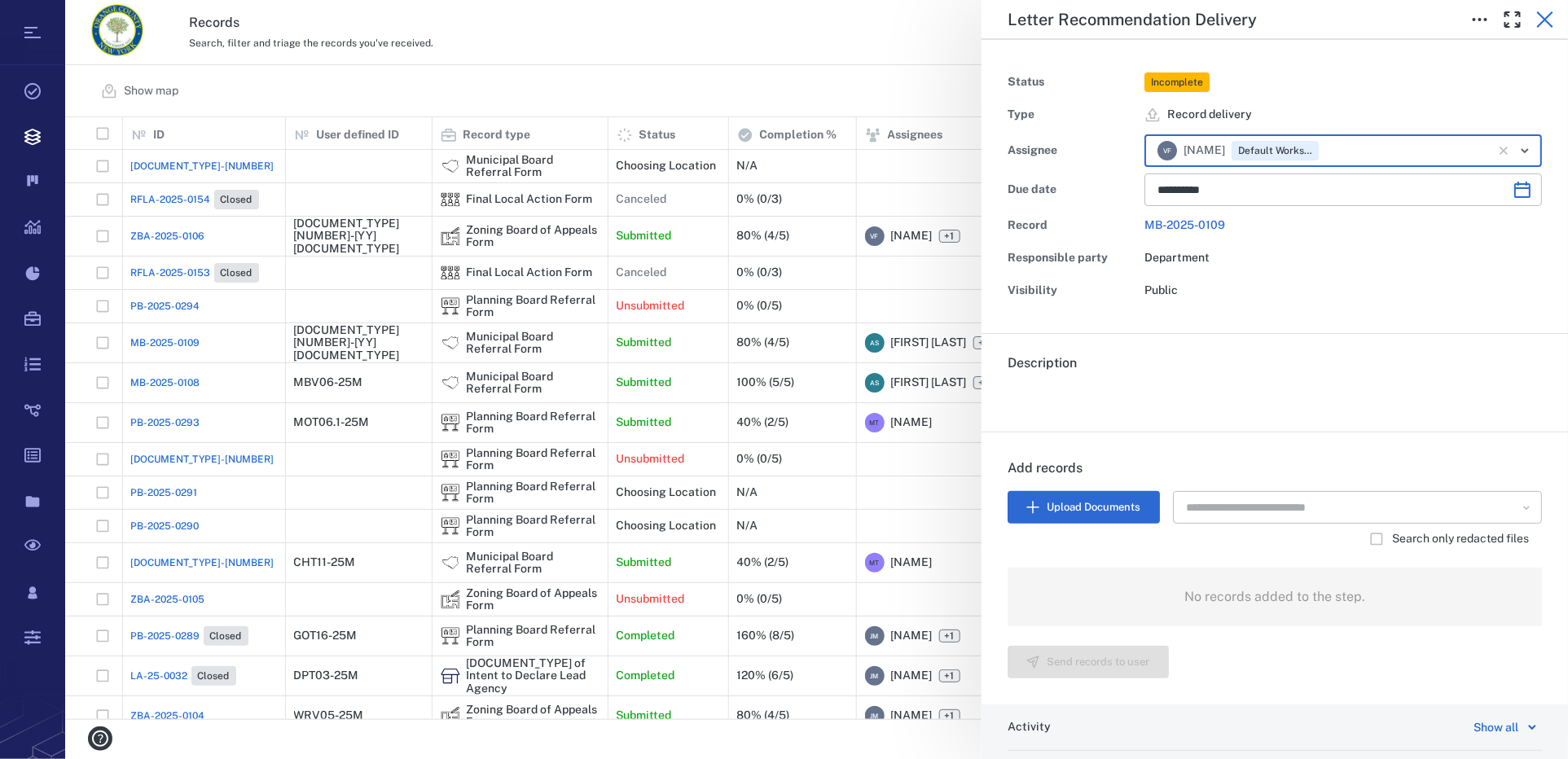 click 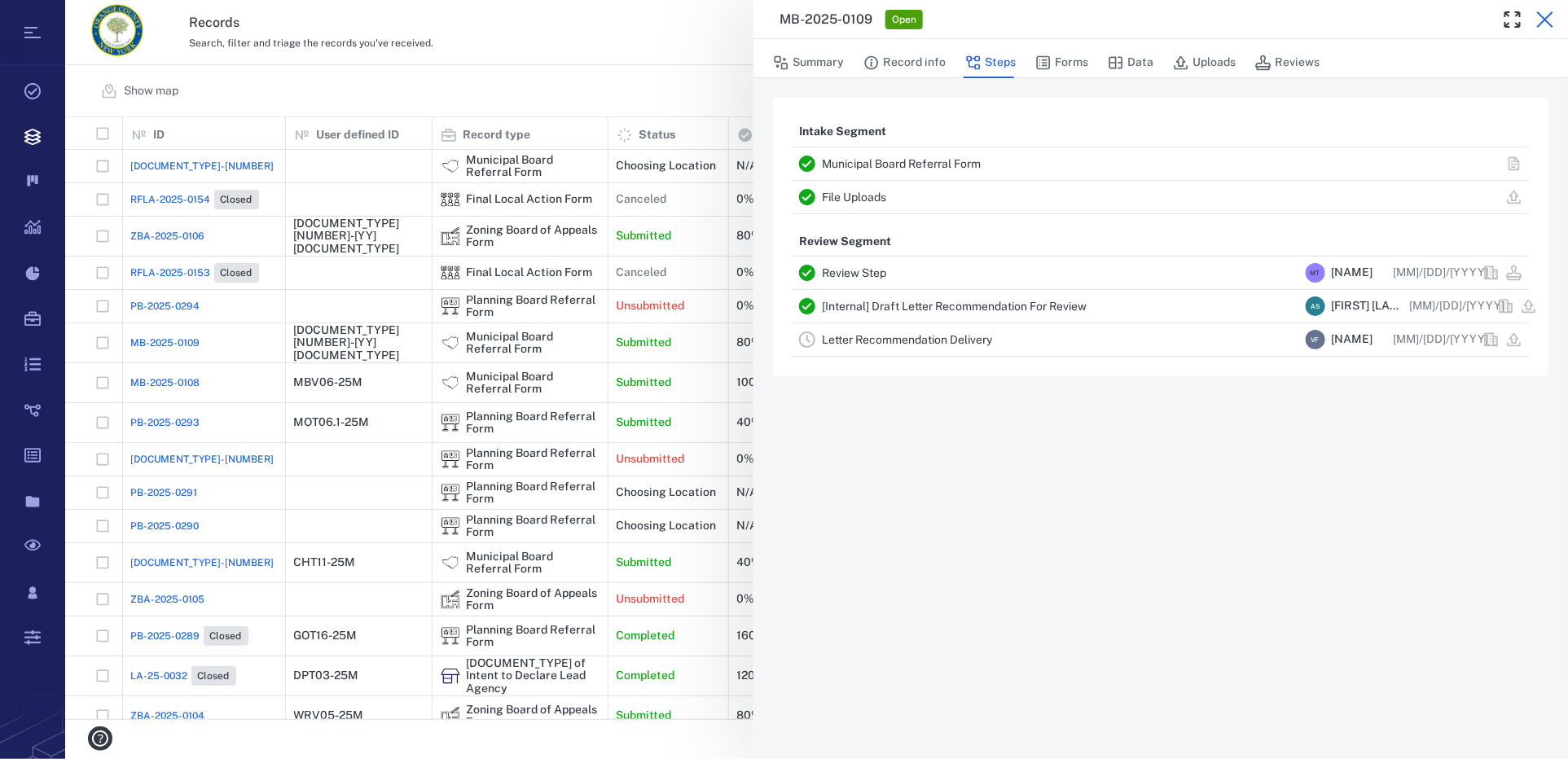 click 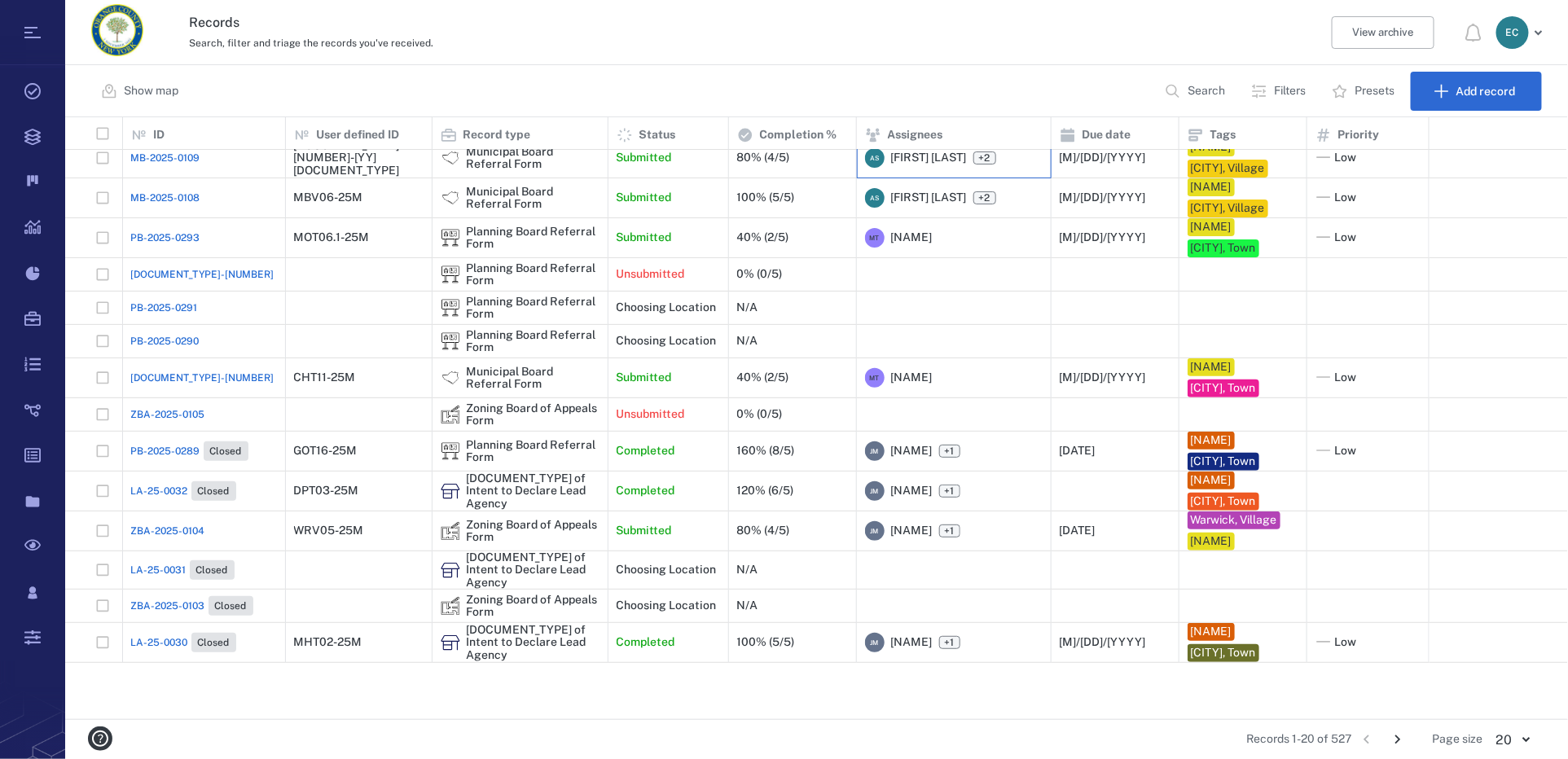 scroll, scrollTop: 0, scrollLeft: 0, axis: both 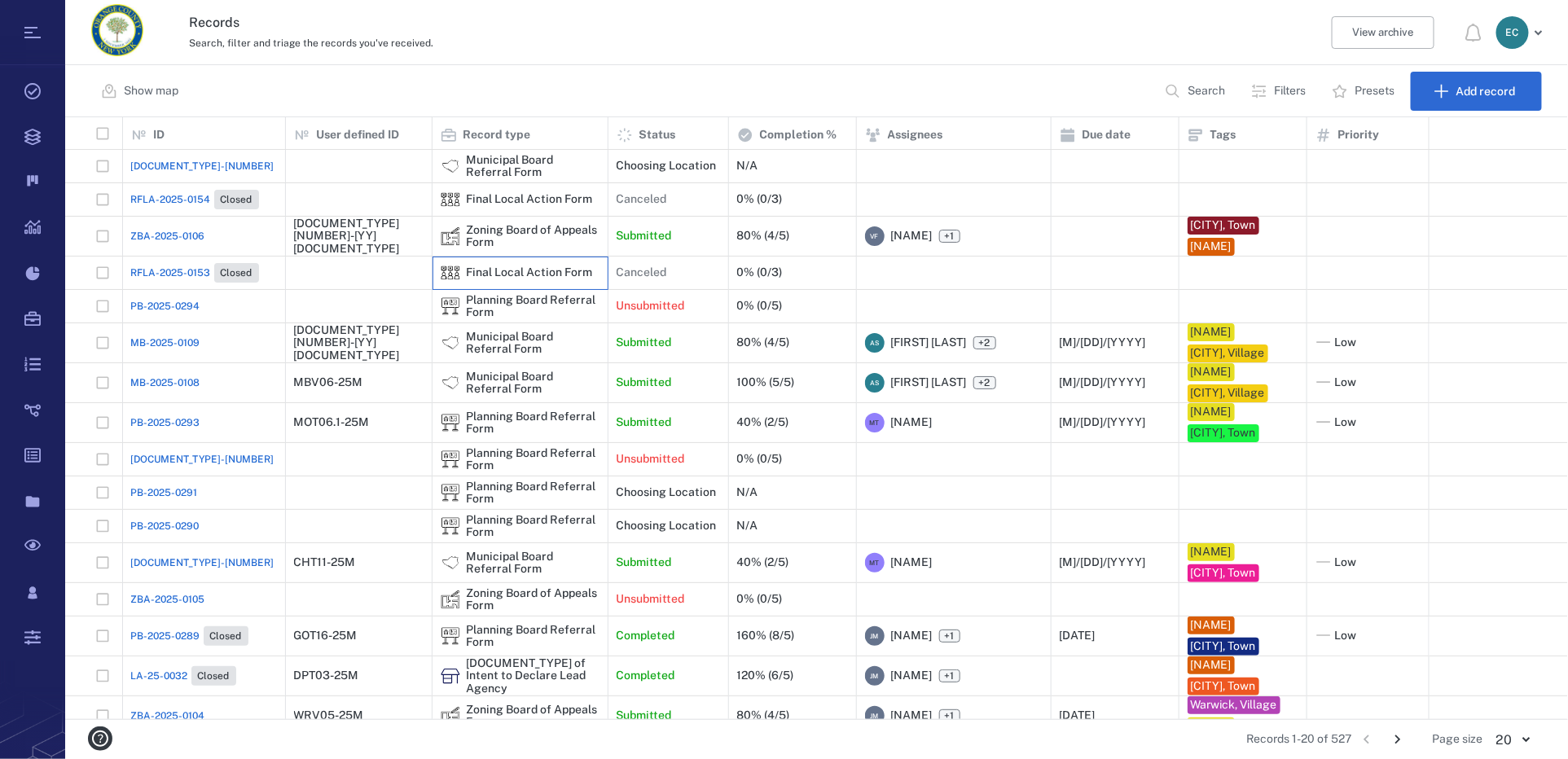 click on "Final Local Action Form" at bounding box center [529, 272] 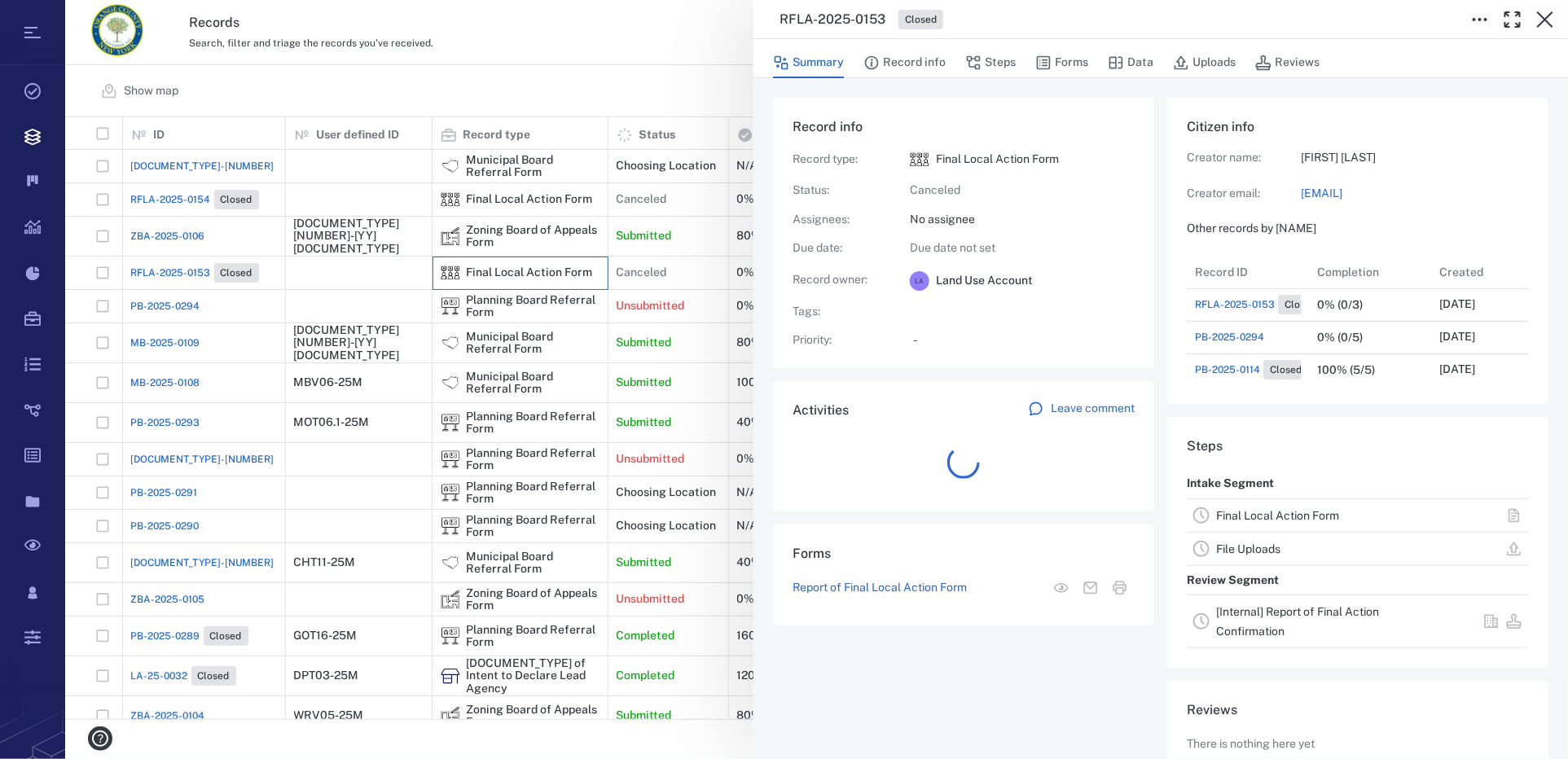 scroll, scrollTop: 163, scrollLeft: 310, axis: both 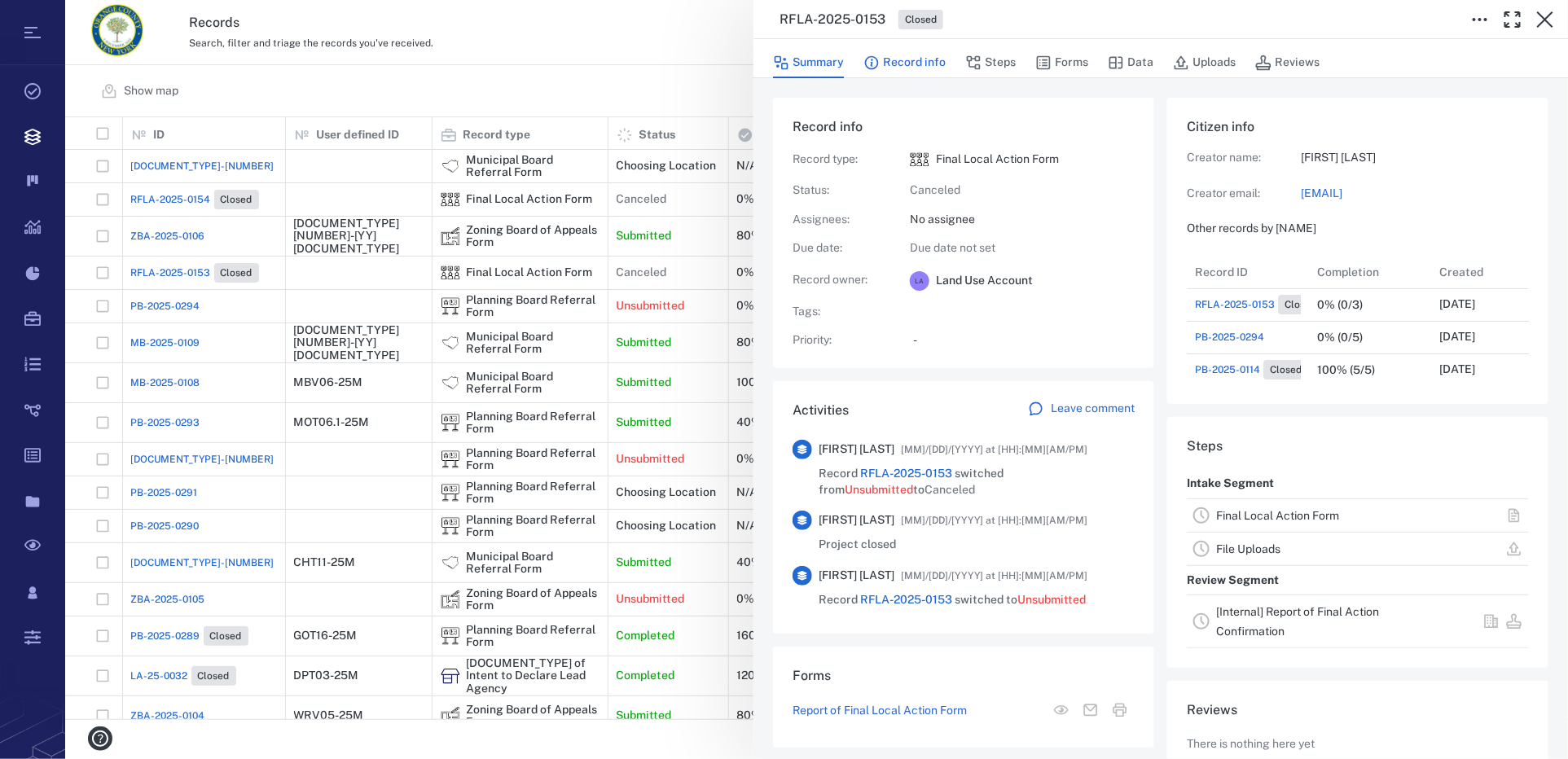 click on "Record info" at bounding box center (904, 63) 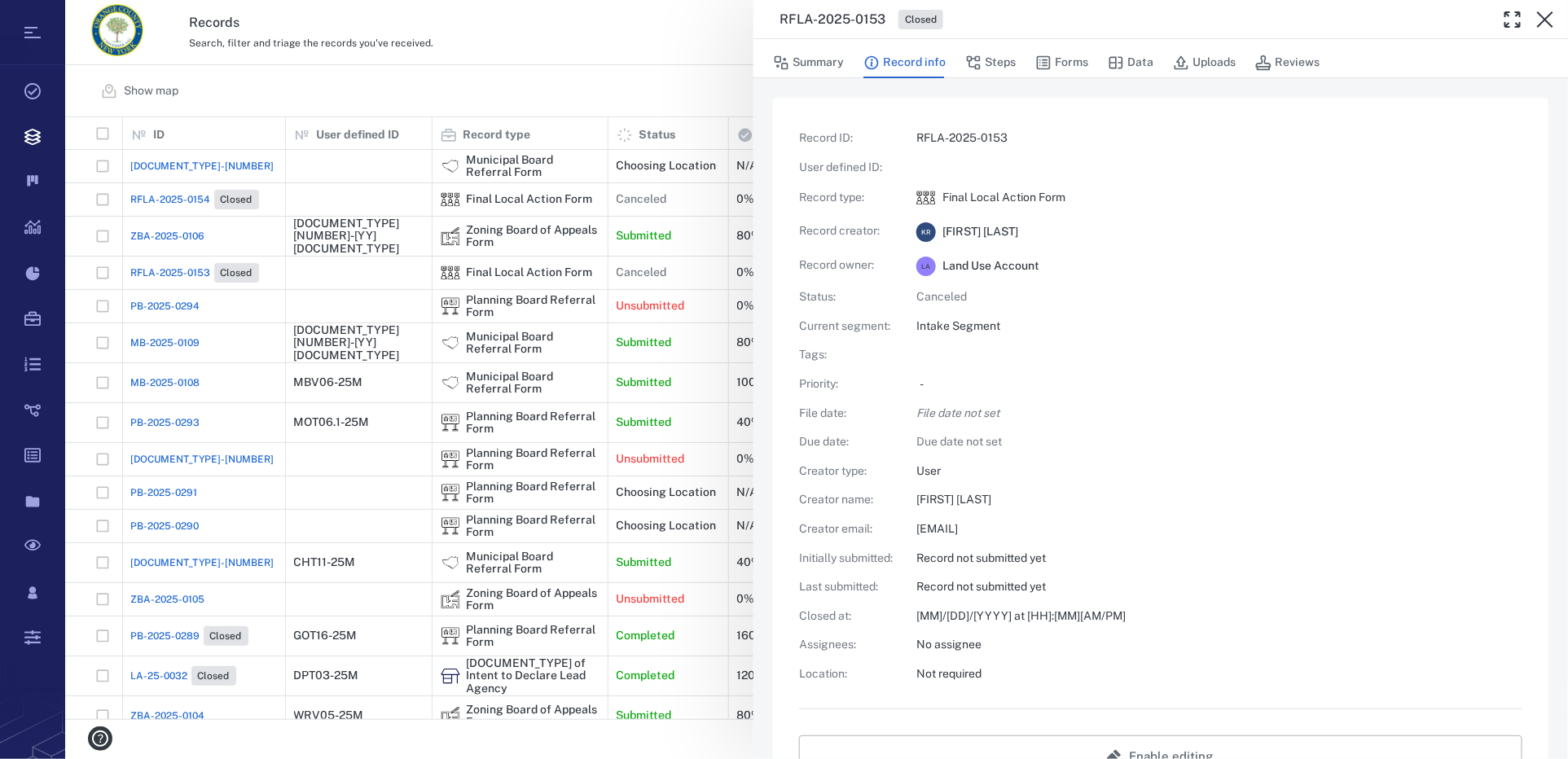 scroll, scrollTop: 326, scrollLeft: 0, axis: vertical 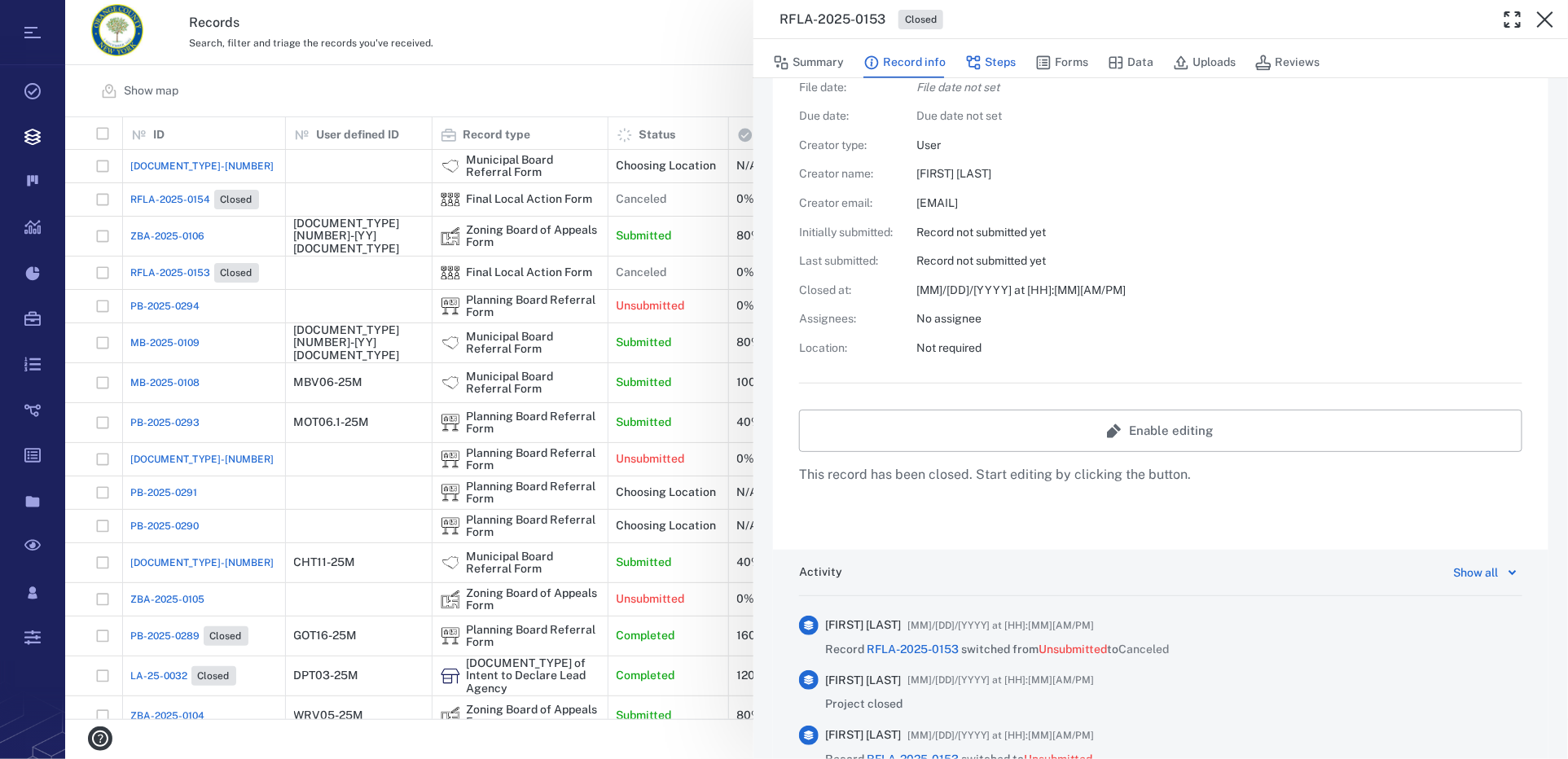 click on "Steps" at bounding box center (990, 63) 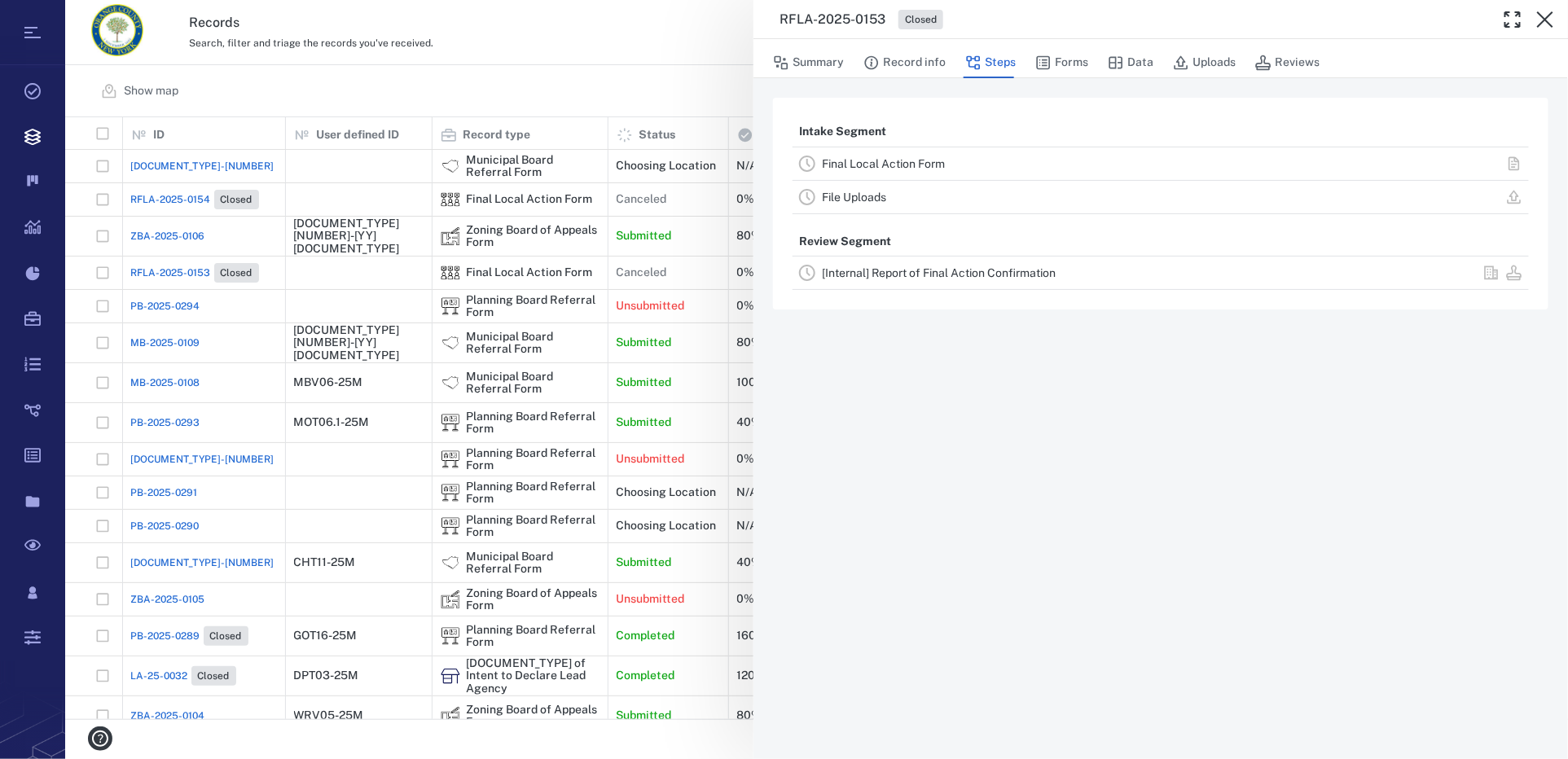 scroll, scrollTop: 0, scrollLeft: 0, axis: both 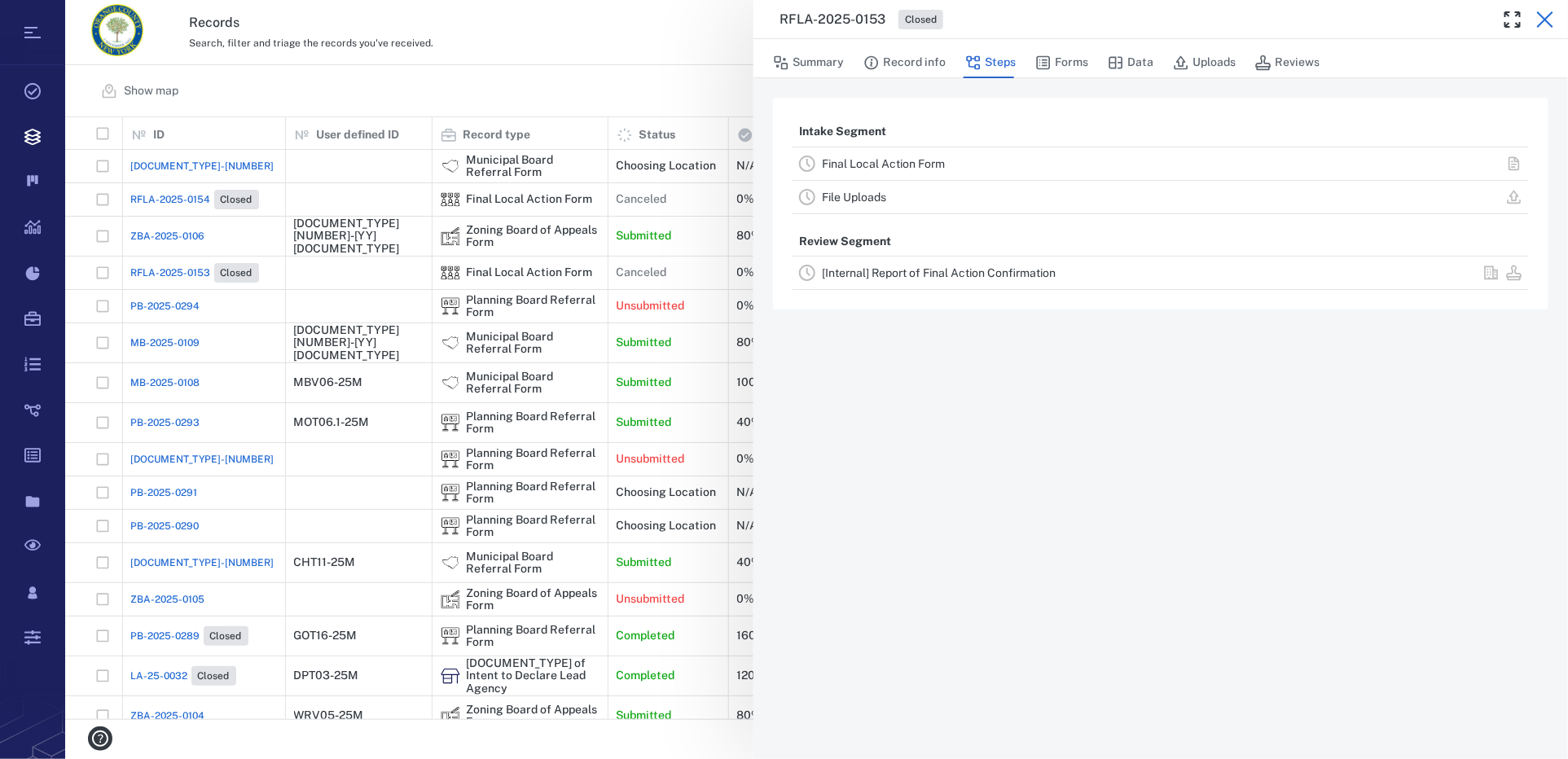 click 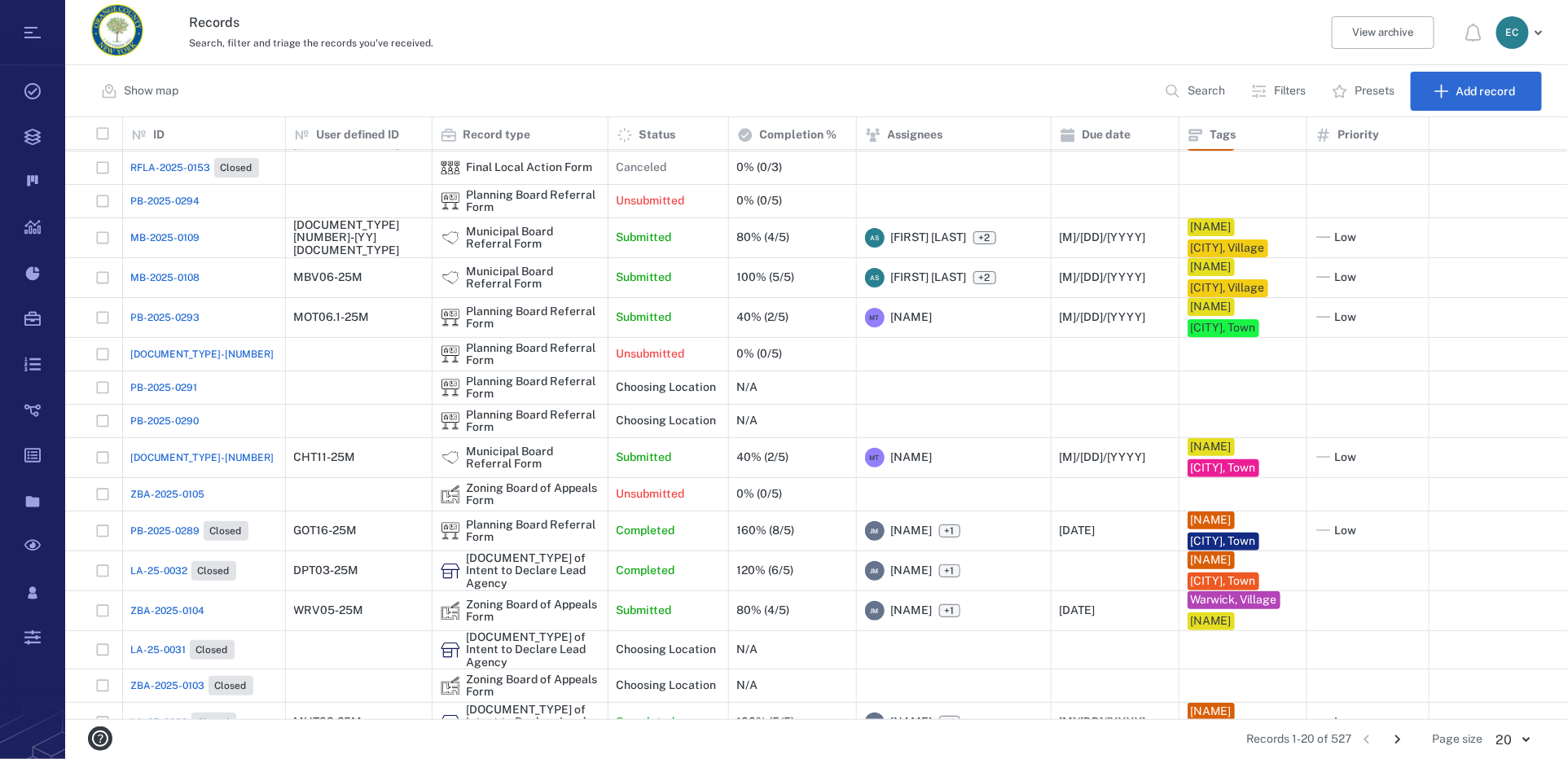 scroll, scrollTop: 0, scrollLeft: 0, axis: both 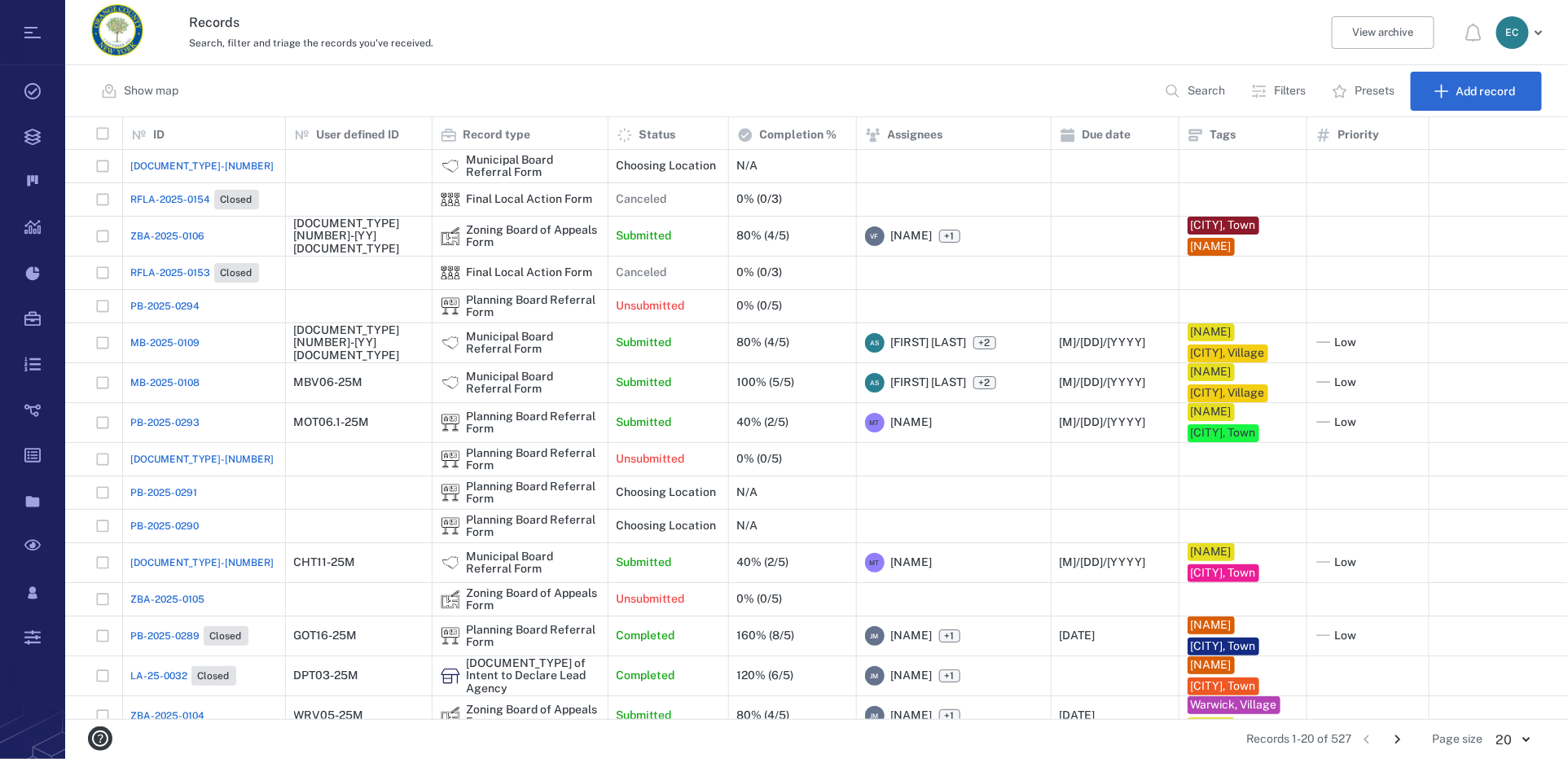 click 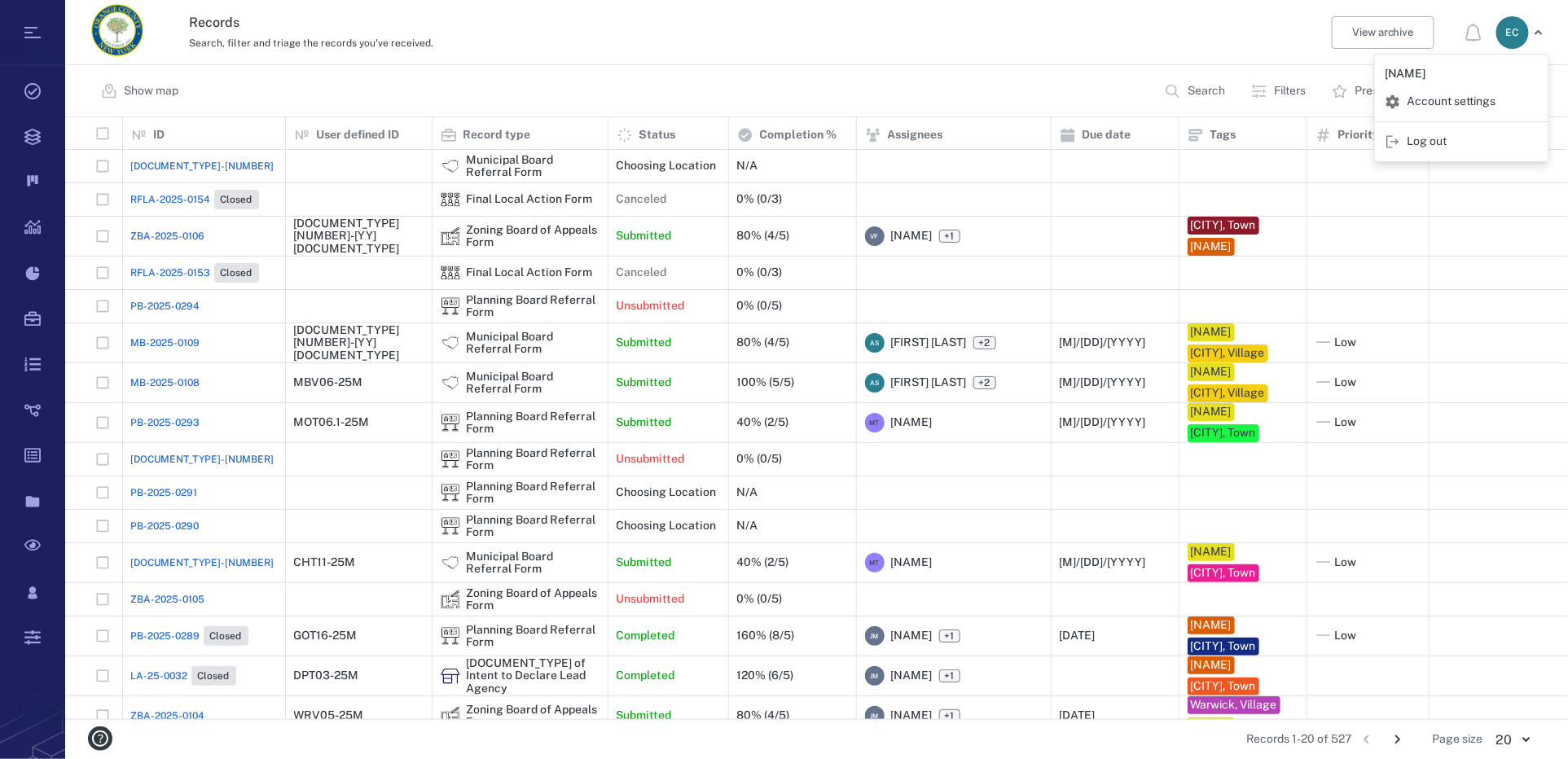 click on "Log out" at bounding box center (1427, 142) 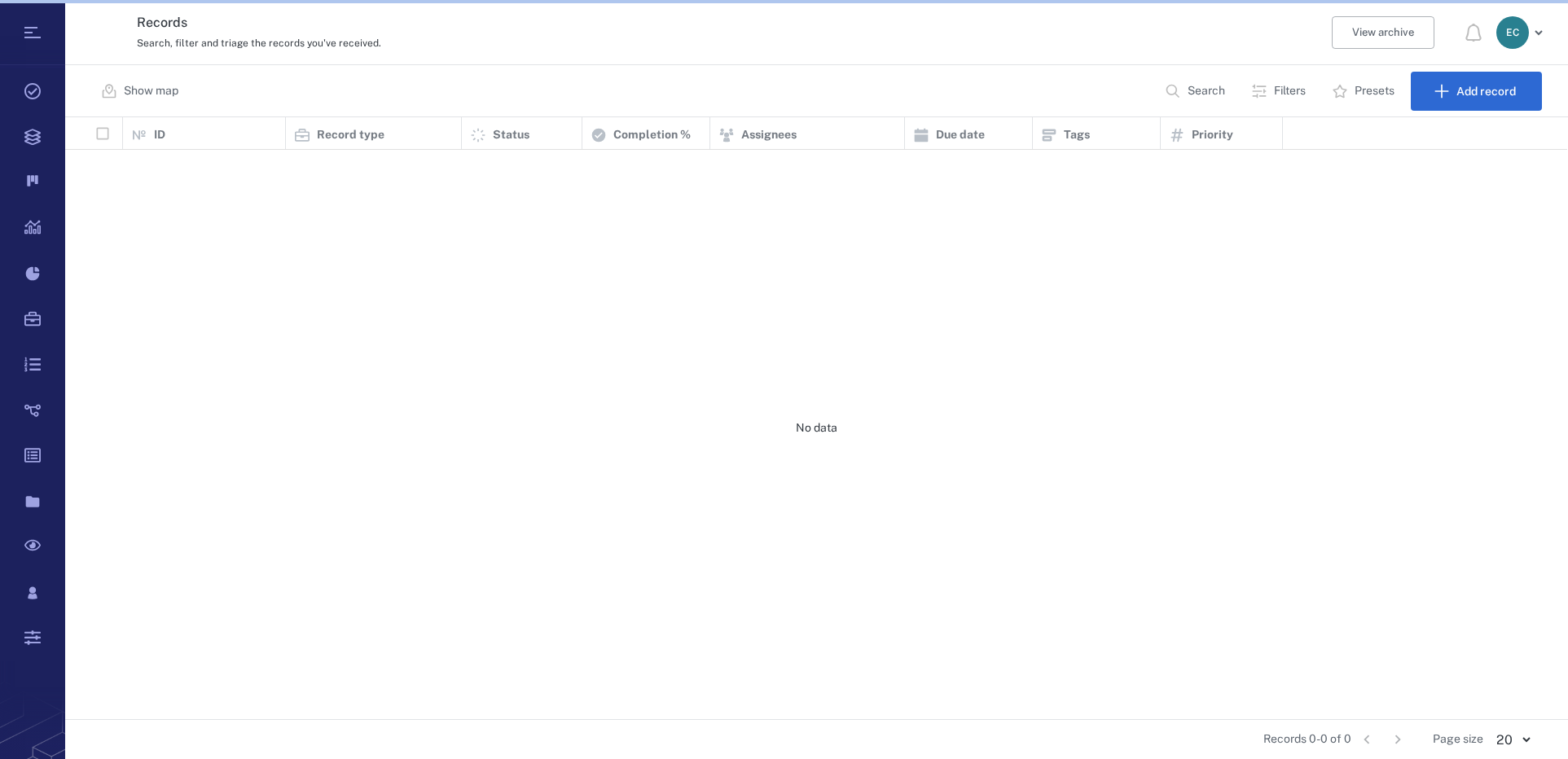scroll, scrollTop: 0, scrollLeft: 0, axis: both 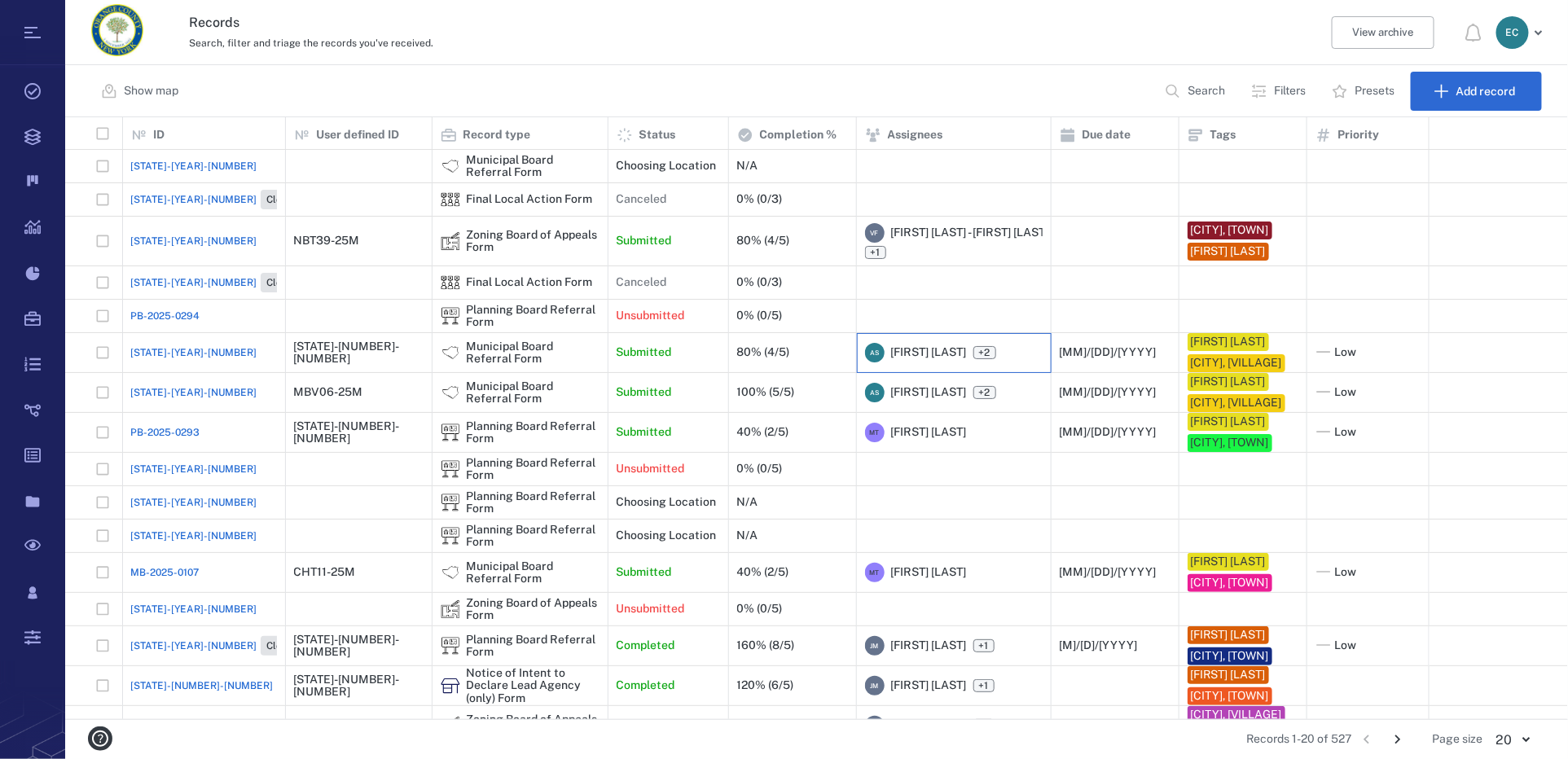 click on "[FIRST] [LAST]" at bounding box center (929, 353) 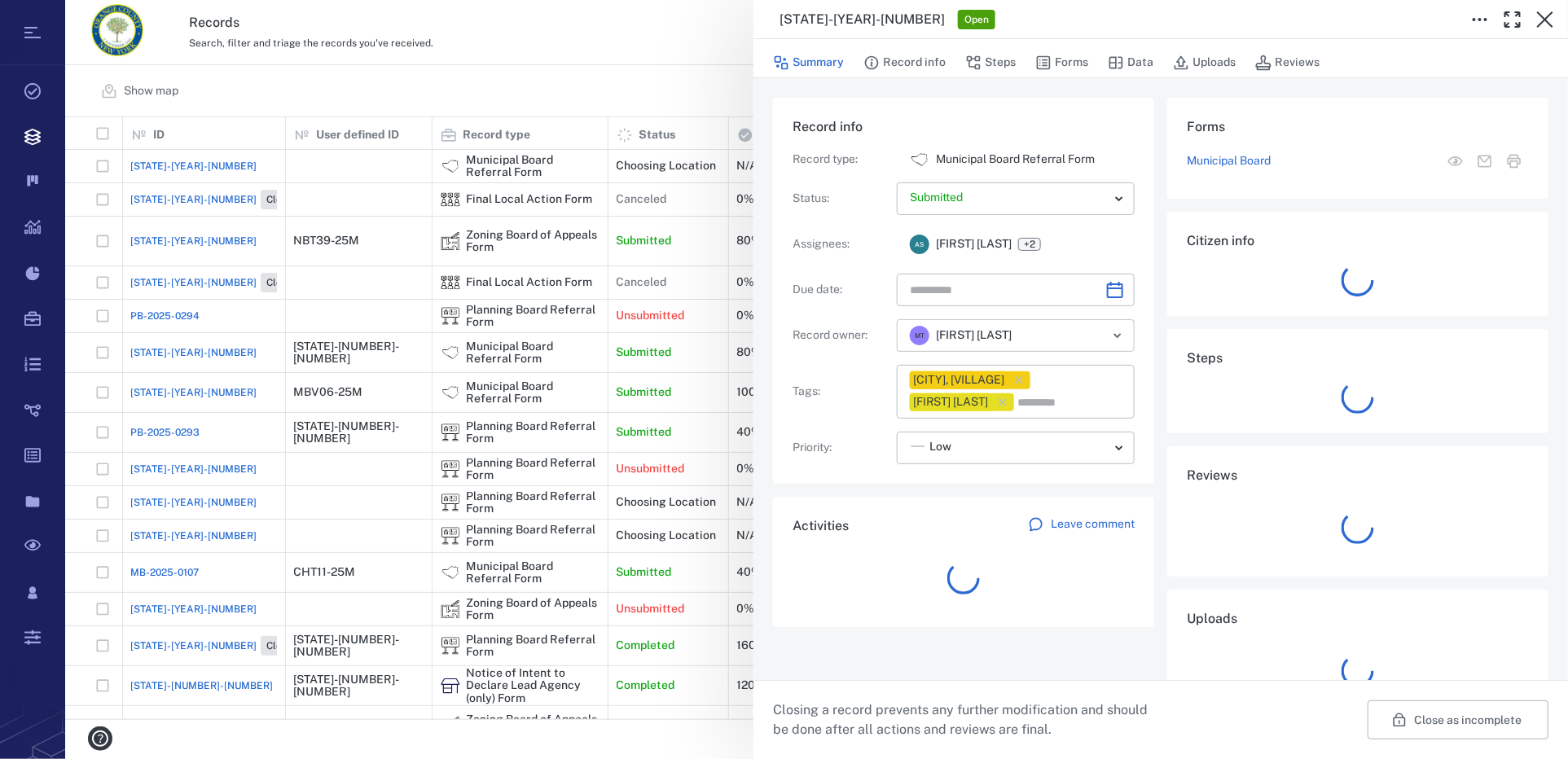 type on "**********" 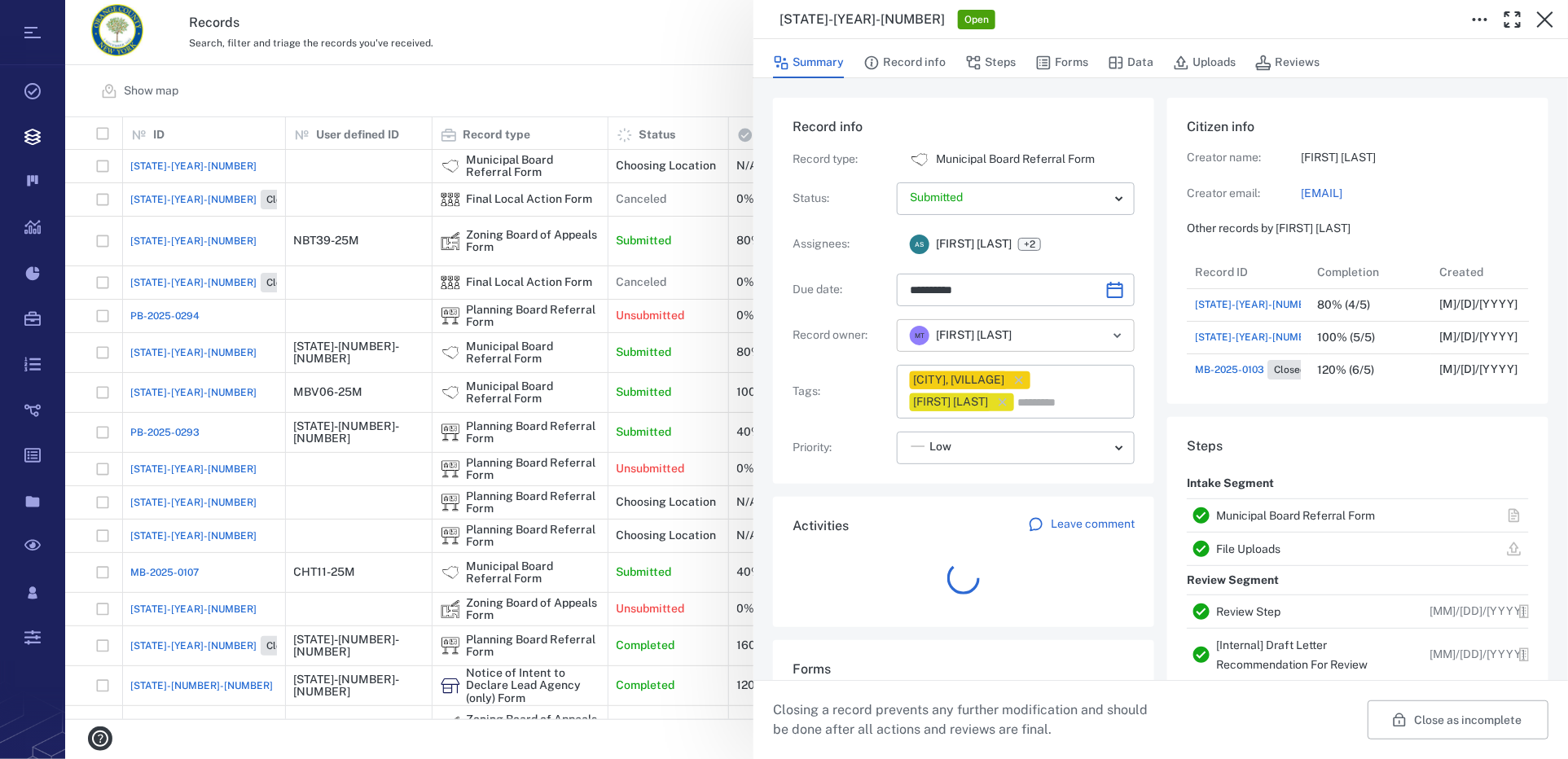 scroll, scrollTop: 12, scrollLeft: 12, axis: both 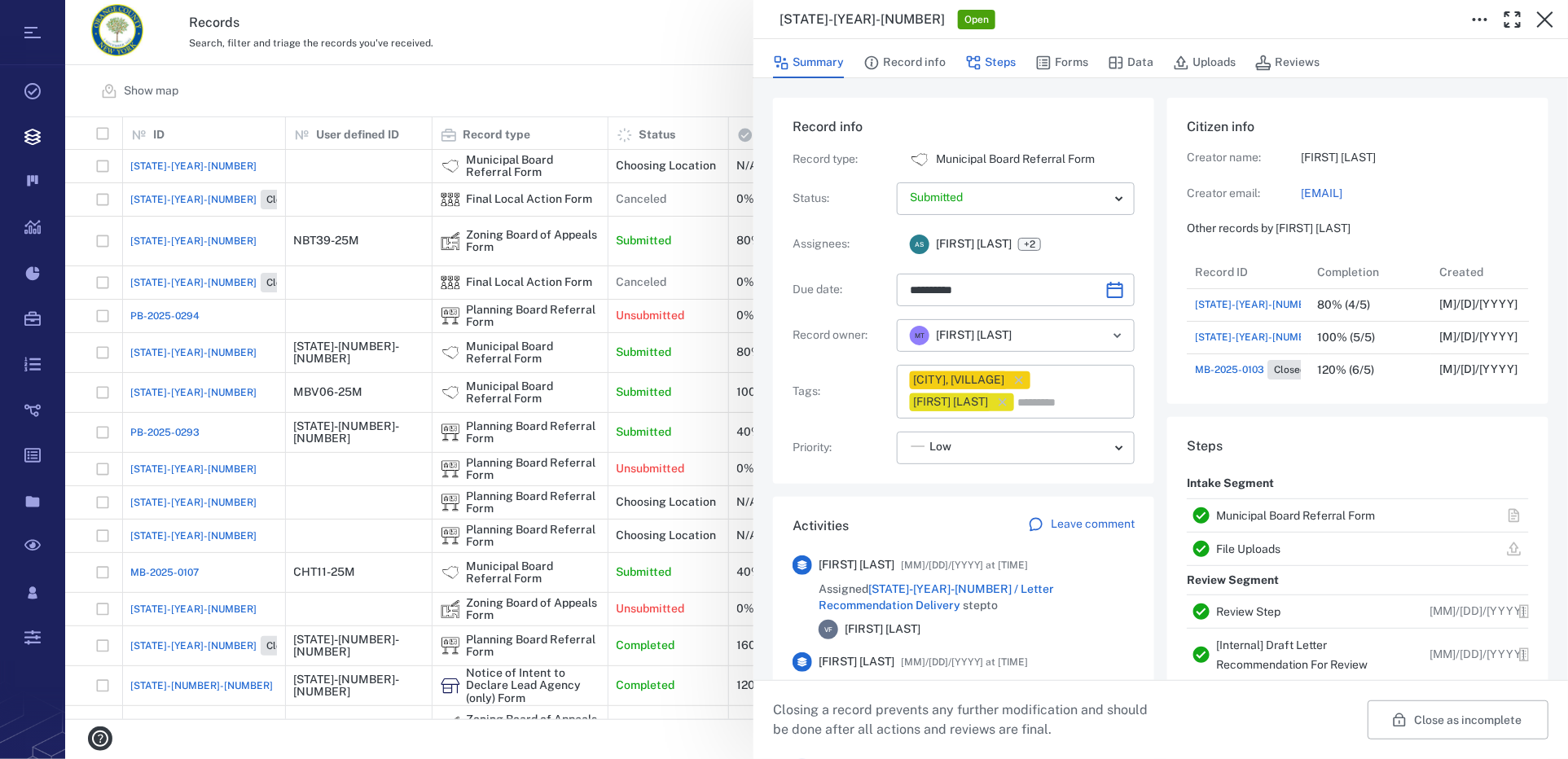 click on "Steps" at bounding box center [990, 63] 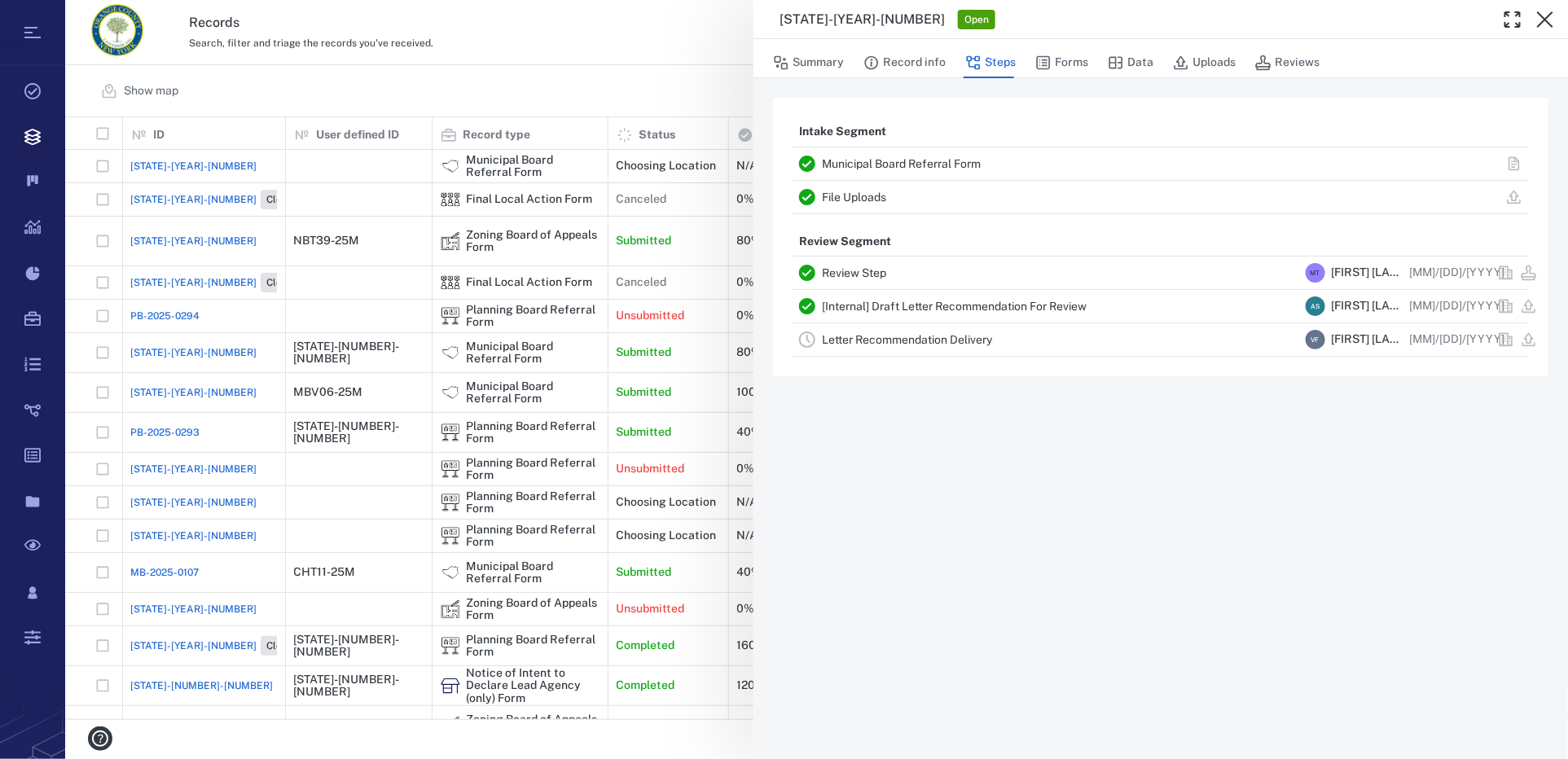 click on "[Internal] Draft Letter Recommendation For Review" at bounding box center [954, 306] 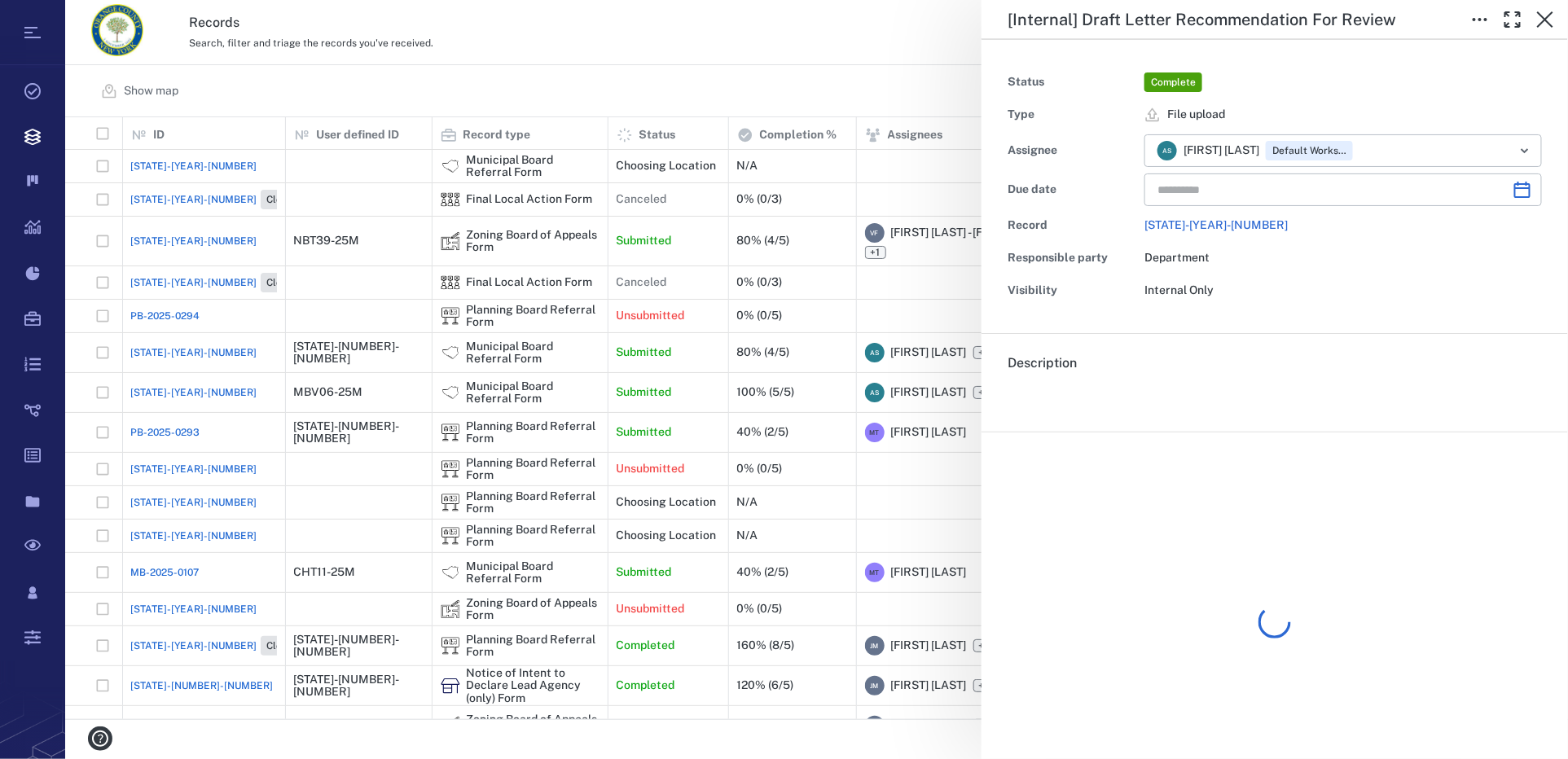 type on "**********" 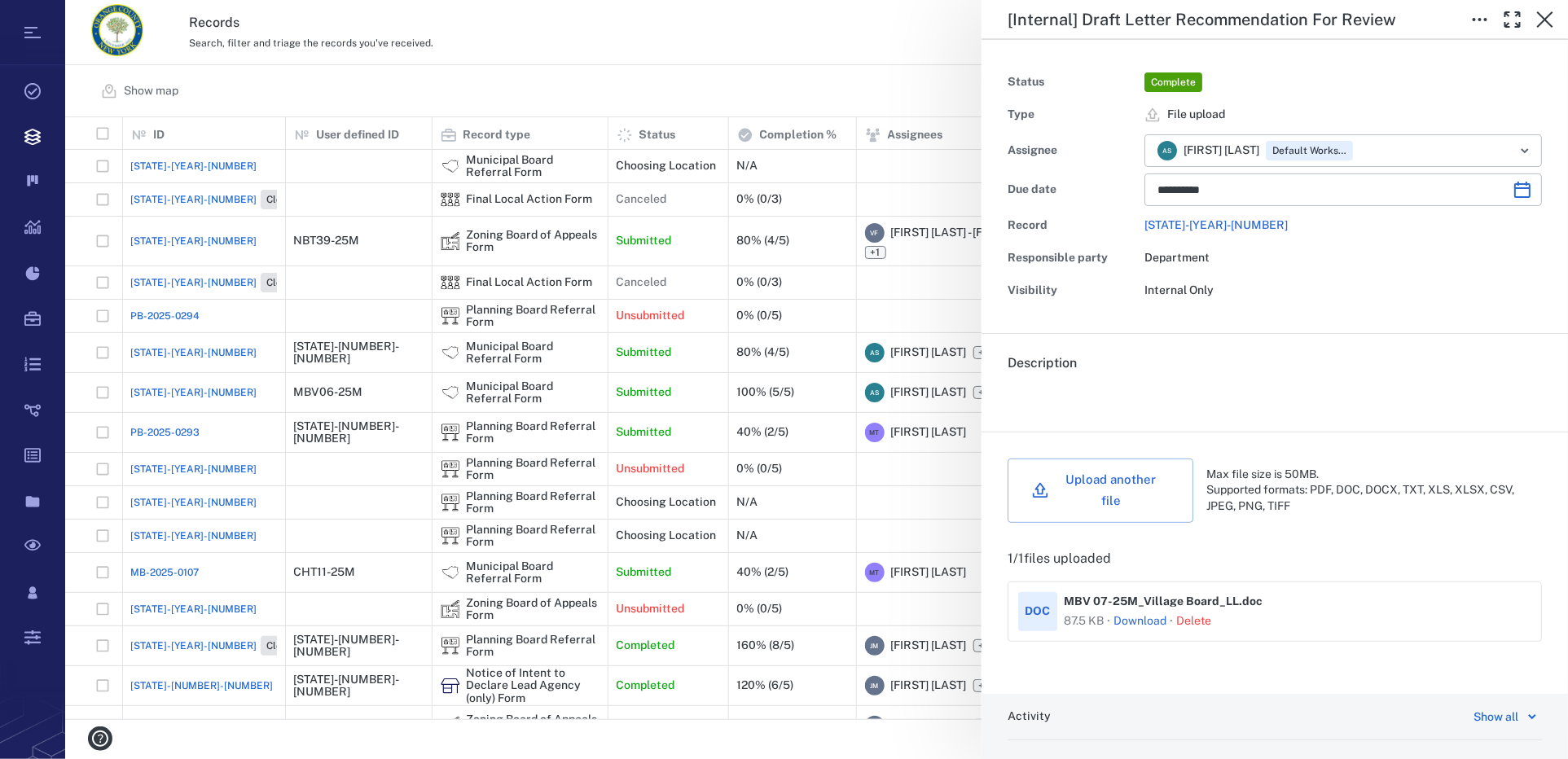 scroll, scrollTop: 0, scrollLeft: 0, axis: both 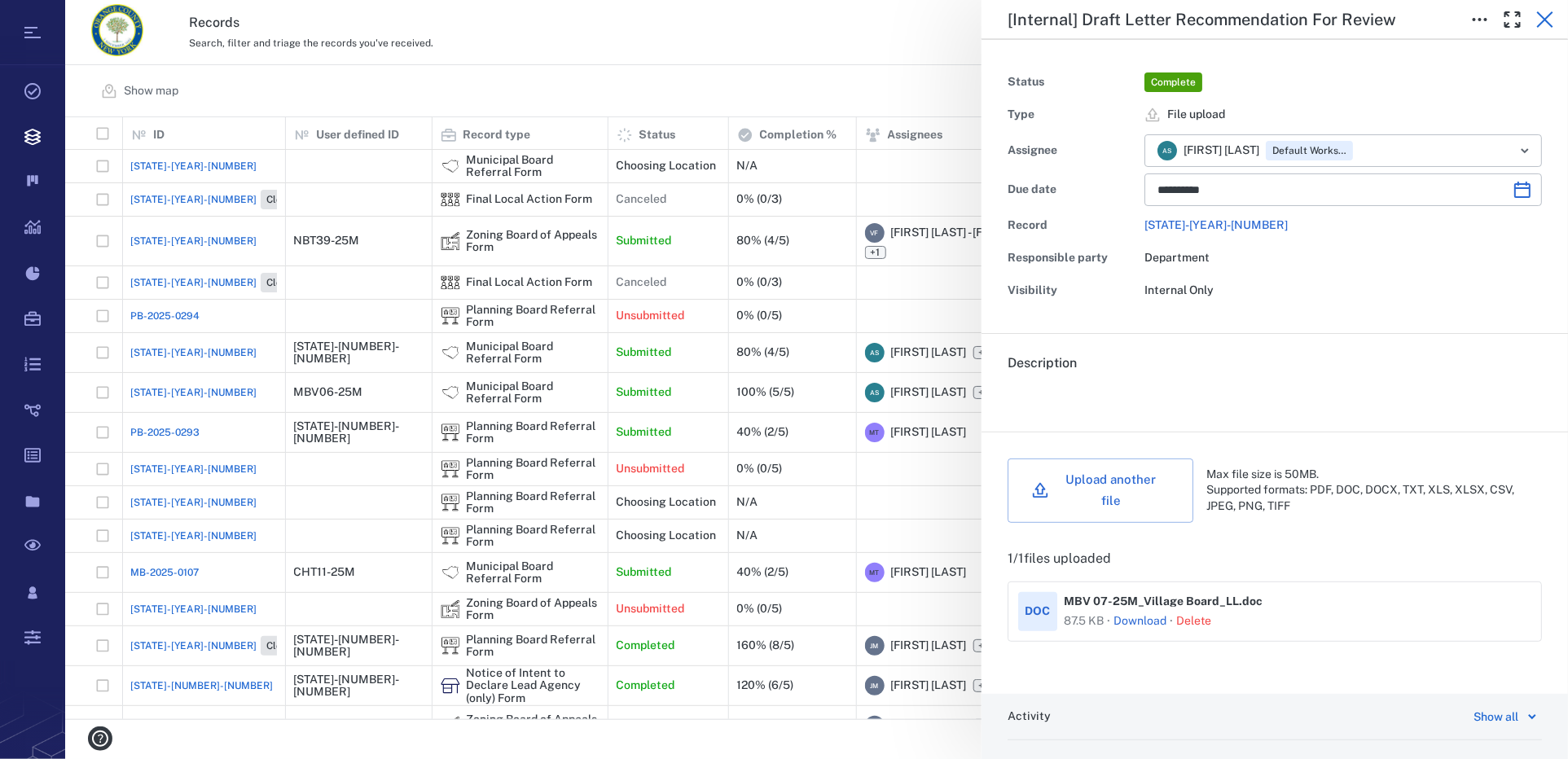 click 